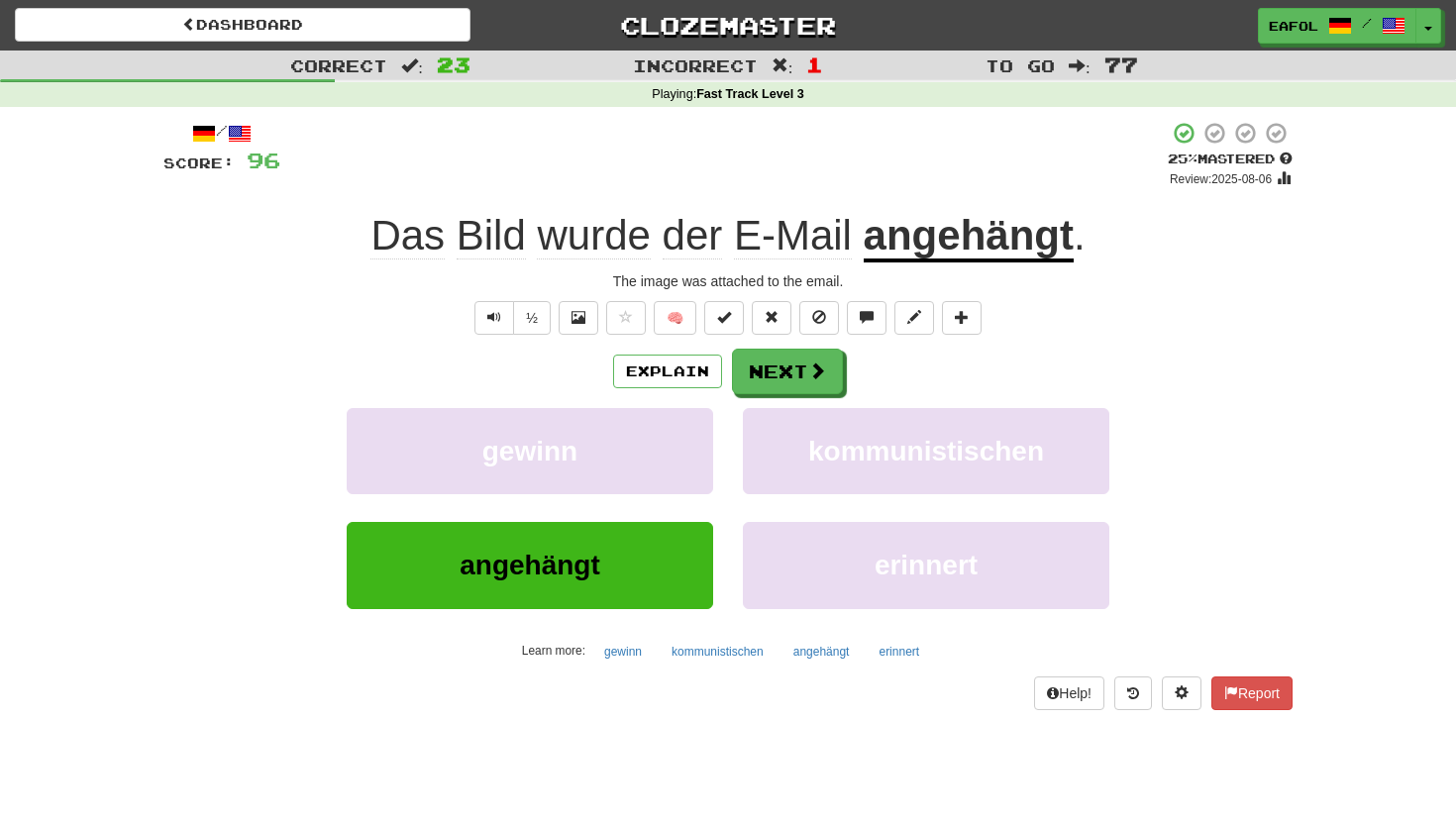 scroll, scrollTop: 0, scrollLeft: 0, axis: both 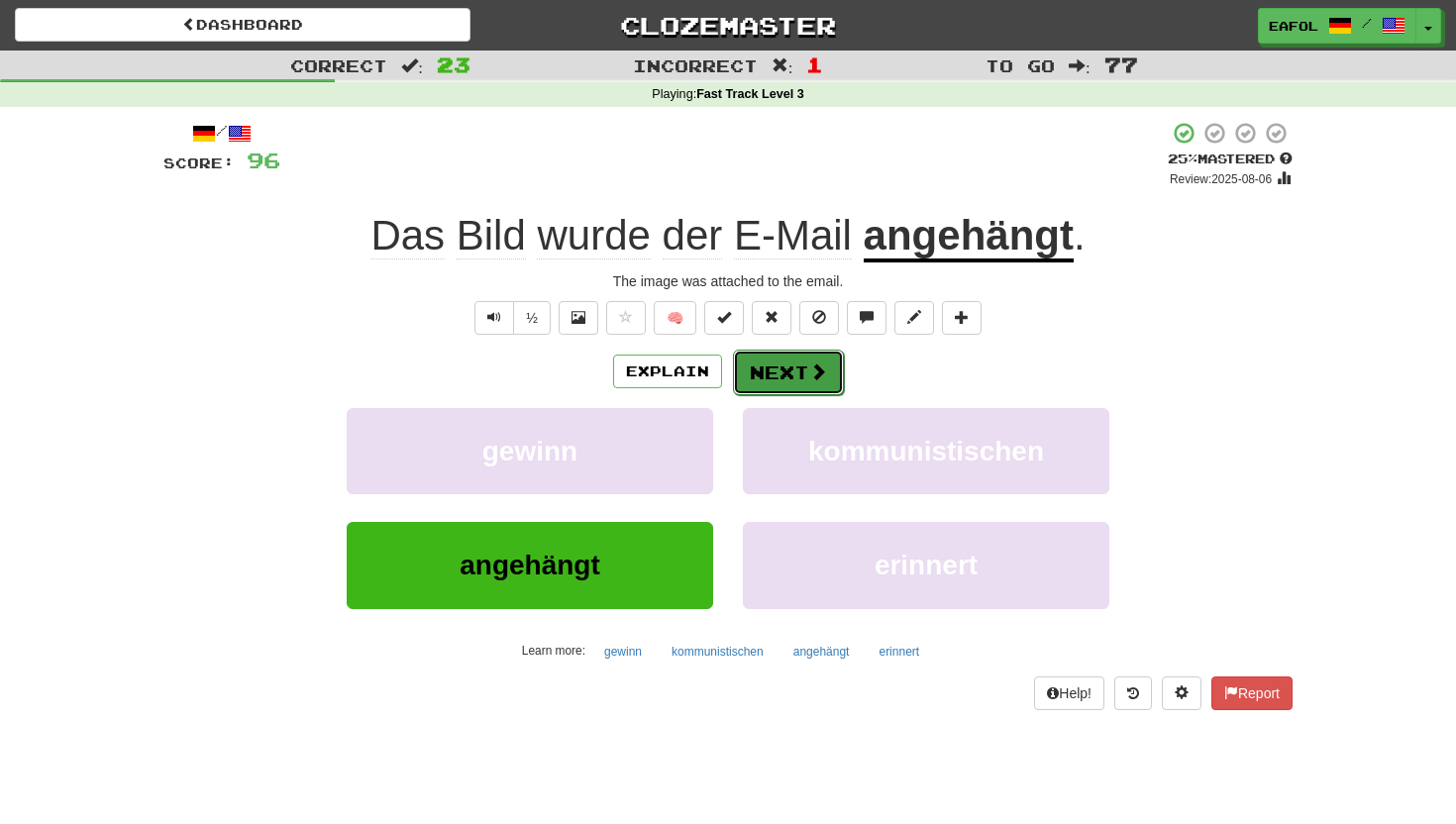 click on "Next" at bounding box center (788, 372) 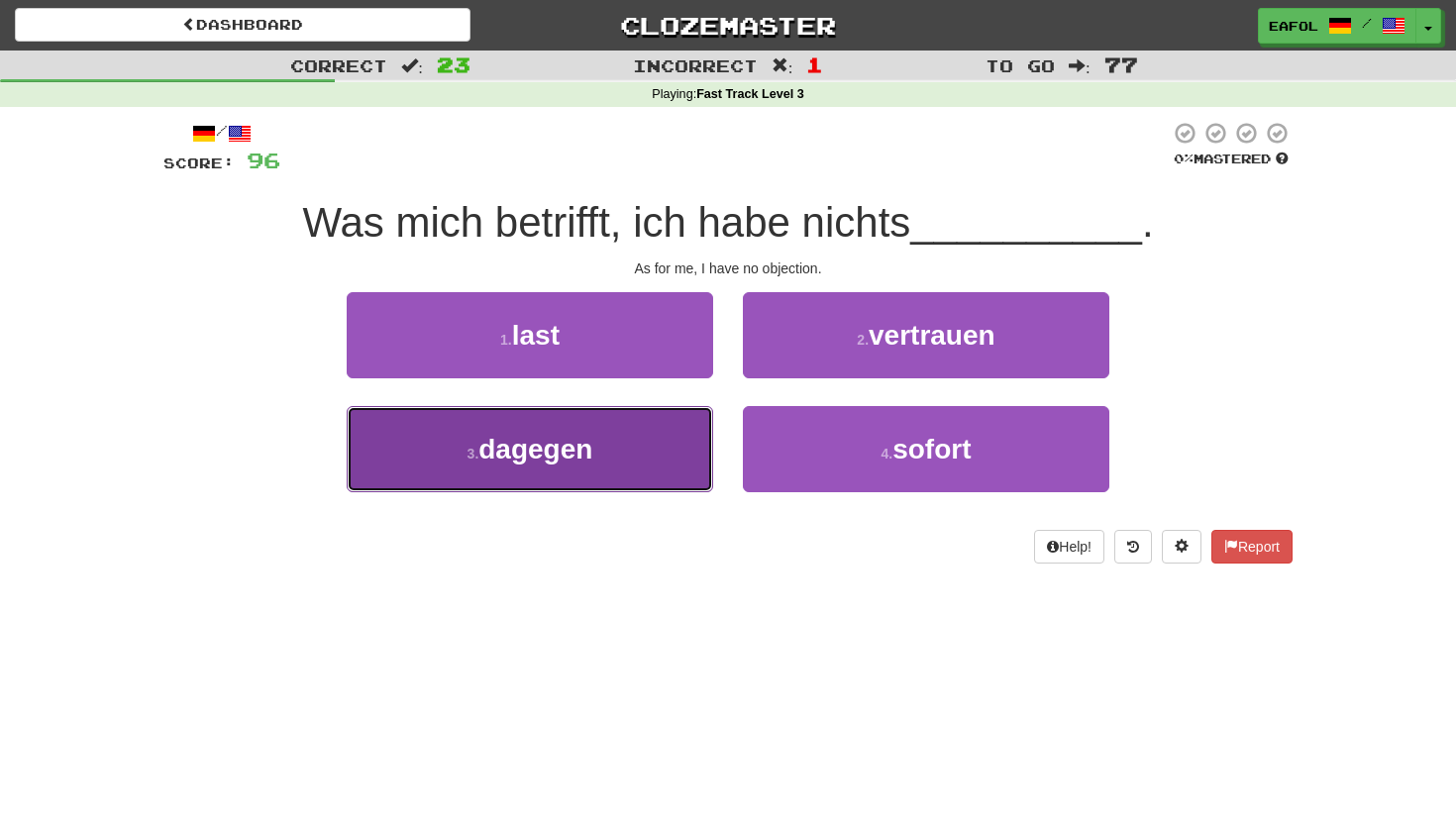 click on "3 .  dagegen" at bounding box center [530, 449] 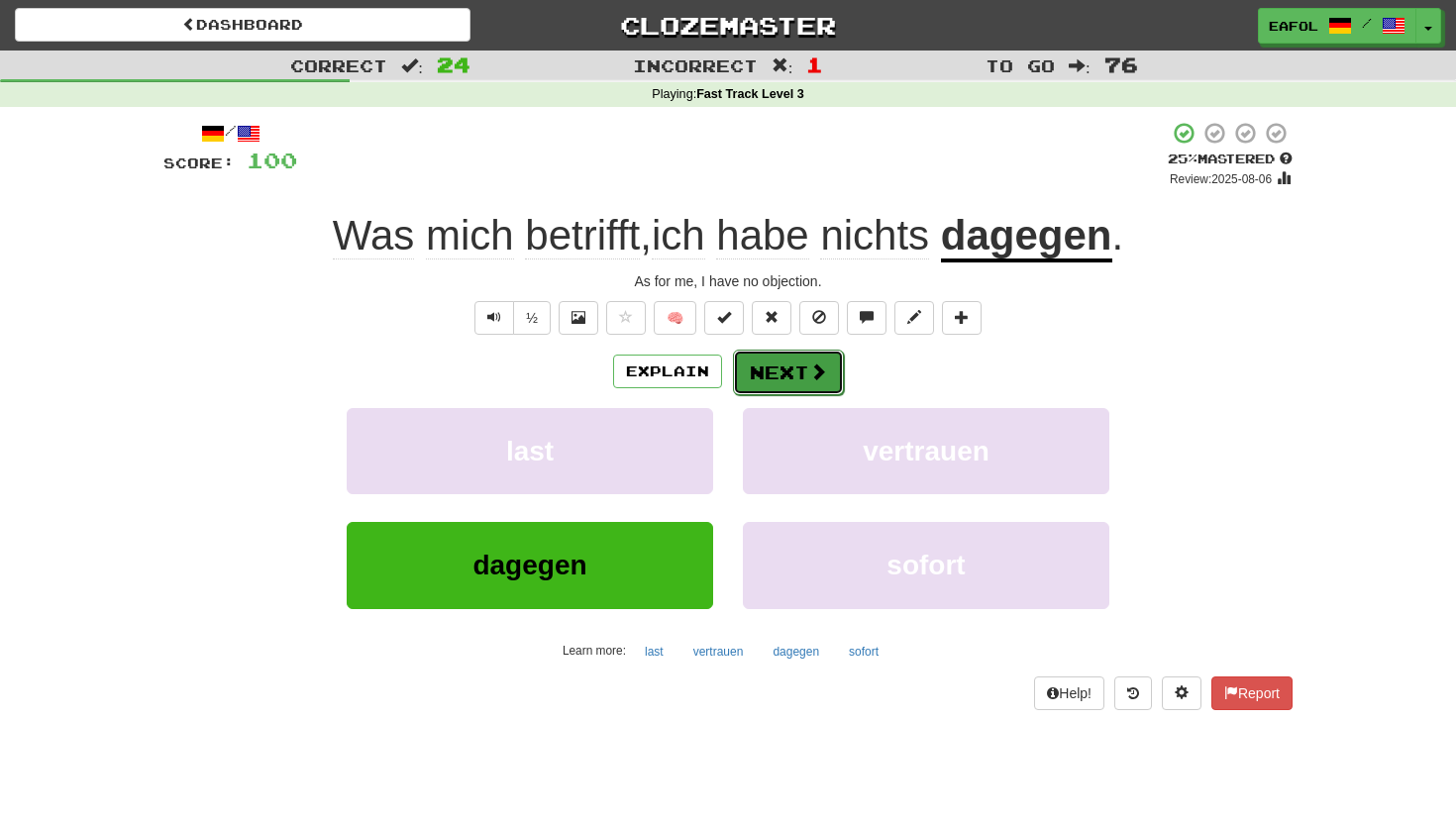 click on "Next" at bounding box center (788, 372) 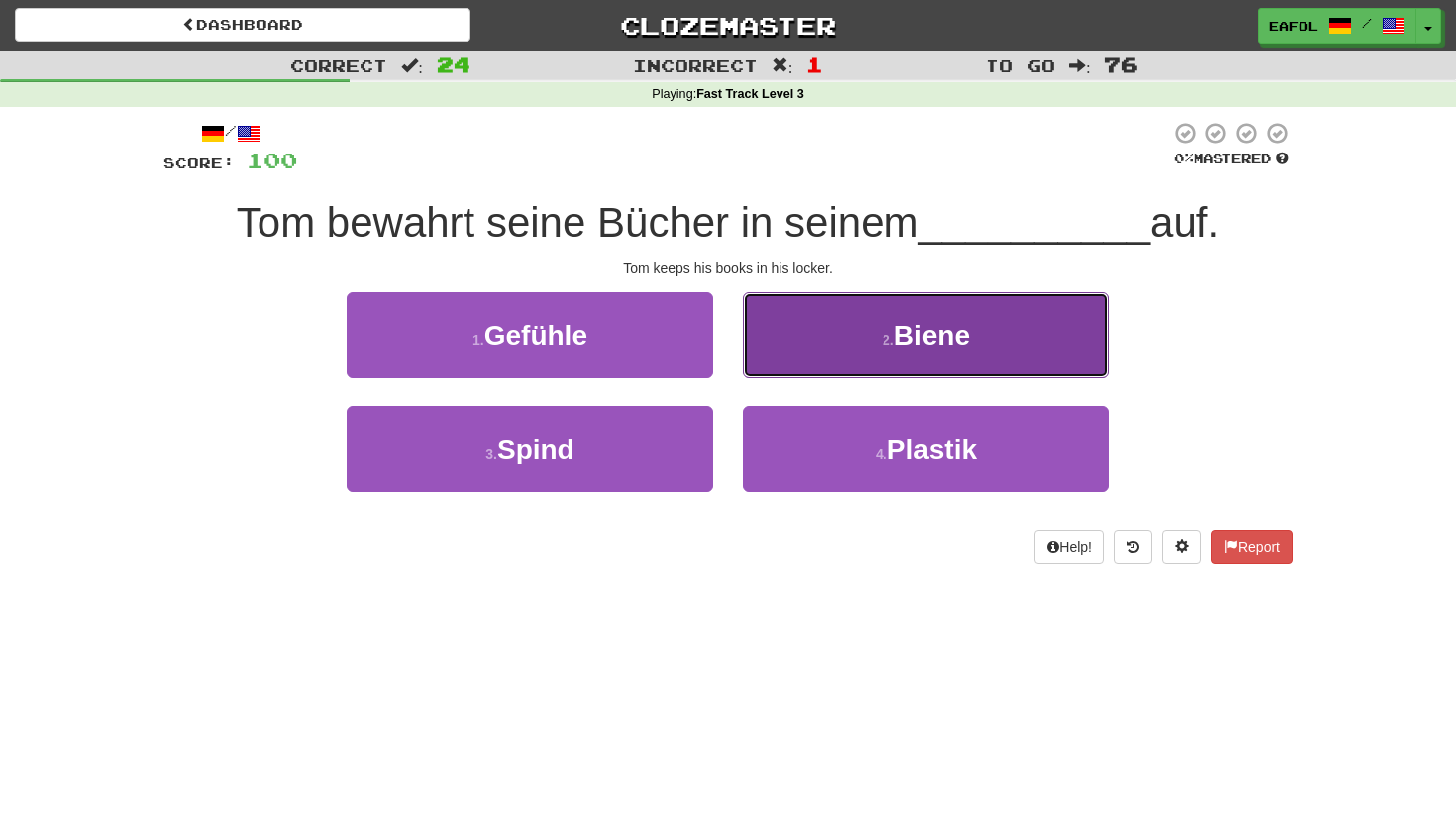 click on "2 ." at bounding box center [888, 340] 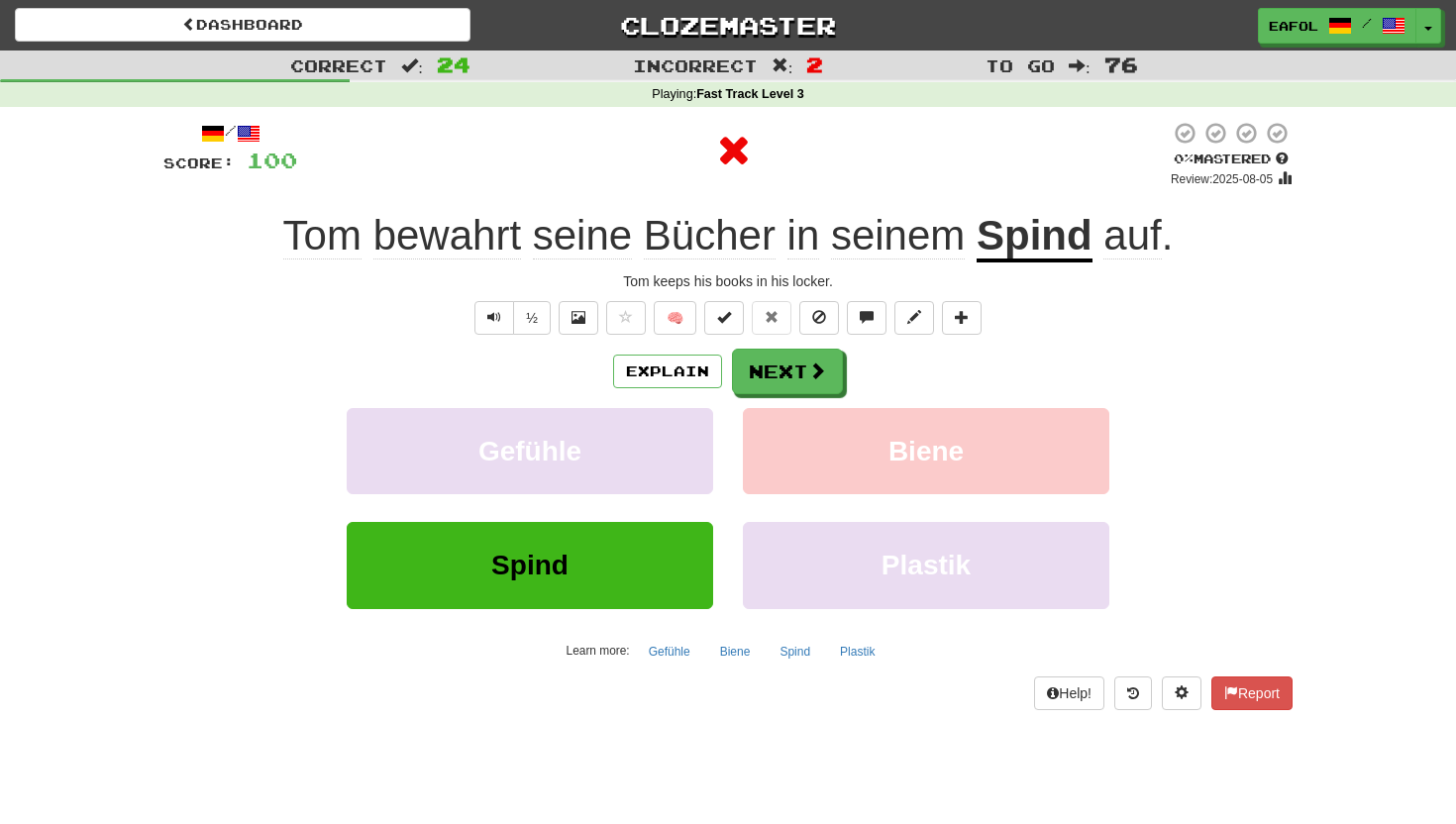 click on "Spind" at bounding box center (1034, 237) 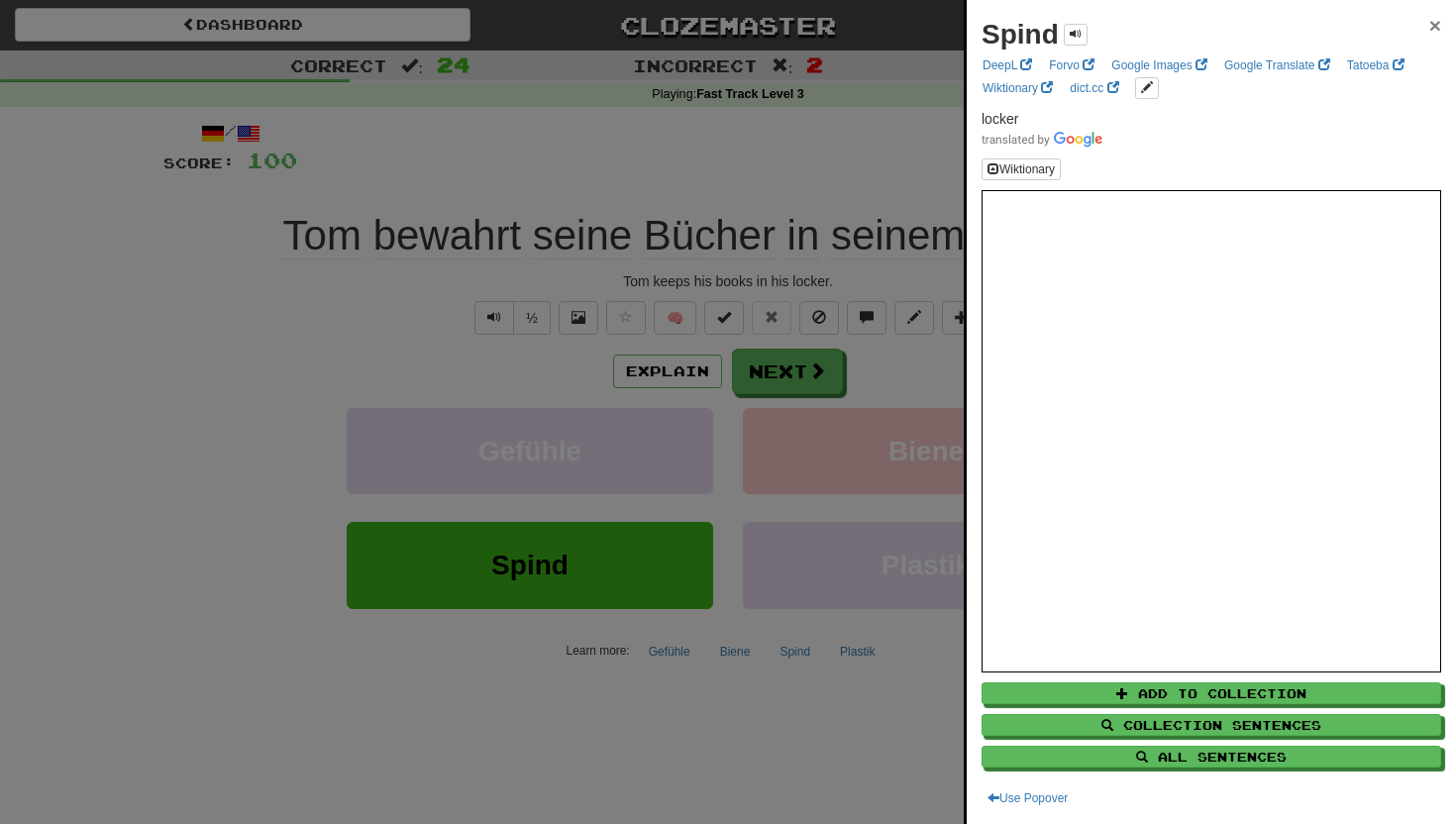 click on "×" at bounding box center [1435, 25] 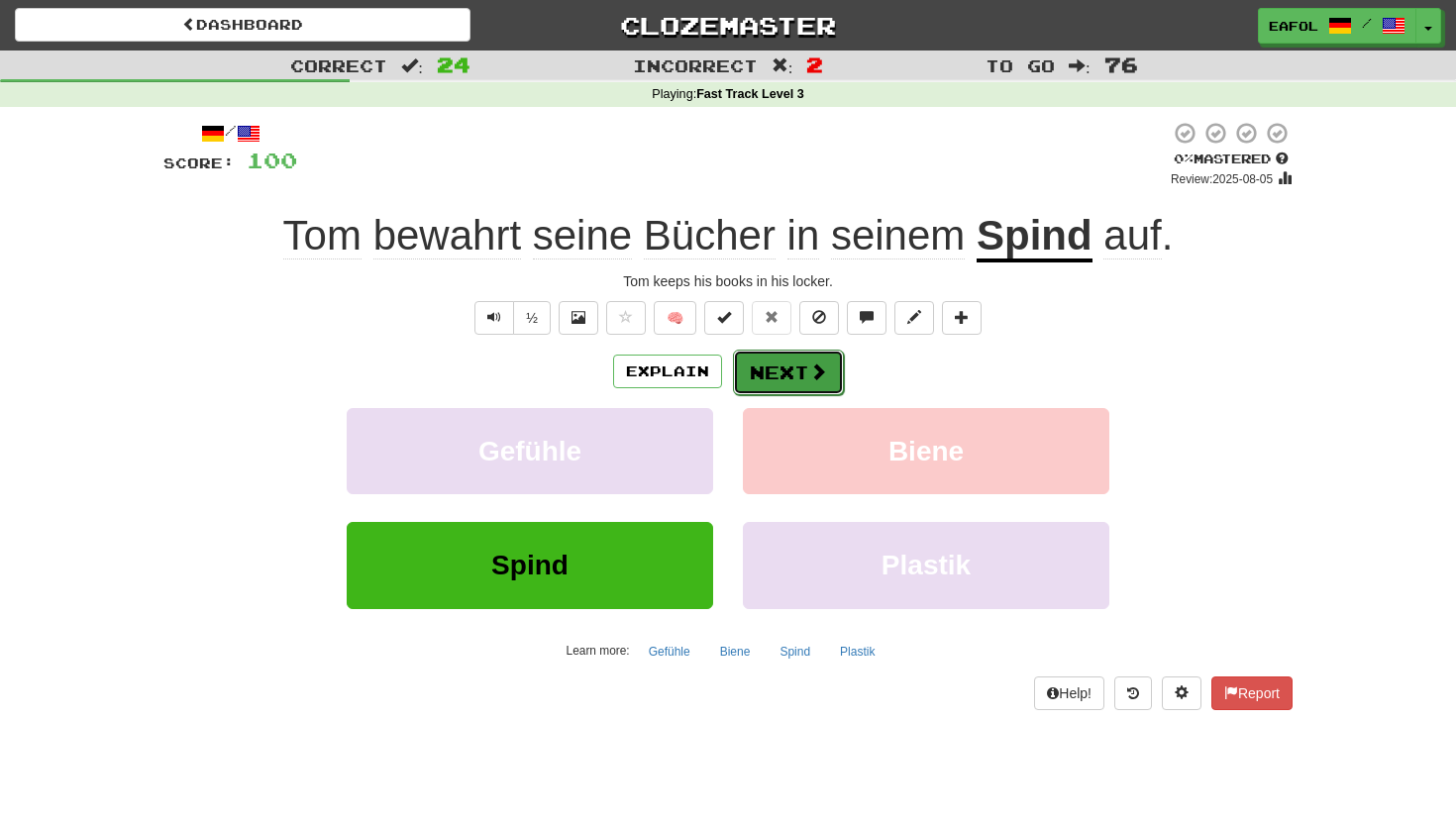 click on "Next" at bounding box center (788, 372) 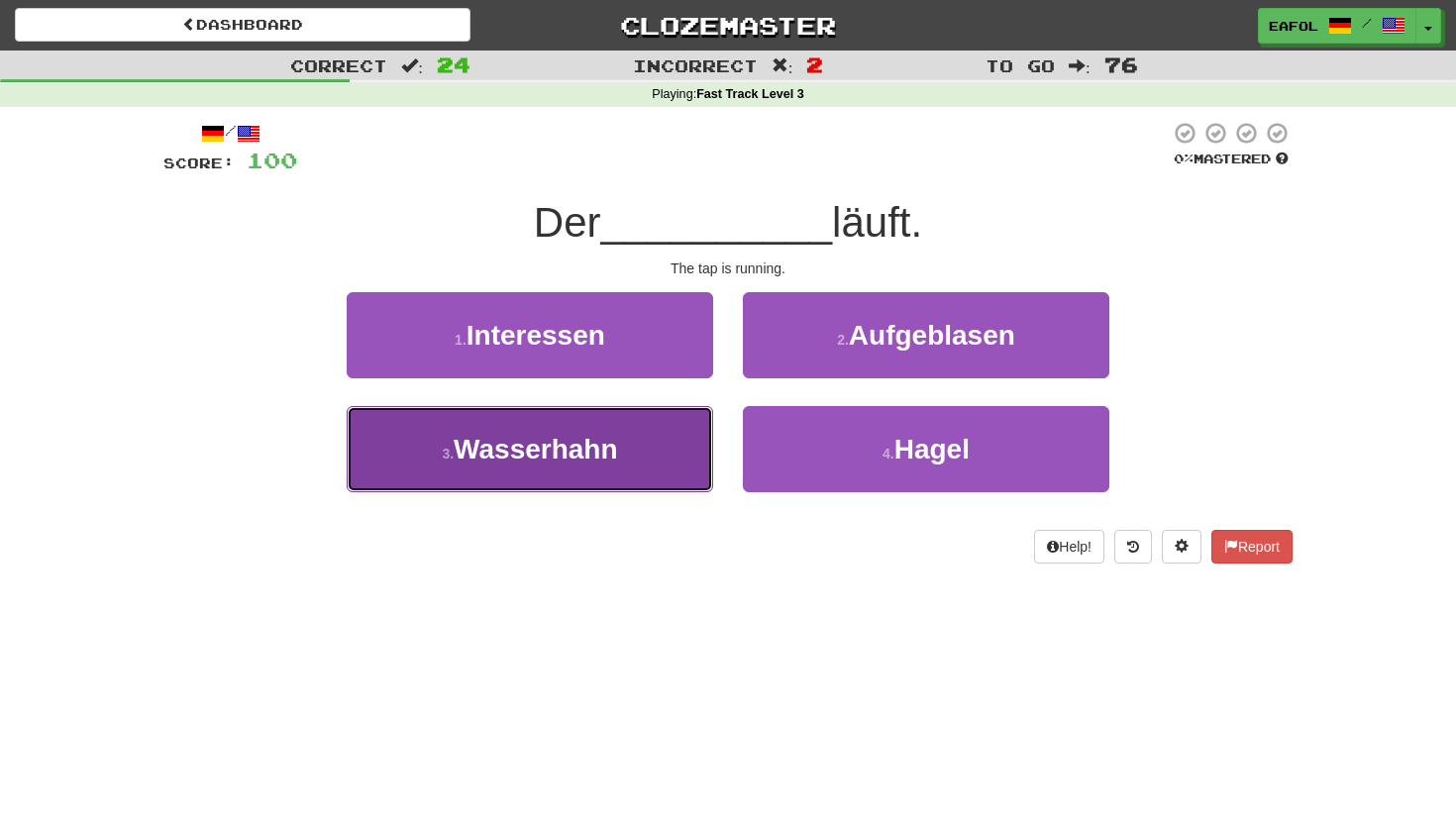 click on "3 .  Wasserhahn" at bounding box center [530, 449] 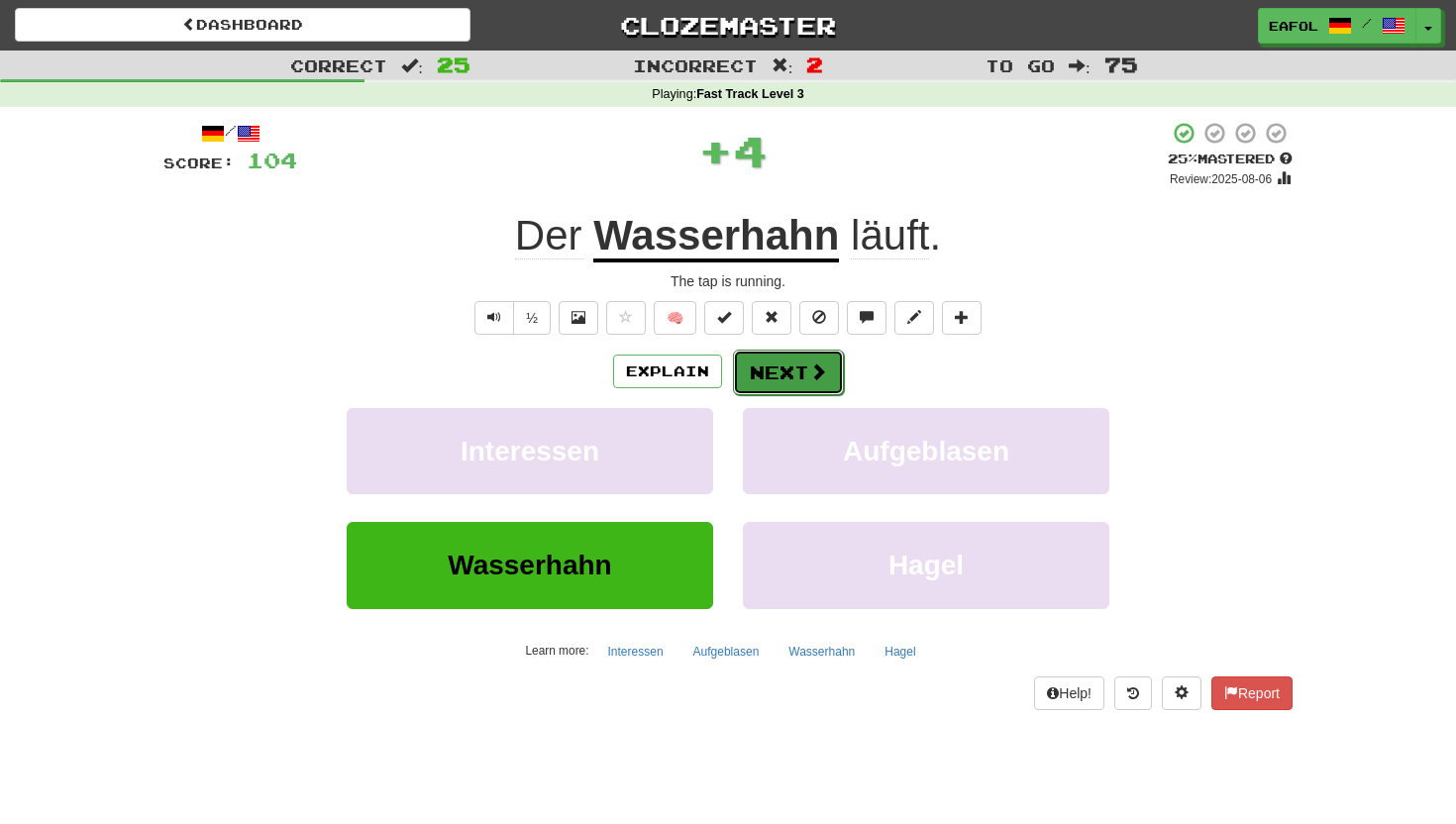 click on "Next" at bounding box center [788, 372] 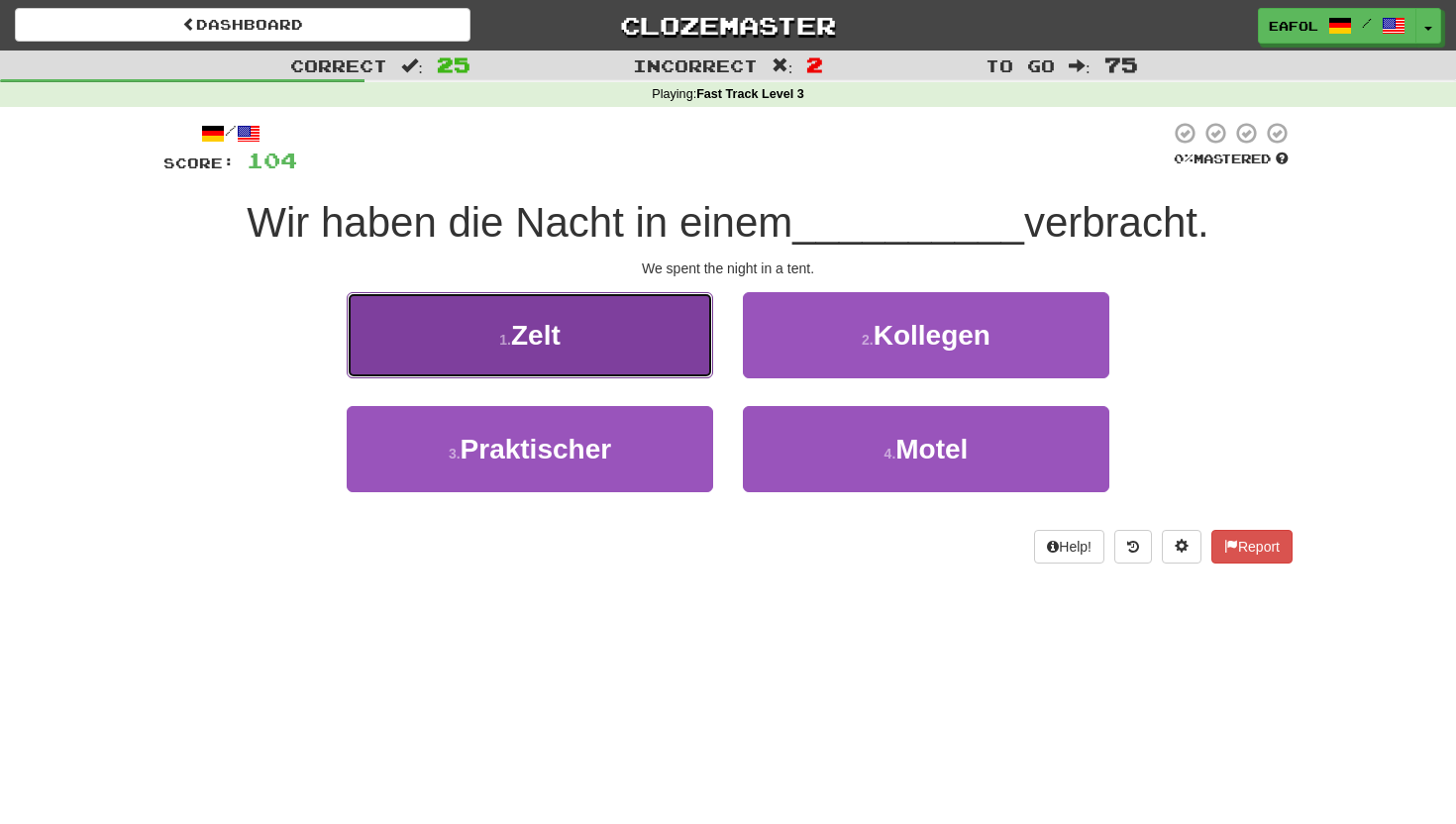click on "1 .  Zelt" at bounding box center (530, 335) 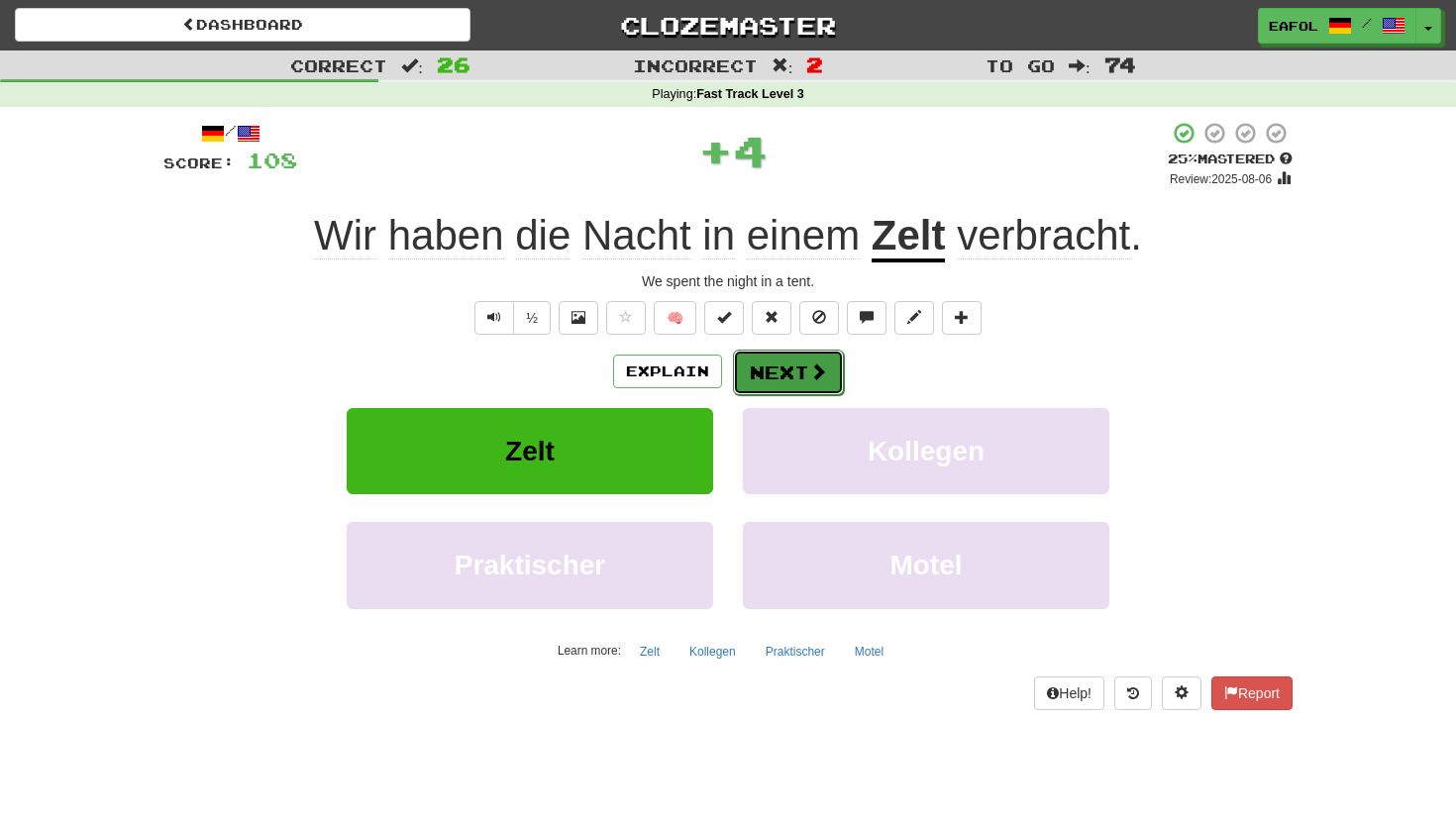 click at bounding box center [818, 371] 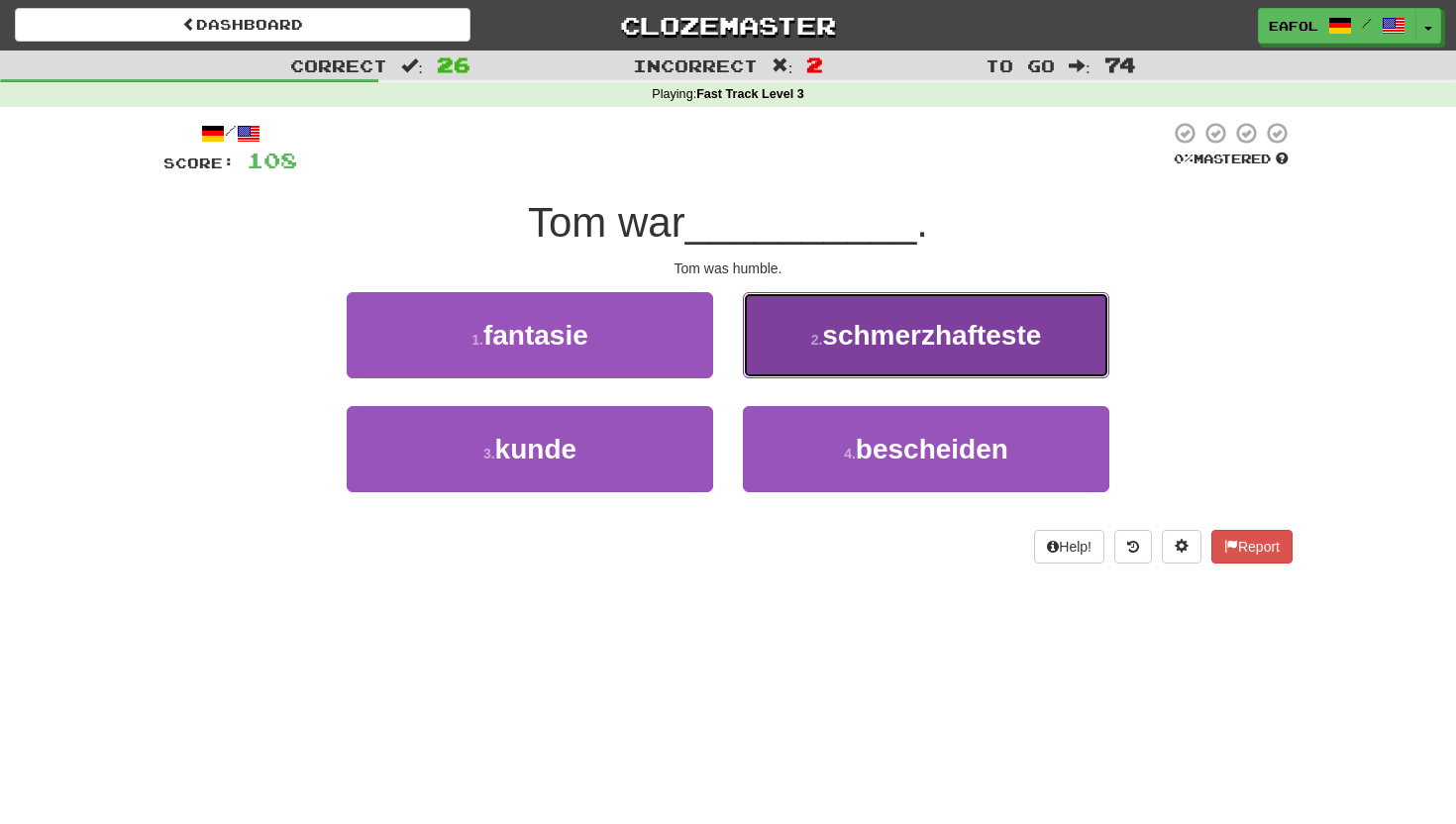 click on "2 .  schmerzhafteste" at bounding box center [926, 335] 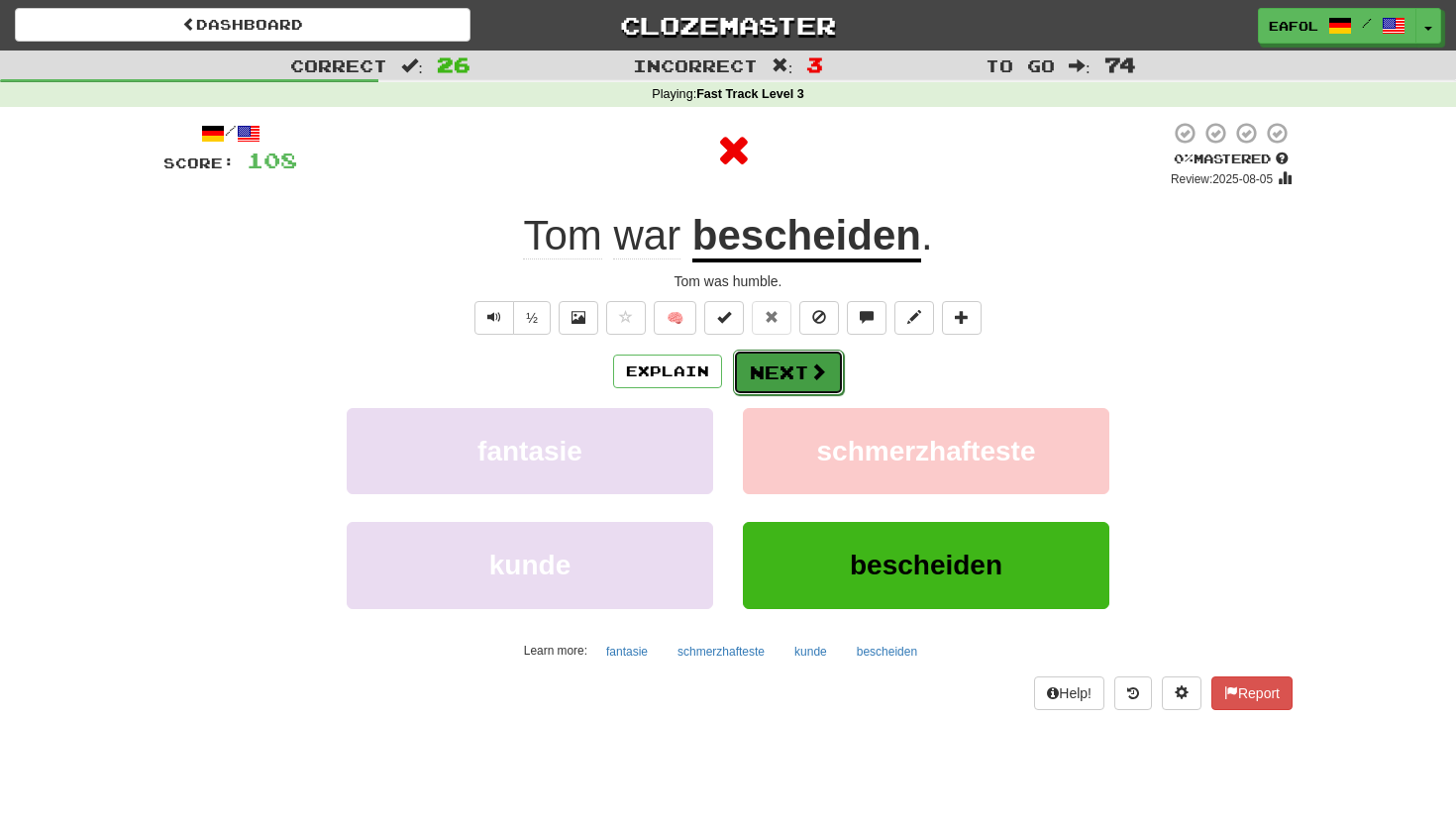 click on "Next" at bounding box center [788, 372] 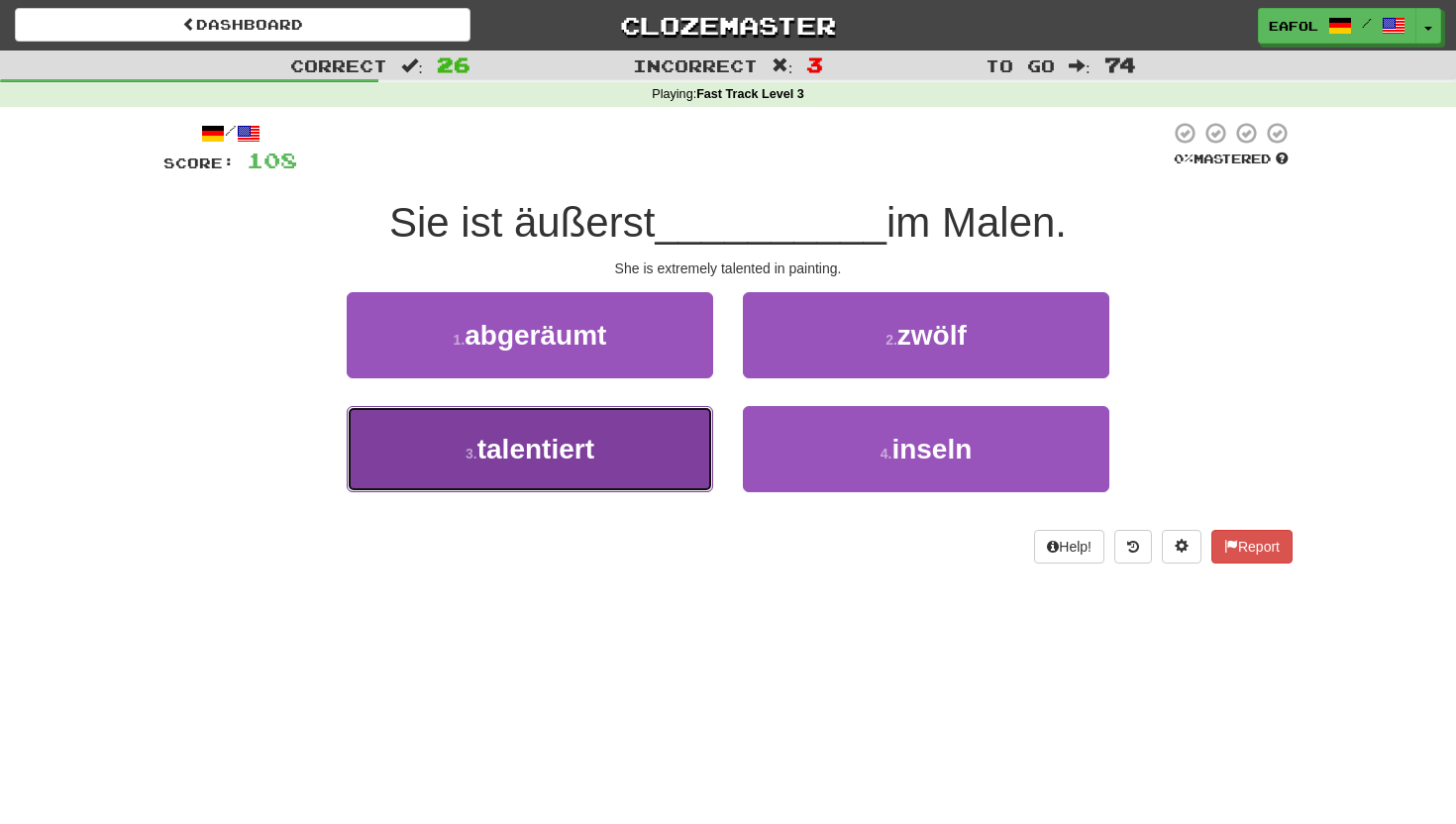 click on "talentiert" at bounding box center [536, 449] 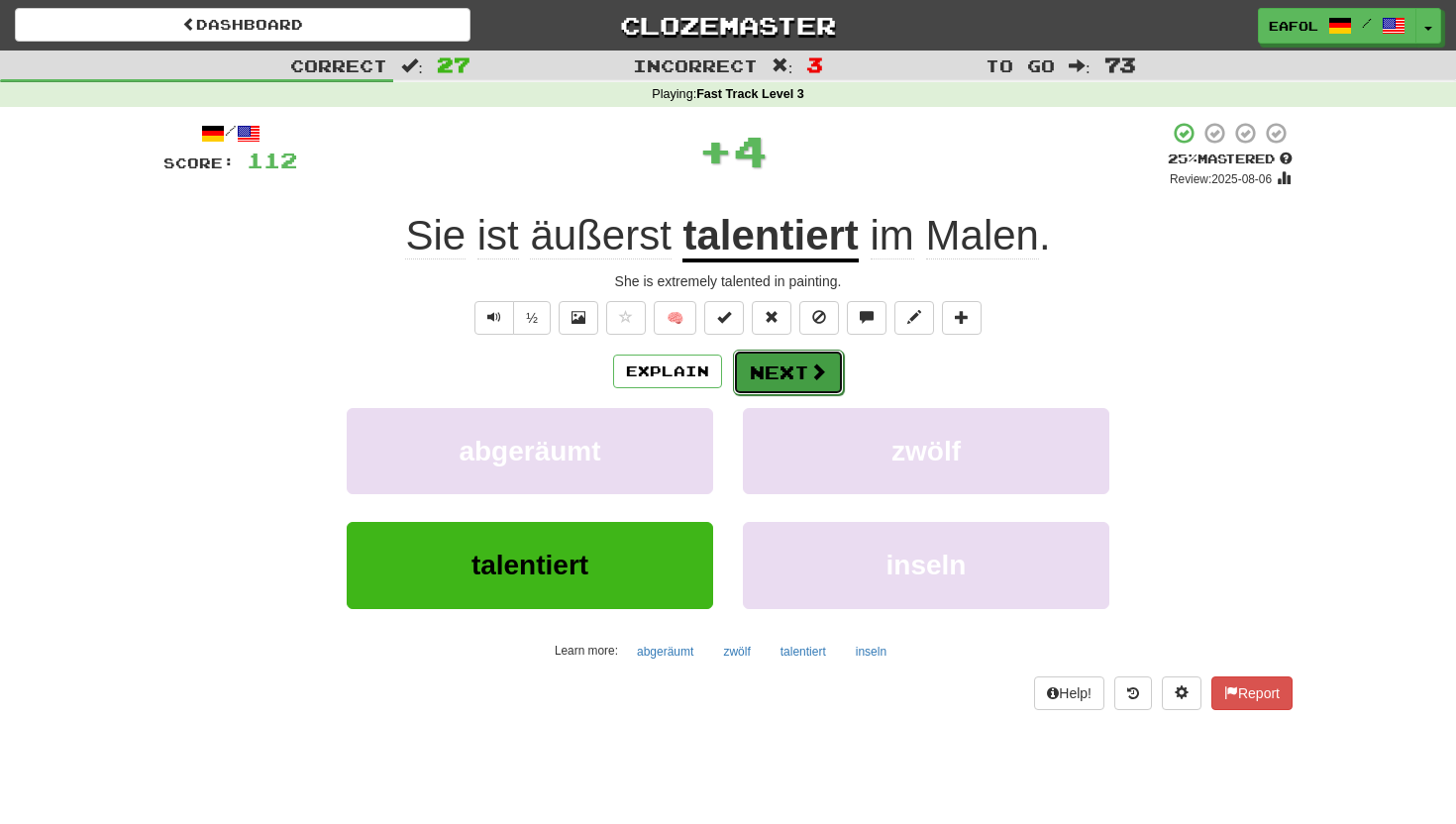 click on "Next" at bounding box center [788, 372] 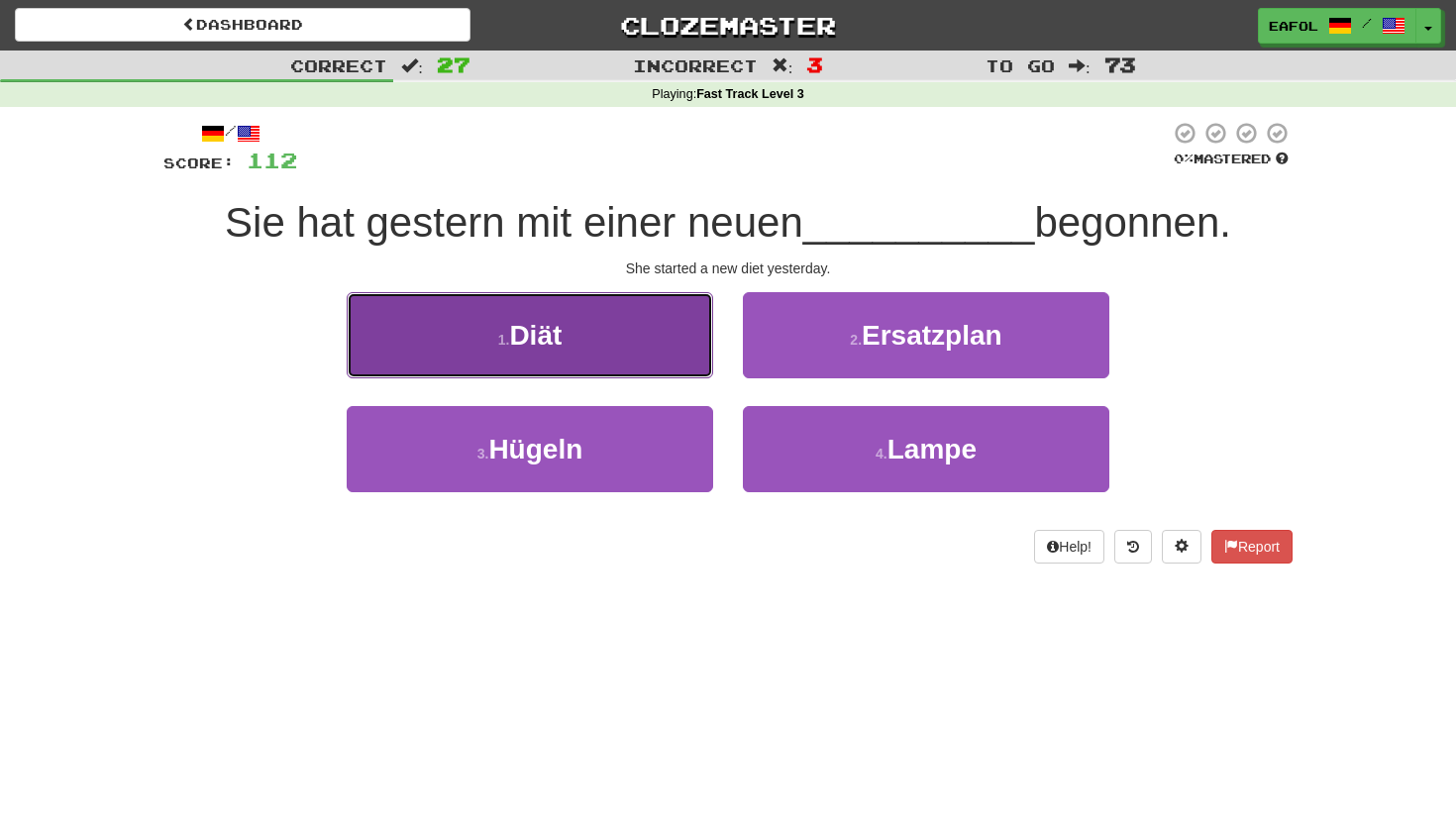 click on "1 .  Diät" at bounding box center [530, 335] 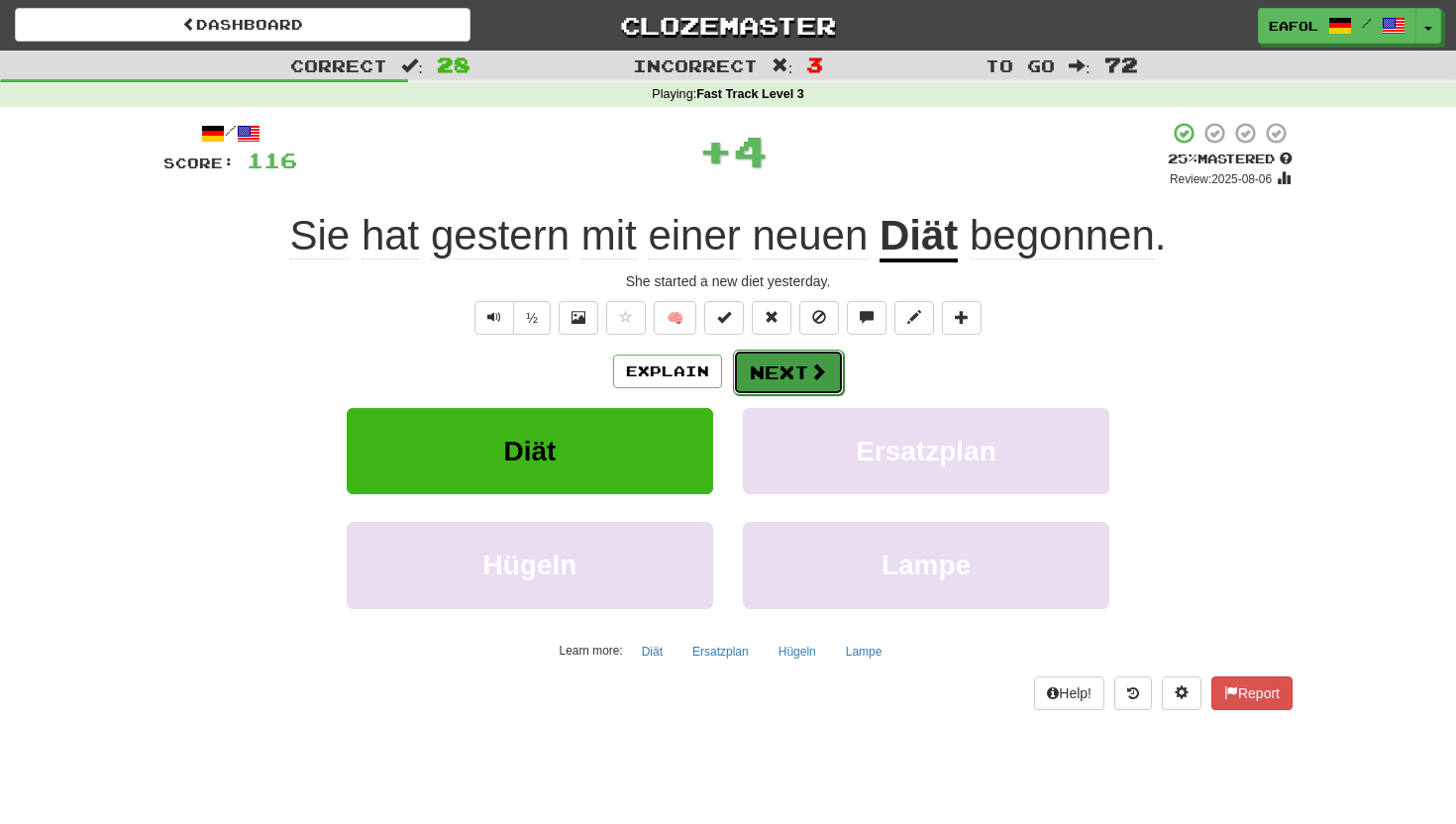 click on "Next" at bounding box center [788, 372] 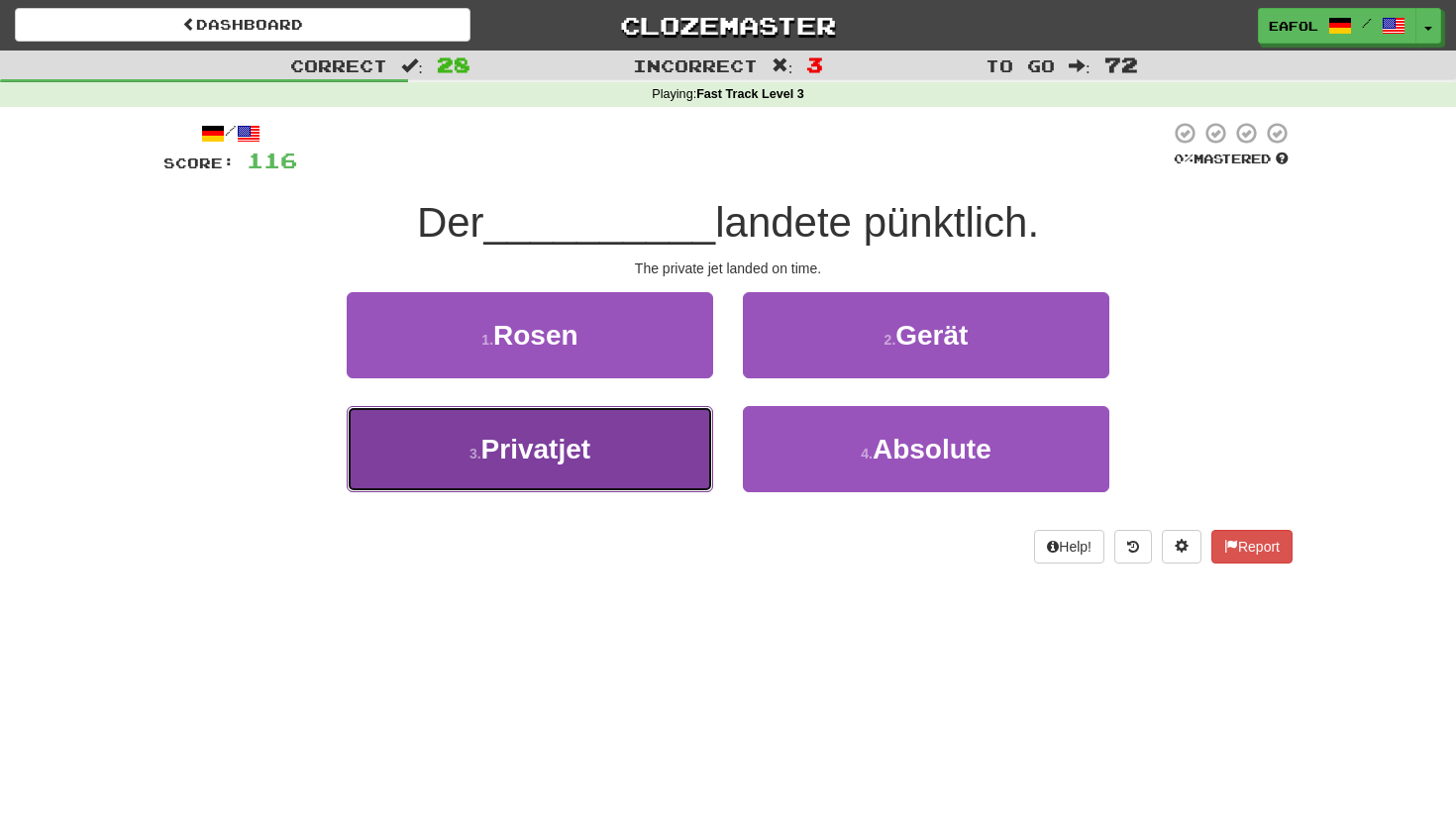 click on "3 .  Privatjet" at bounding box center (530, 449) 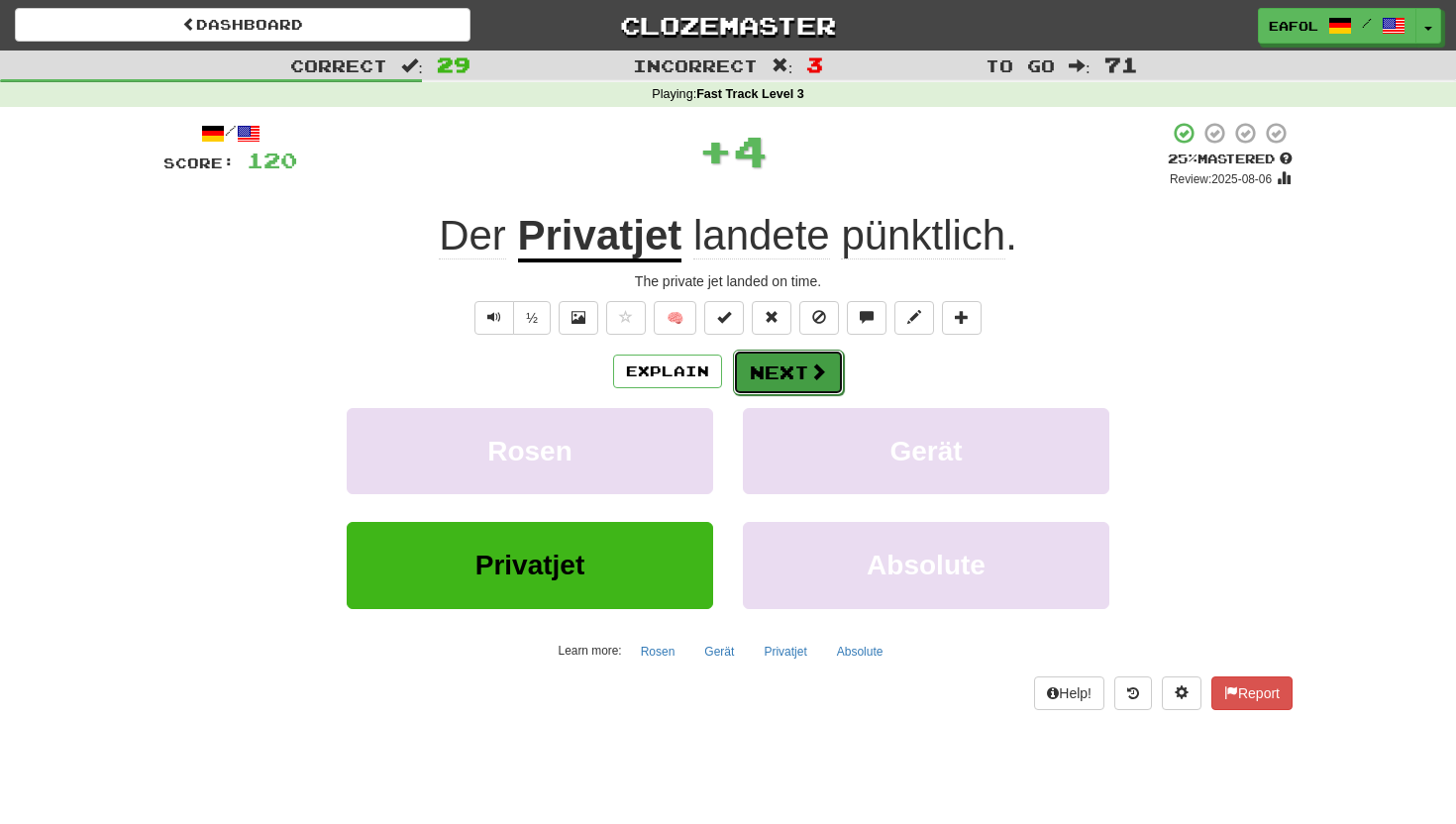click on "Next" at bounding box center [788, 372] 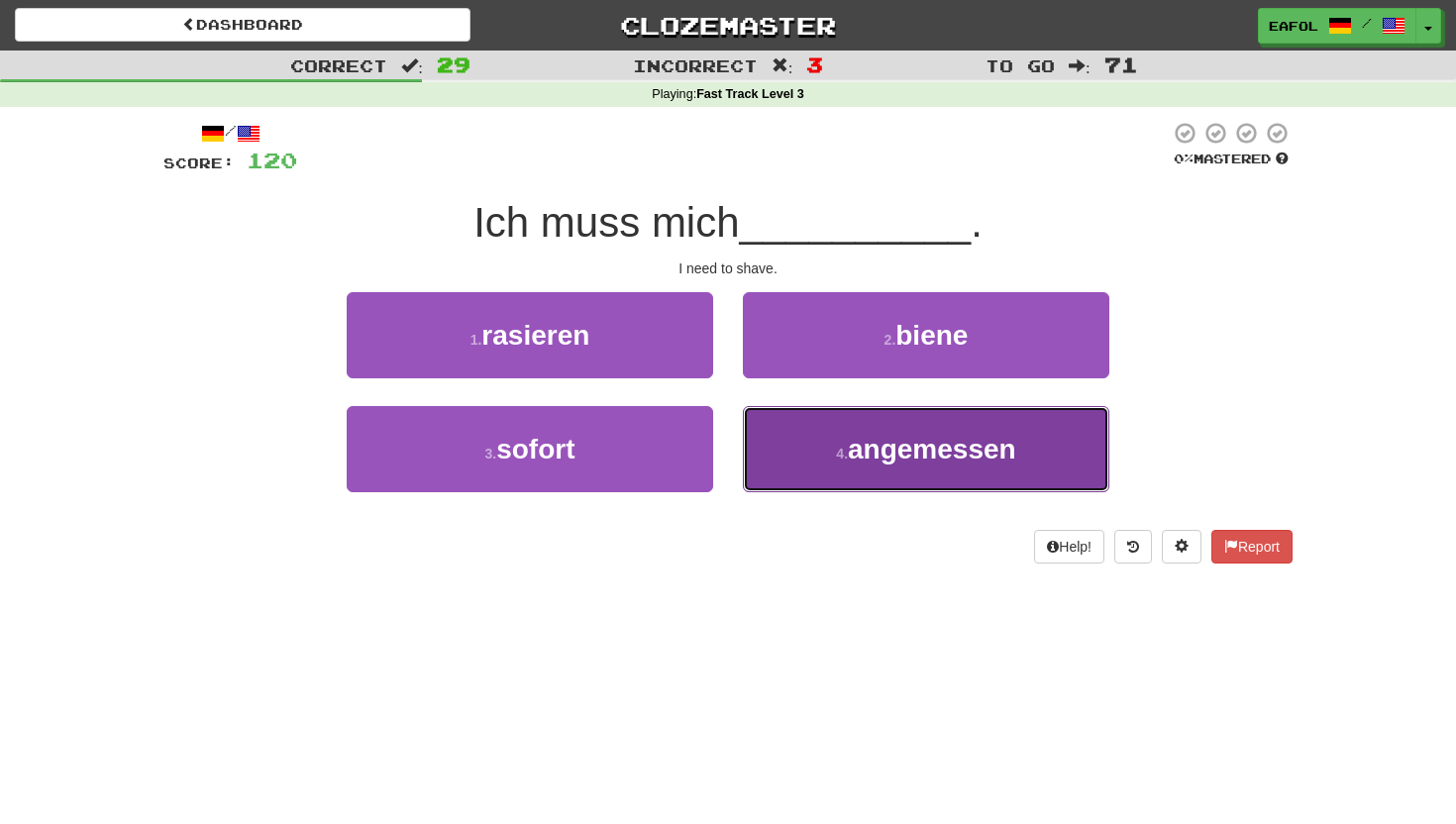 click on "4 .  angemessen" at bounding box center [926, 449] 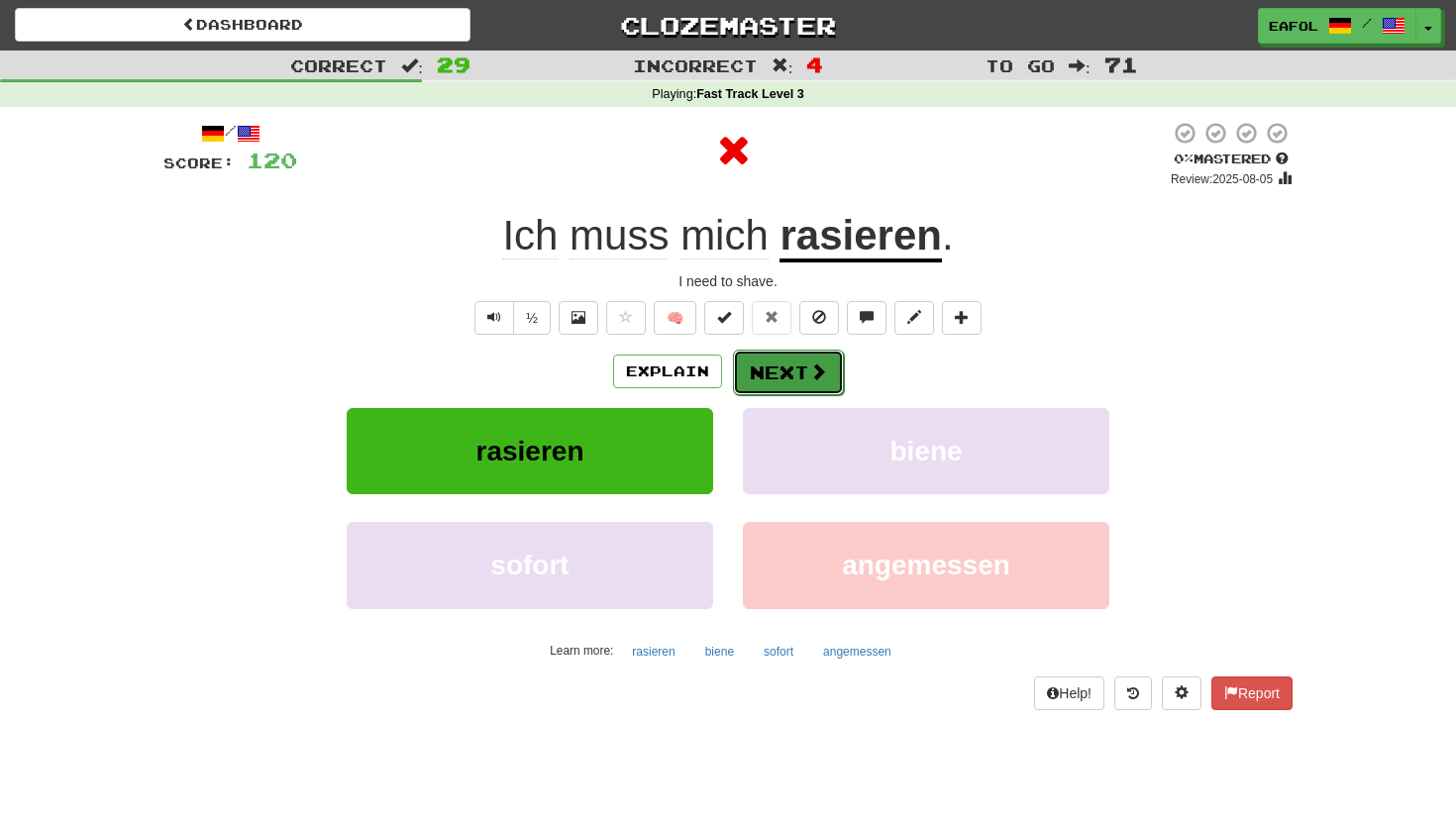 click on "Next" at bounding box center (788, 372) 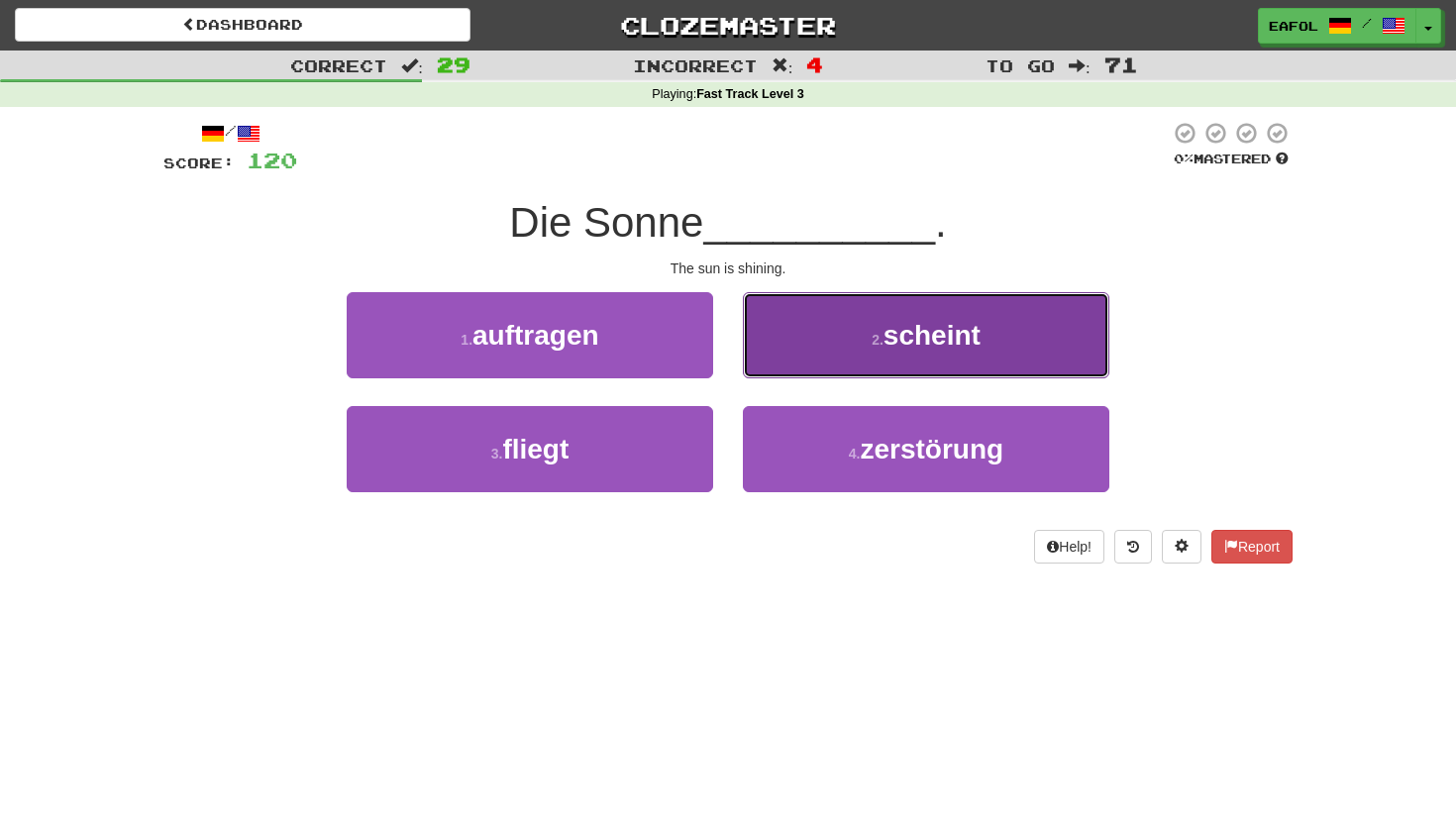 click on "2 .  scheint" at bounding box center [926, 335] 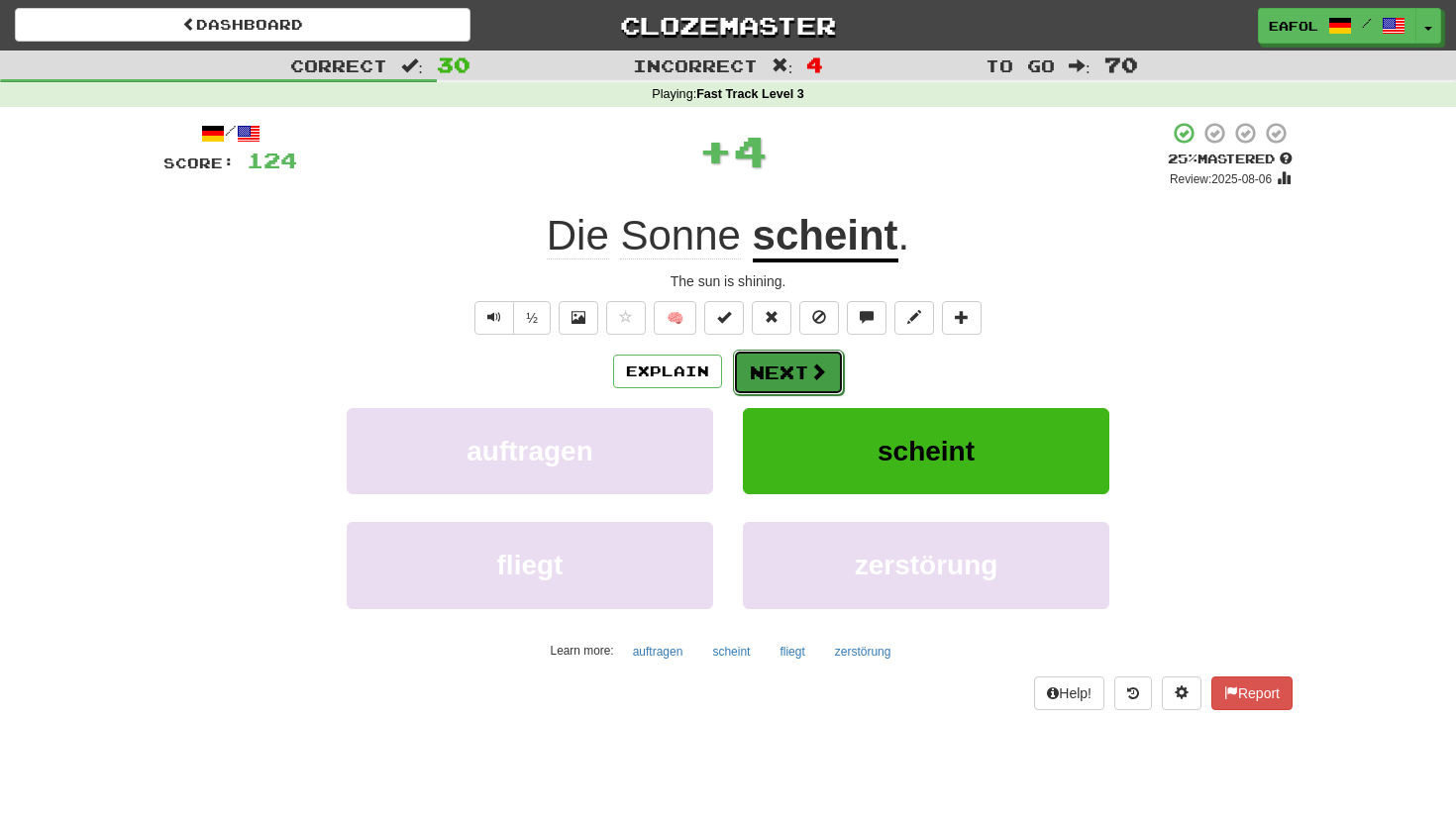 click on "Next" at bounding box center (788, 372) 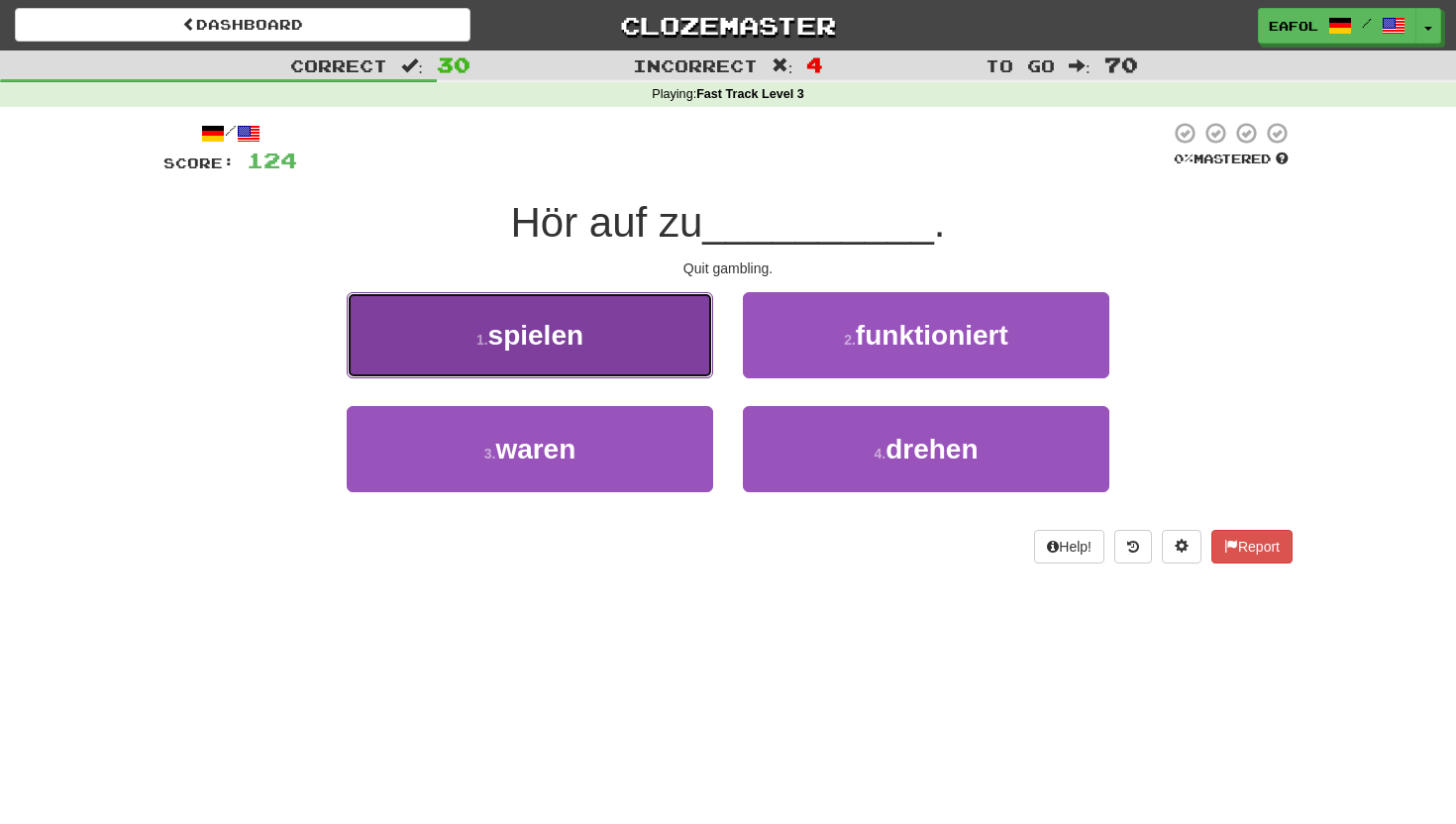 click on "1 .  spielen" at bounding box center (530, 335) 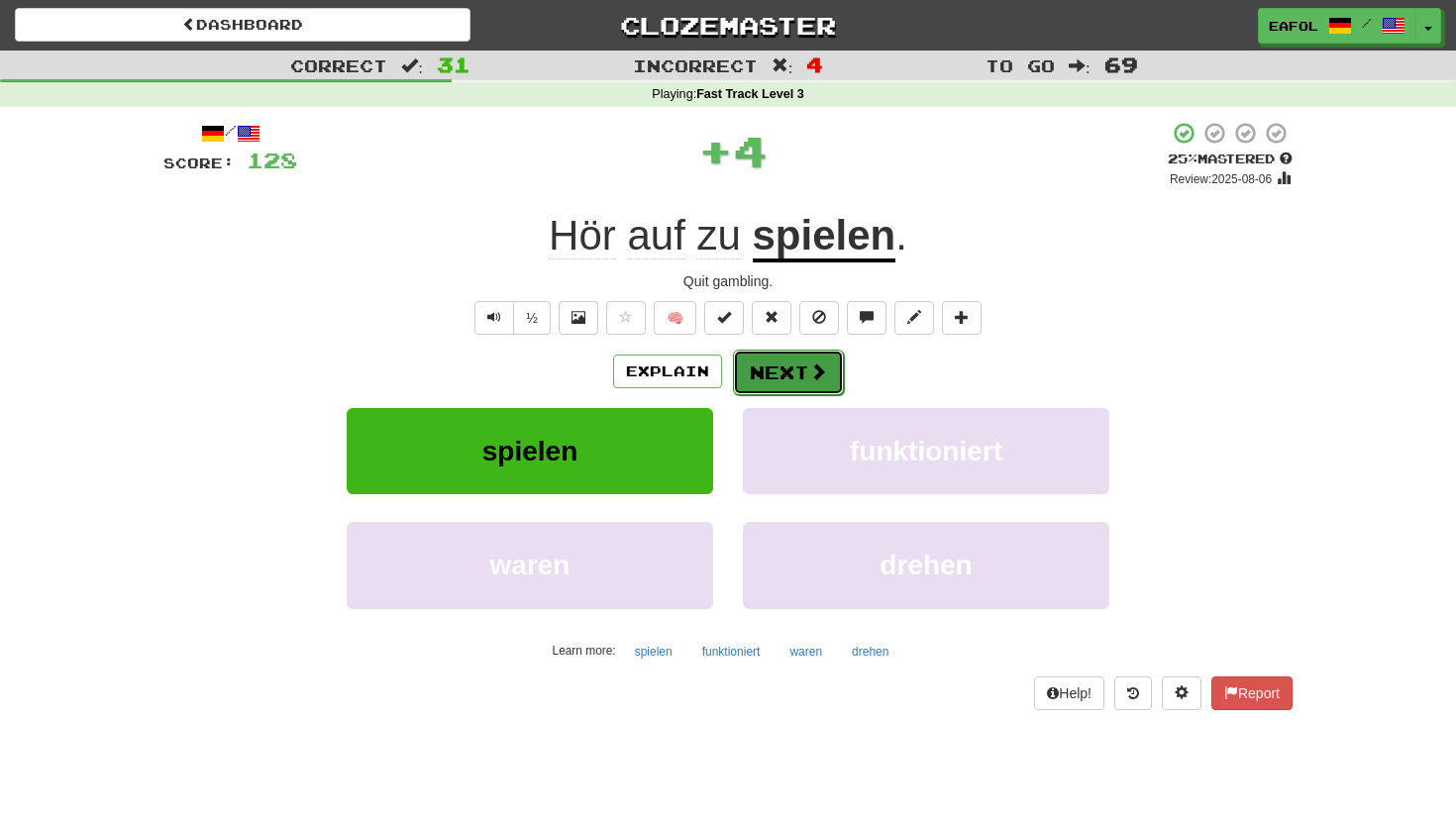 click on "Next" at bounding box center [788, 372] 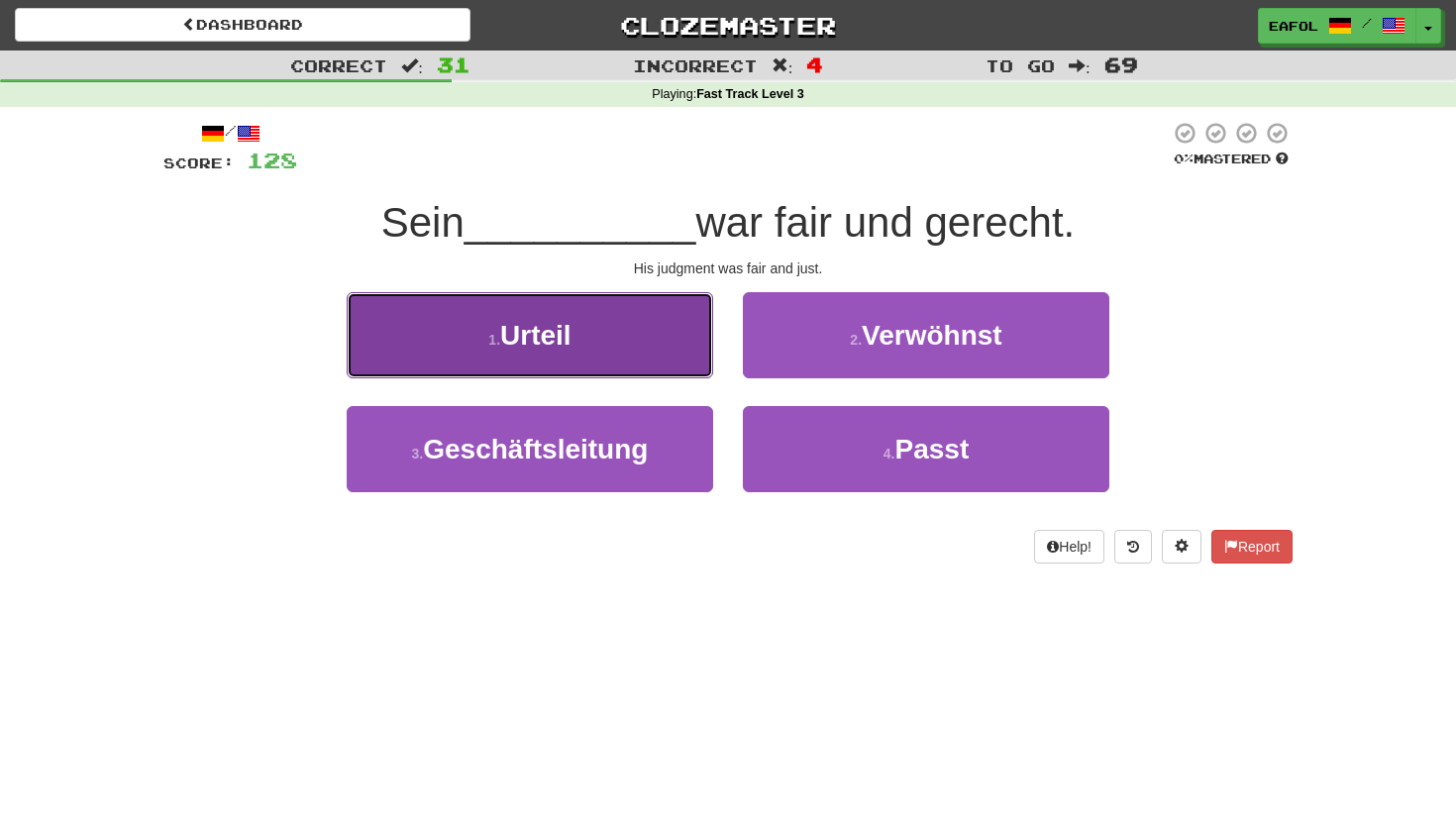 click on "1 .  Urteil" at bounding box center [530, 335] 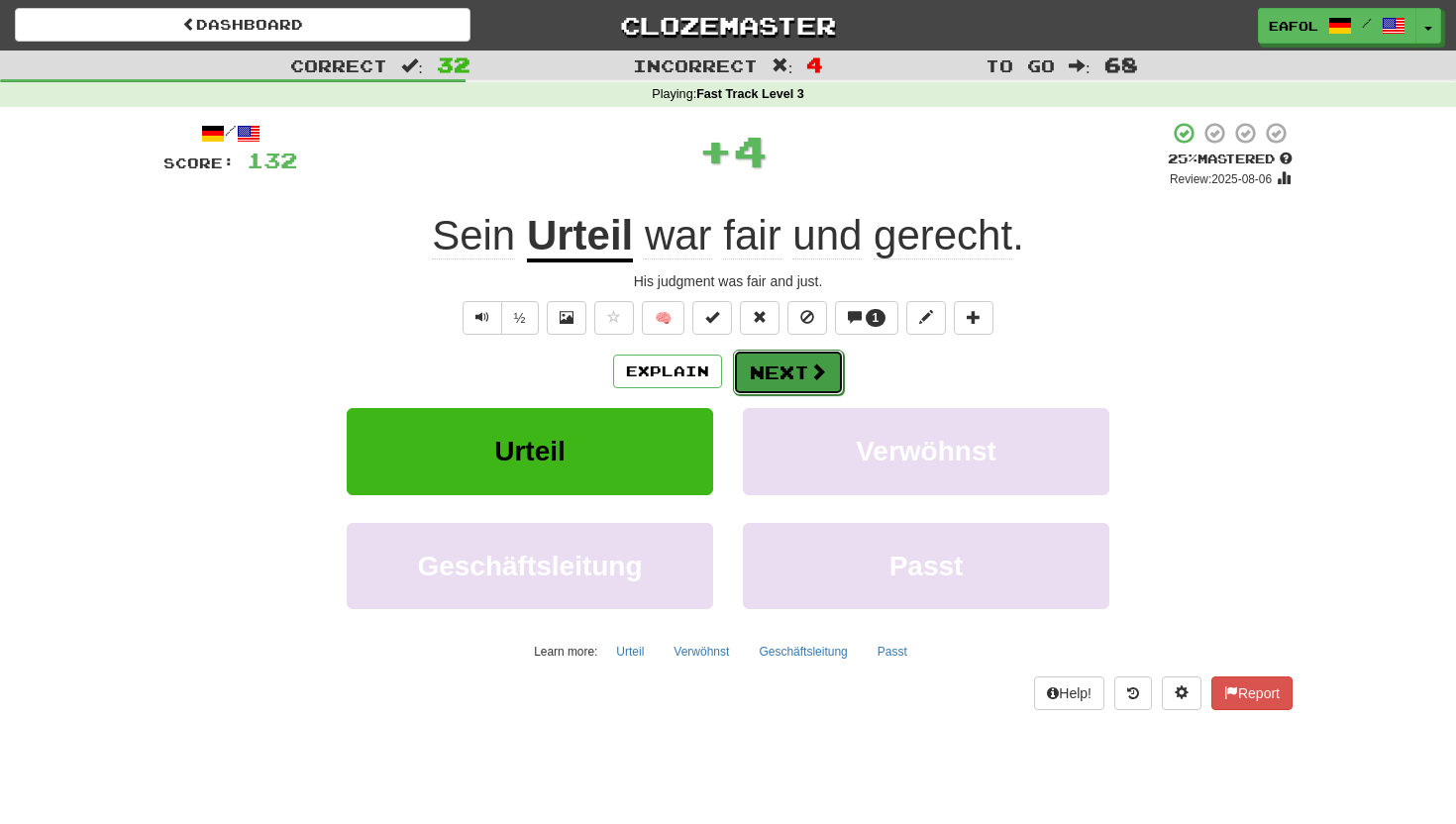 click on "Next" at bounding box center [788, 372] 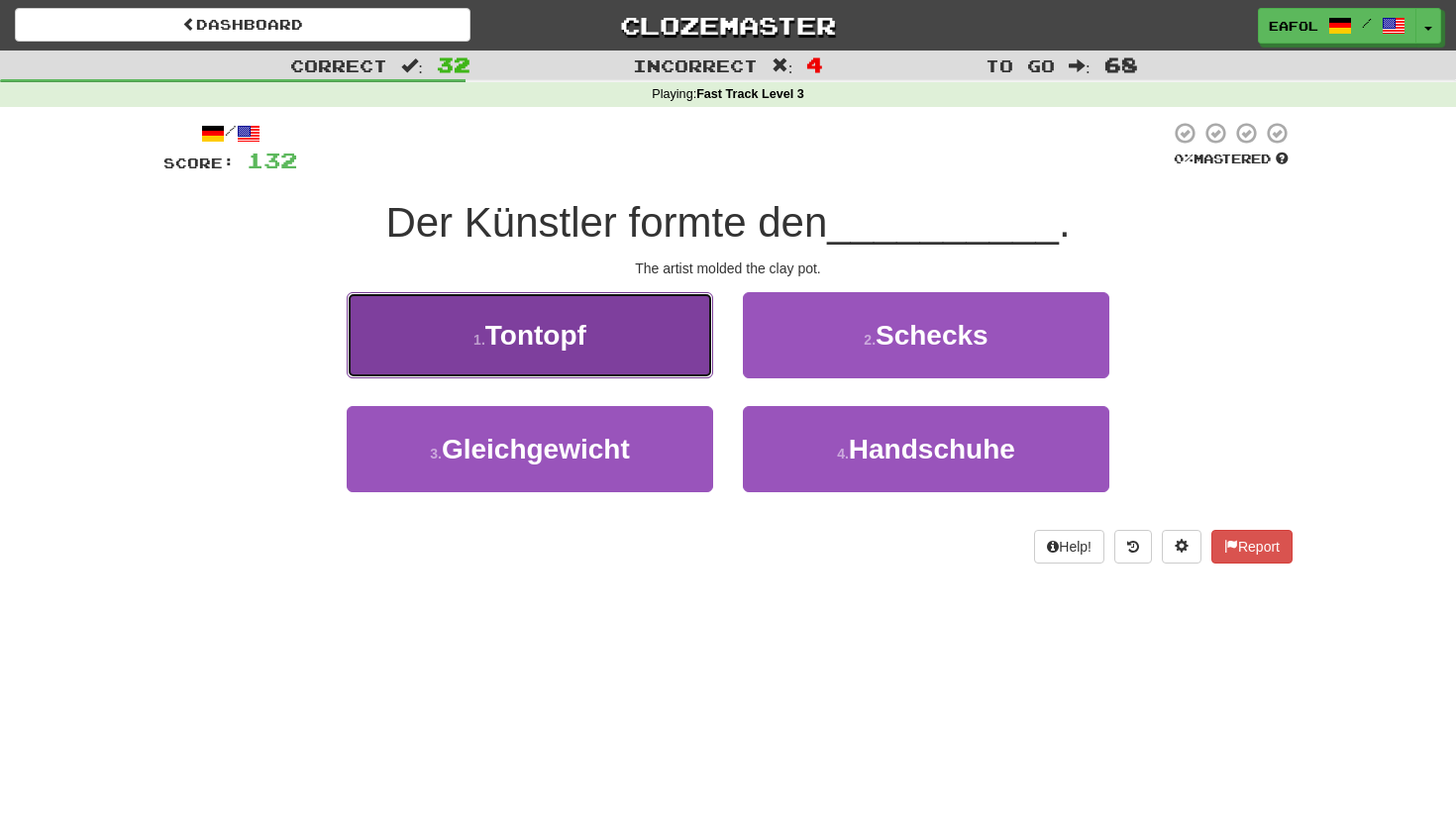 click on "1 .  Tontopf" at bounding box center (530, 335) 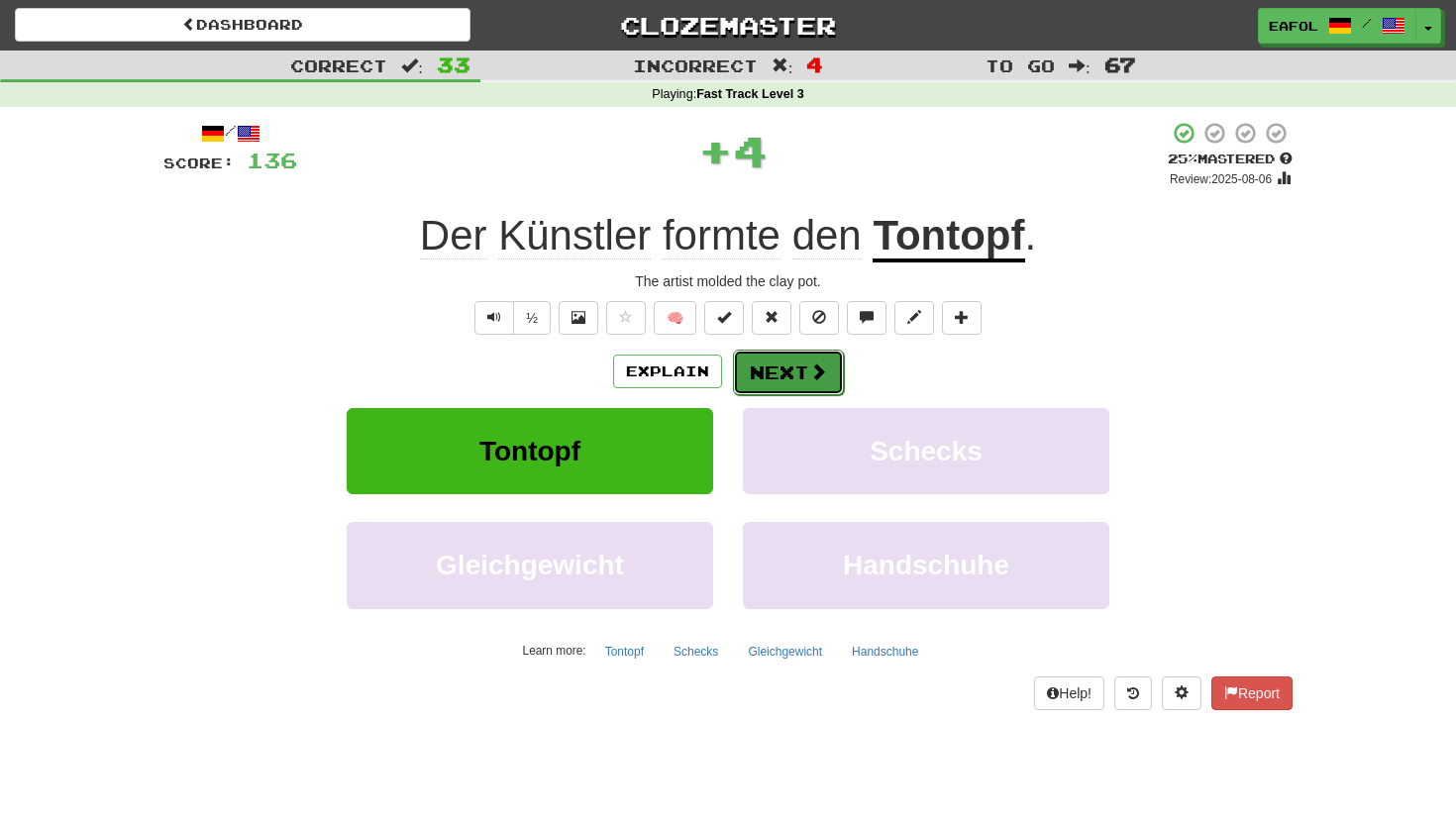 click on "Next" at bounding box center (788, 372) 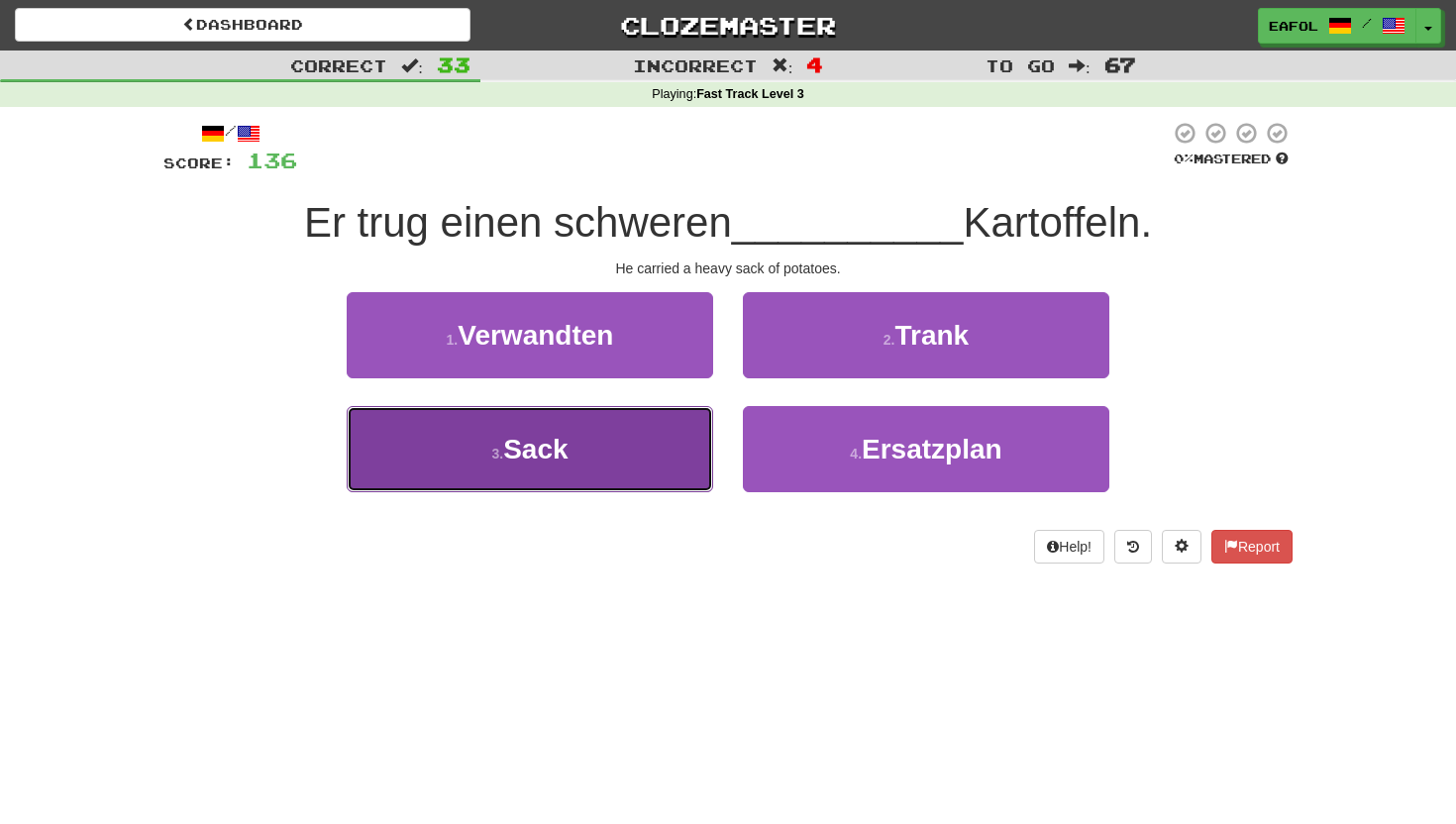 click on "3 .  Sack" at bounding box center (530, 449) 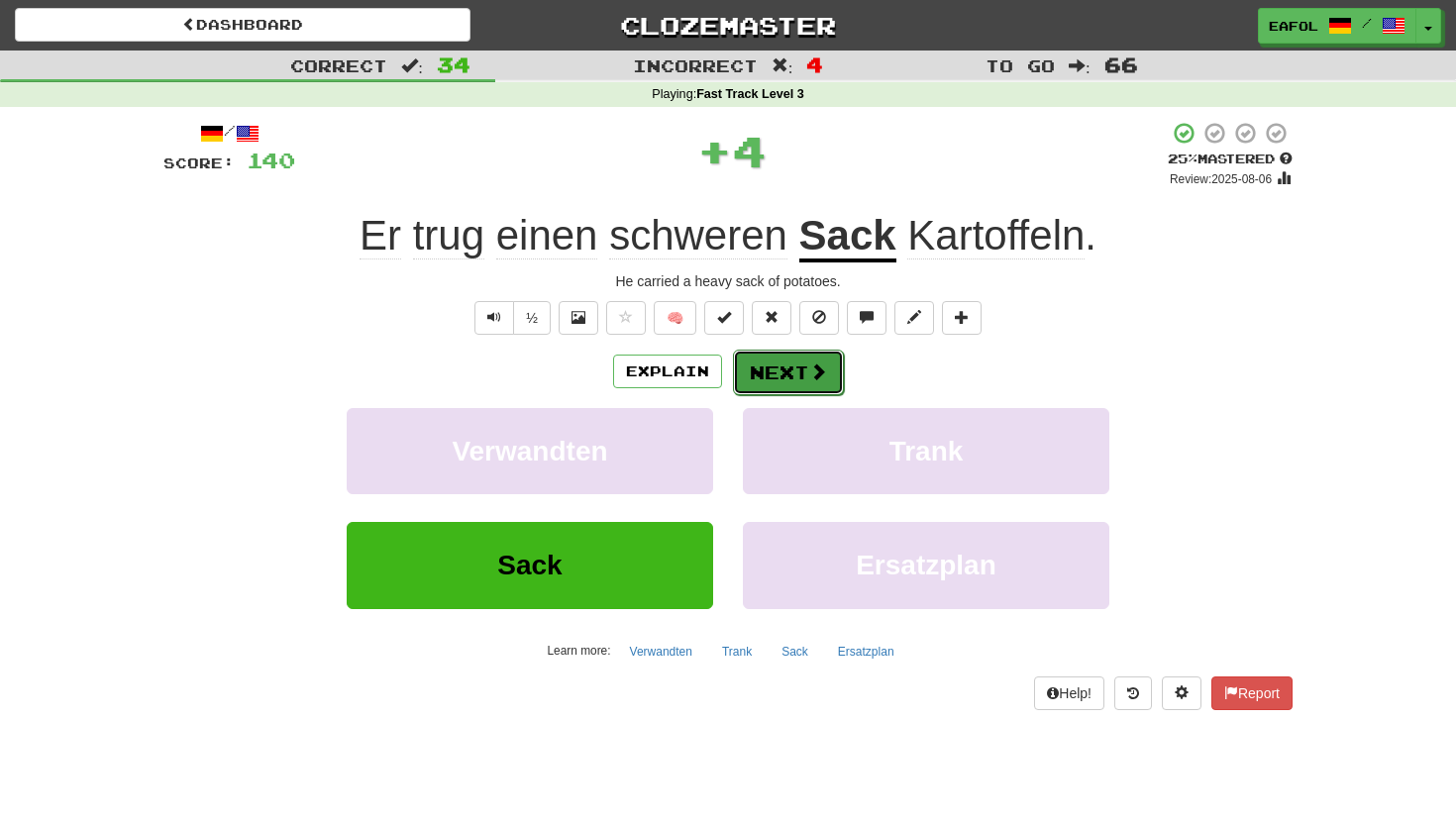 click on "Next" at bounding box center [788, 372] 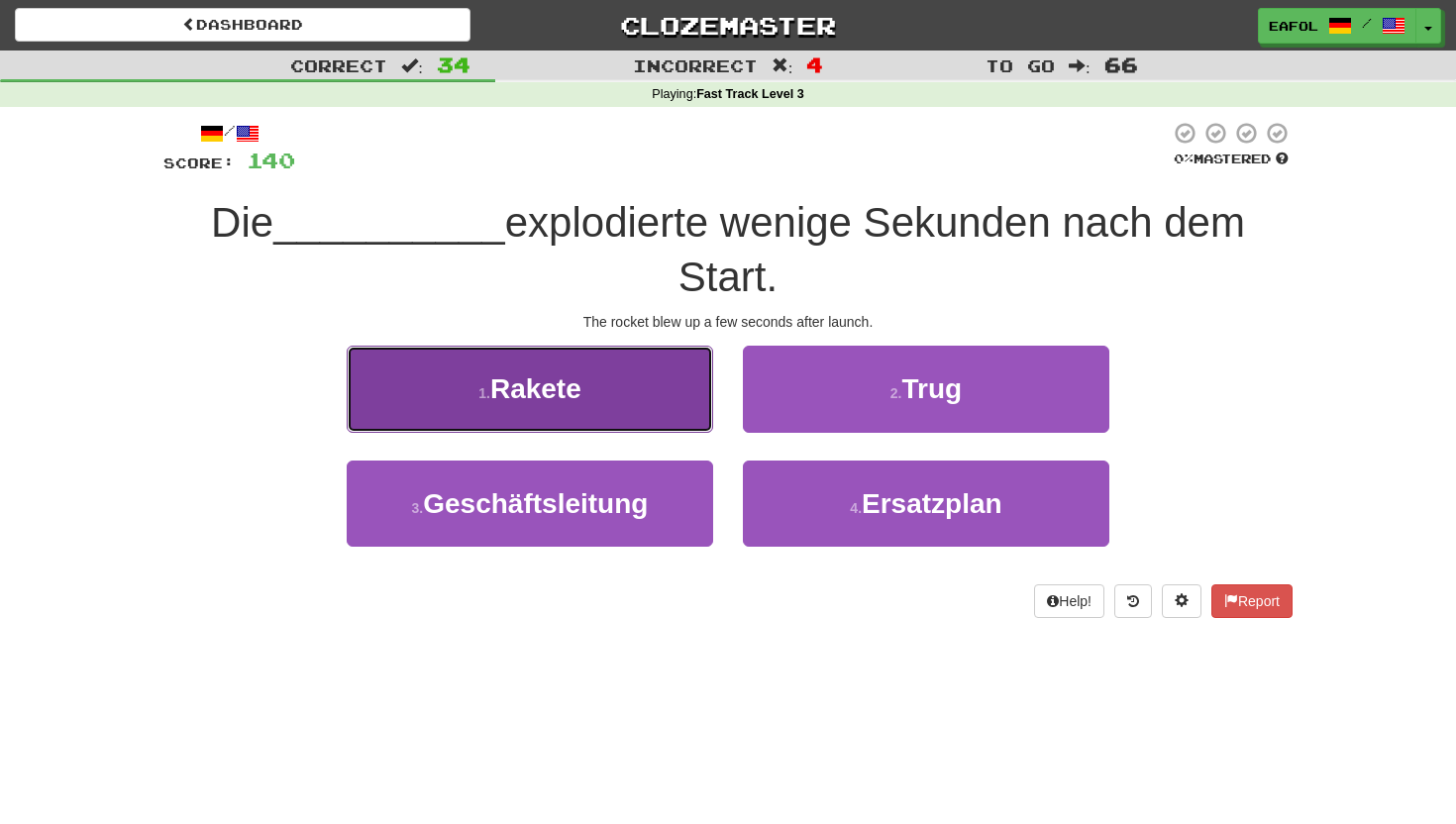 click on "1 .  Rakete" at bounding box center [530, 388] 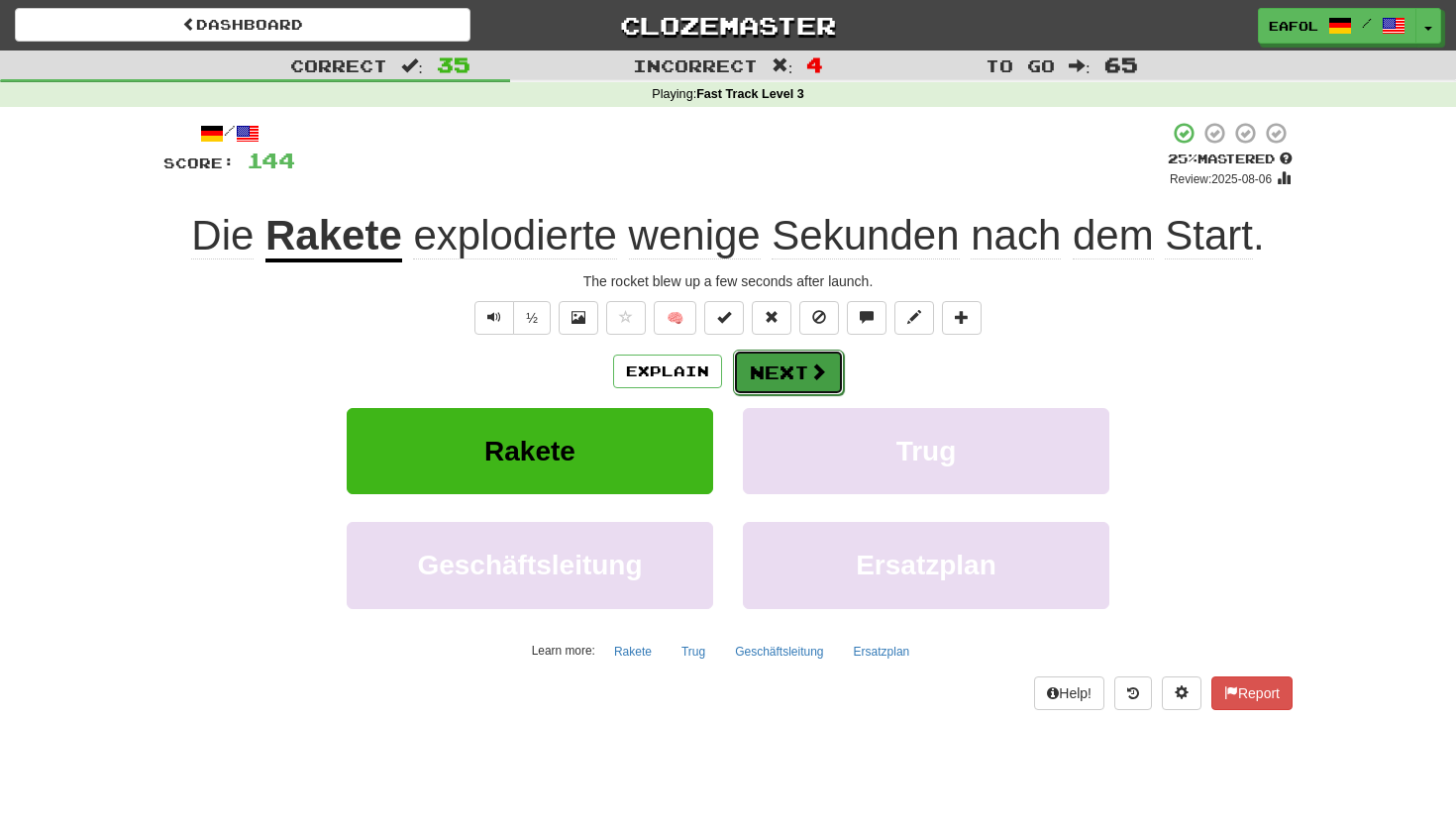 click on "Next" at bounding box center (788, 372) 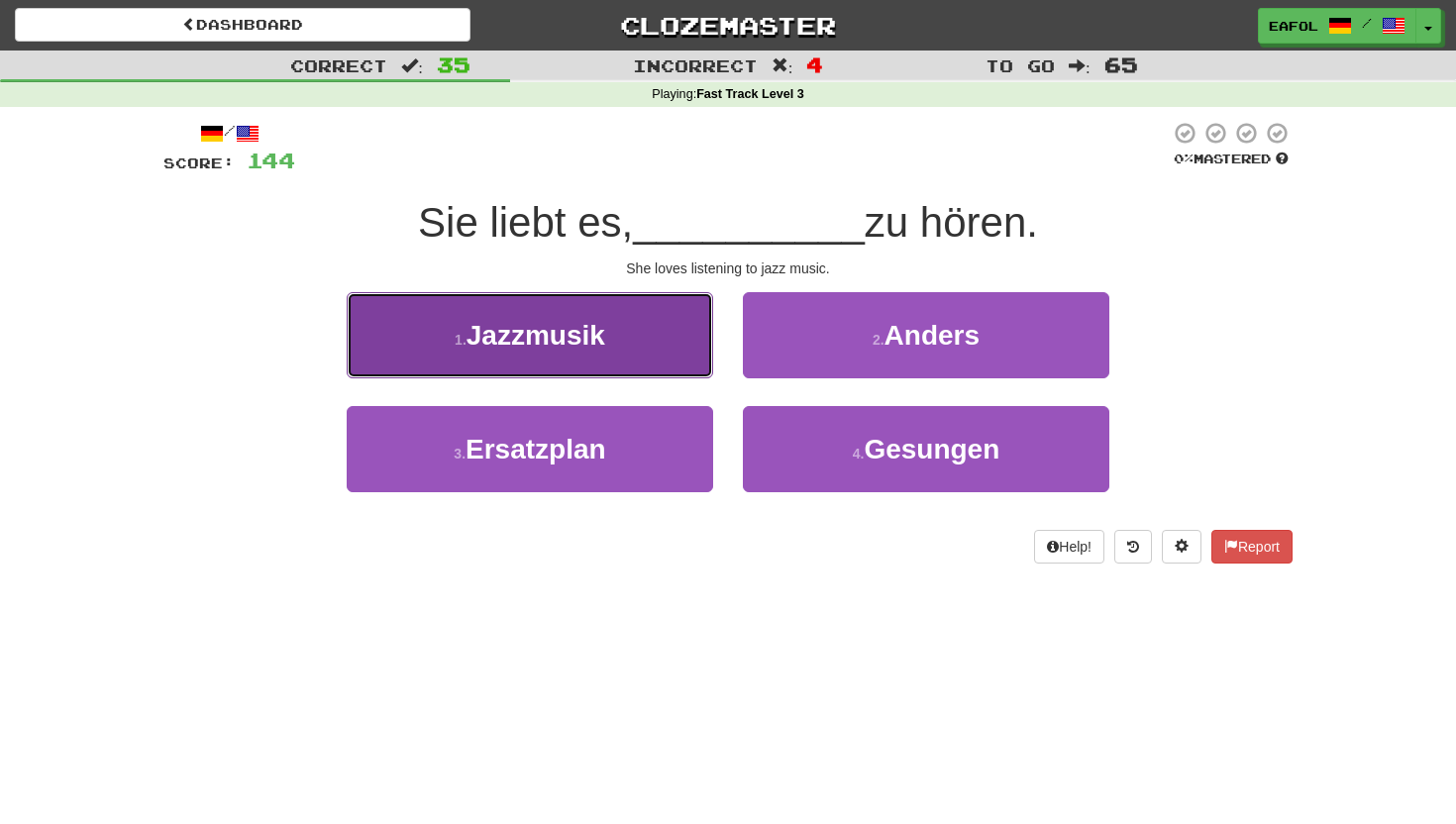 click on "1 .  Jazzmusik" at bounding box center [530, 335] 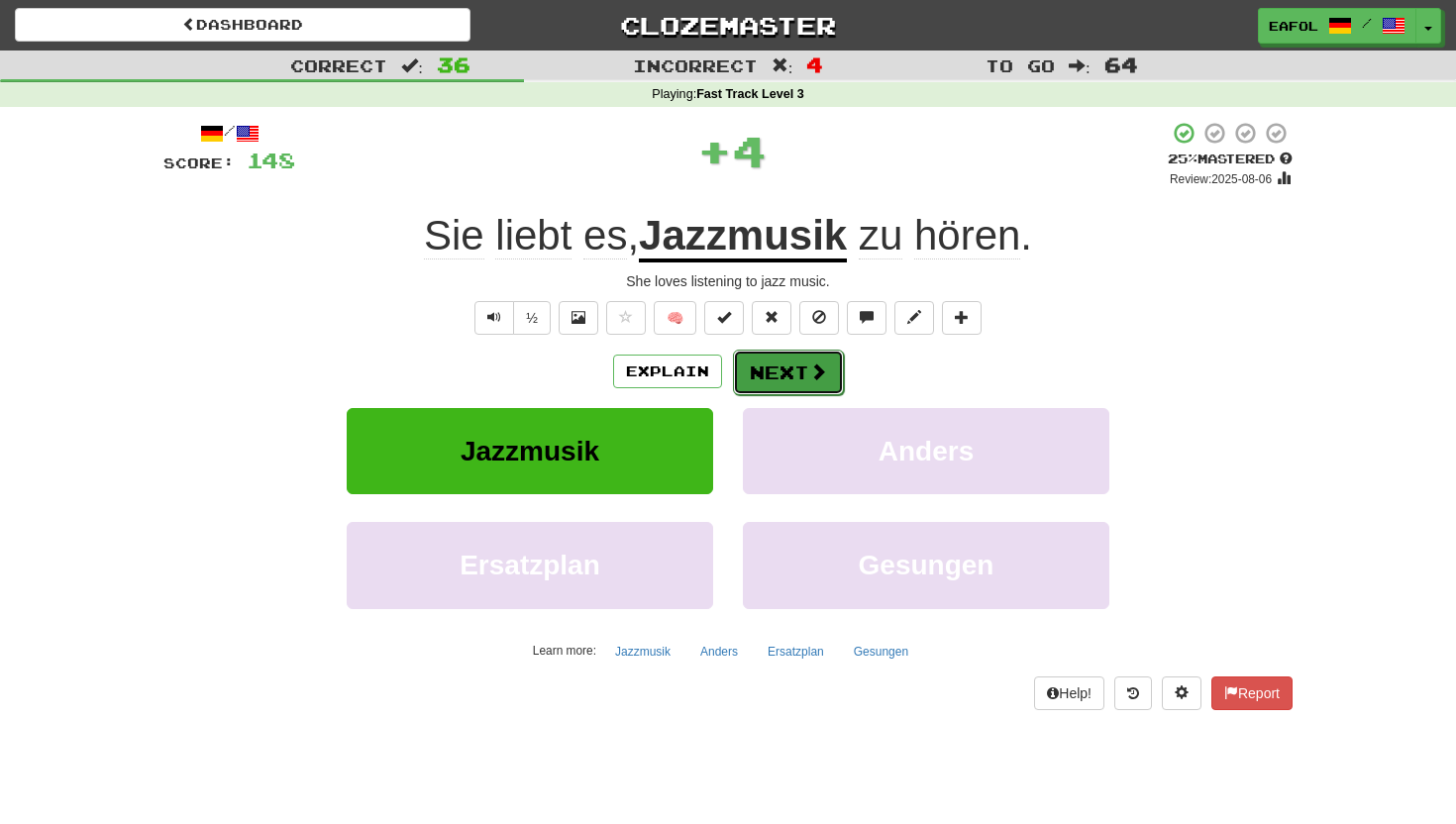 click on "Next" at bounding box center (788, 372) 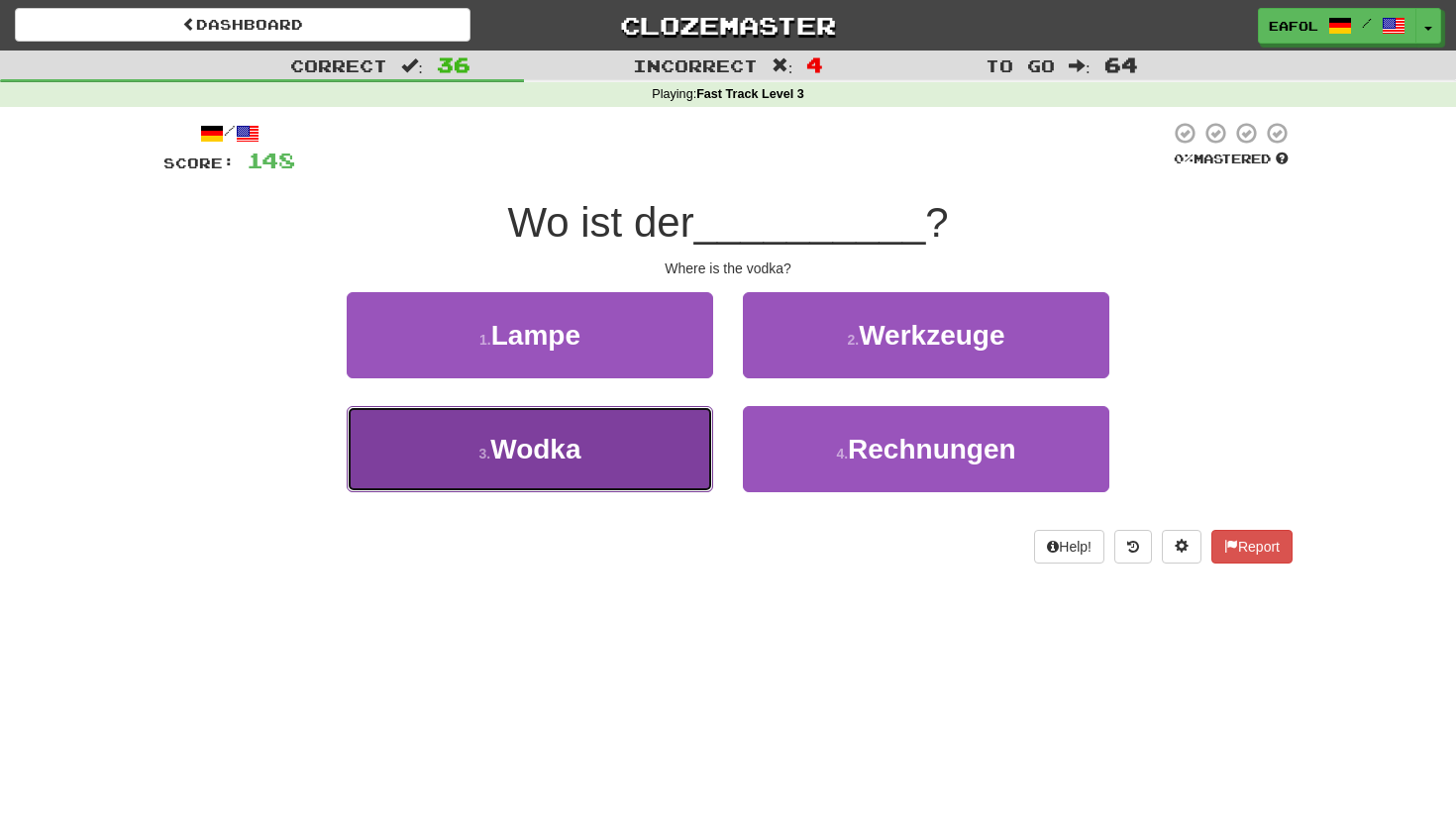 click on "3 .  Wodka" at bounding box center (530, 449) 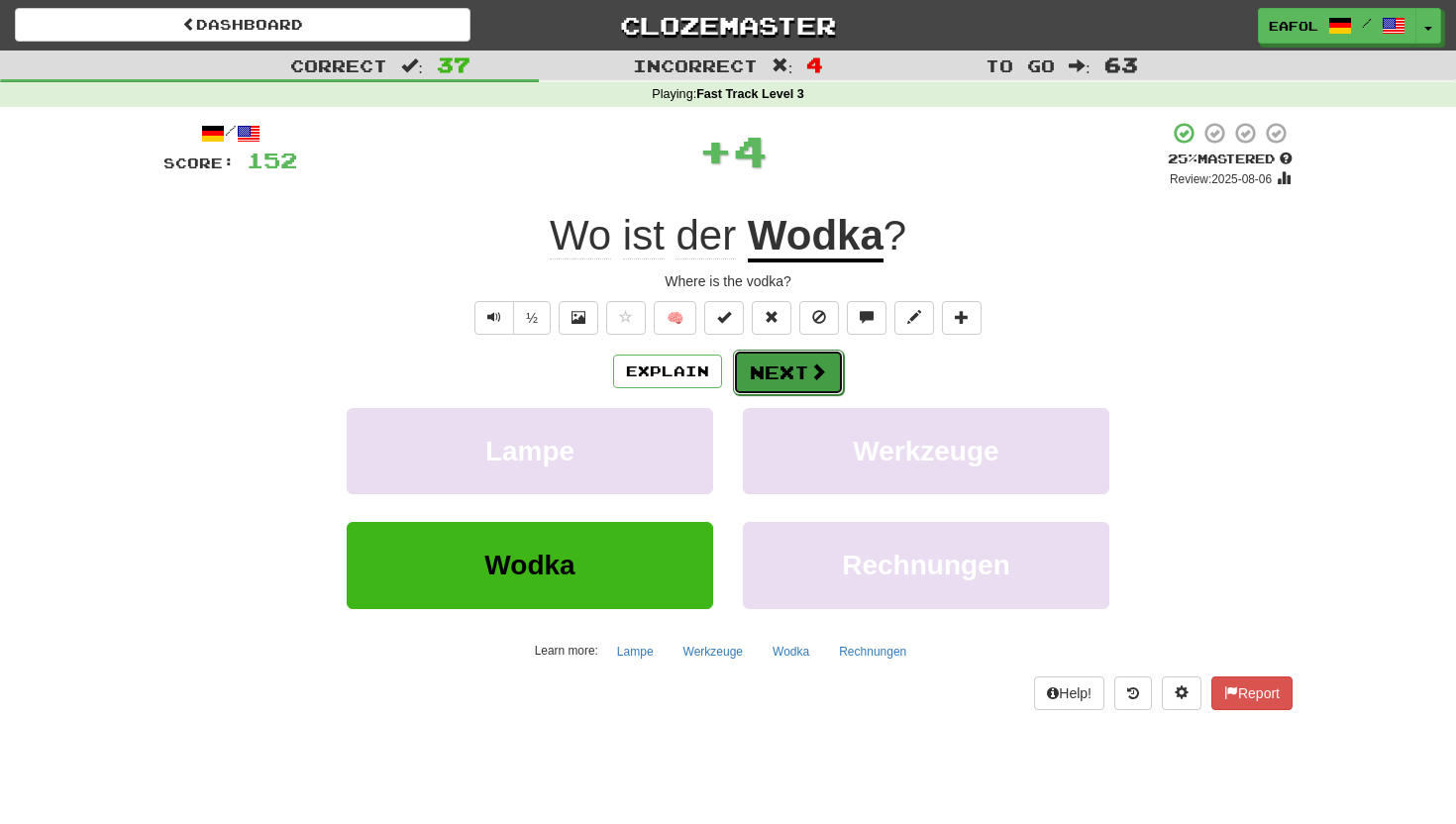 click on "Next" at bounding box center [788, 372] 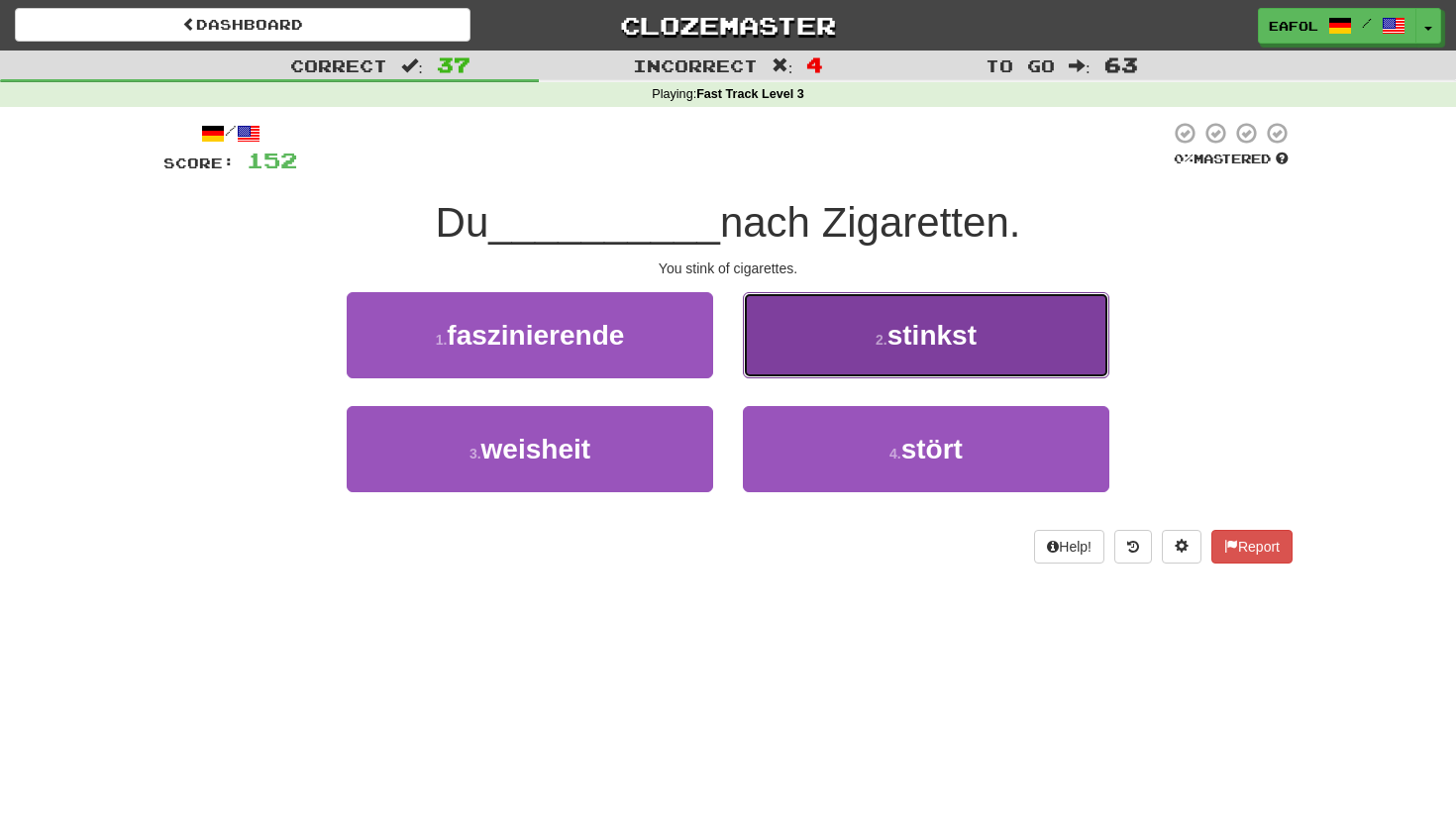 click on "2 .  stinkst" at bounding box center [926, 335] 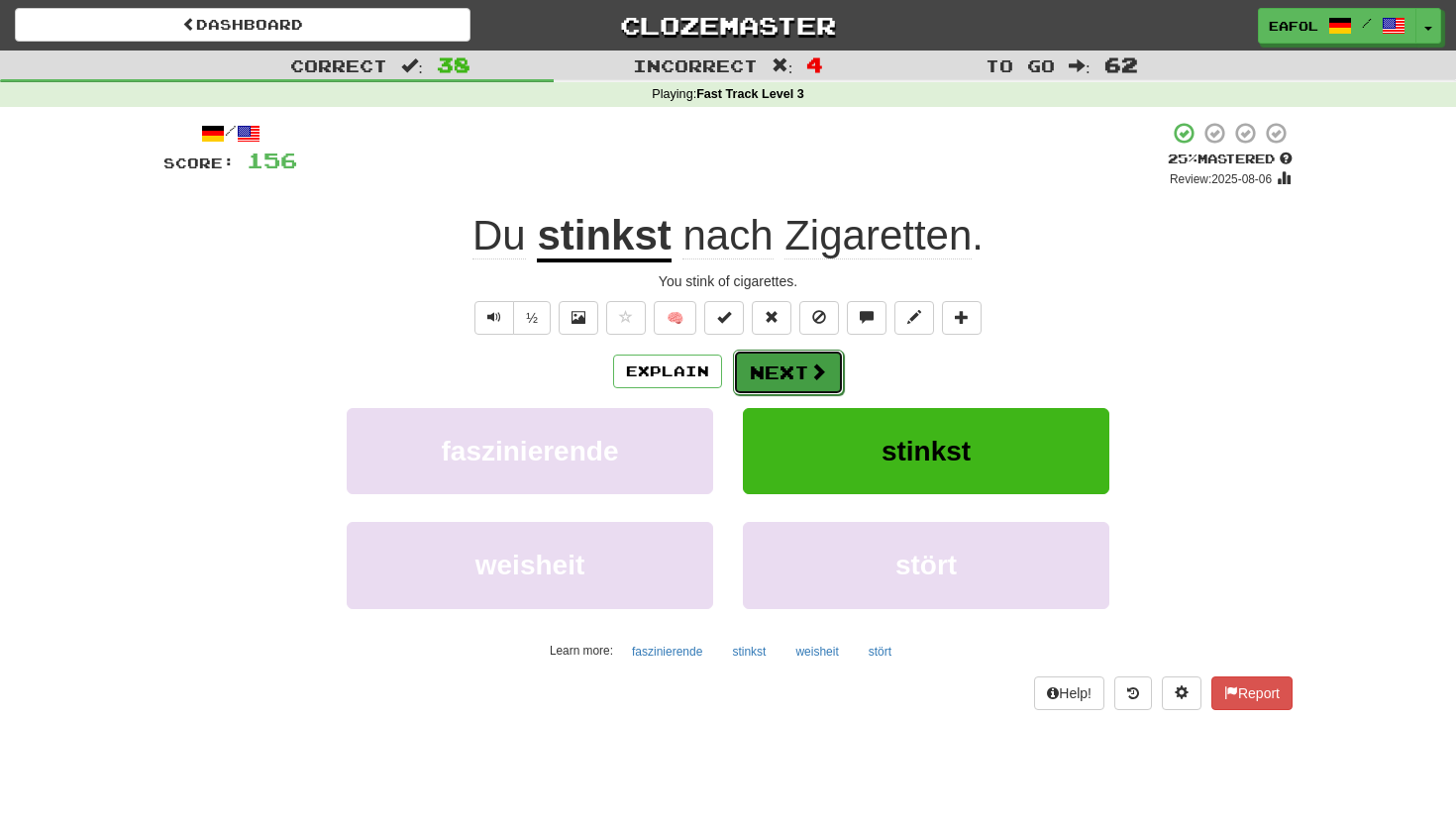 click on "Next" at bounding box center (788, 372) 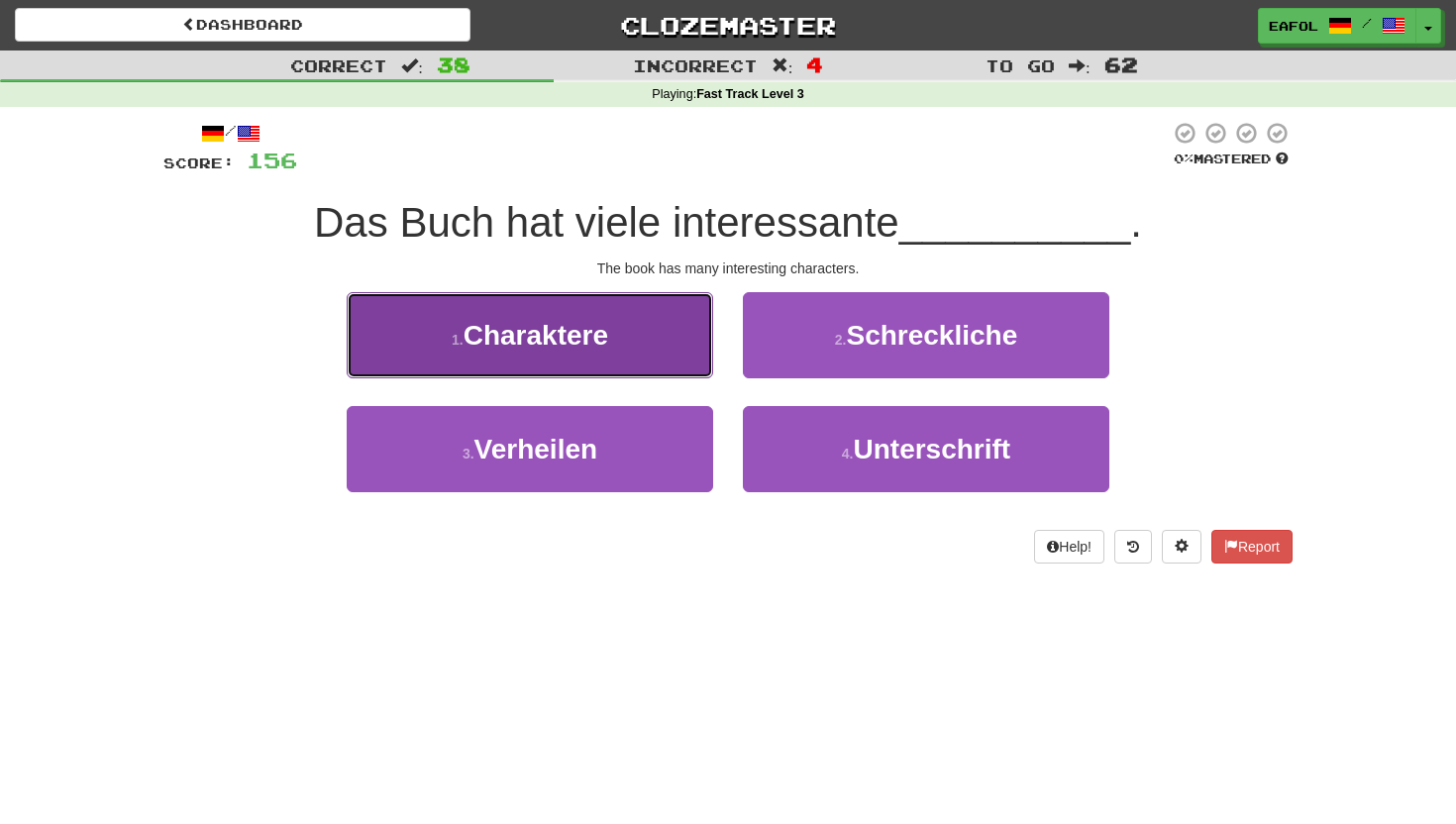 click on "1 .  Charaktere" at bounding box center (530, 335) 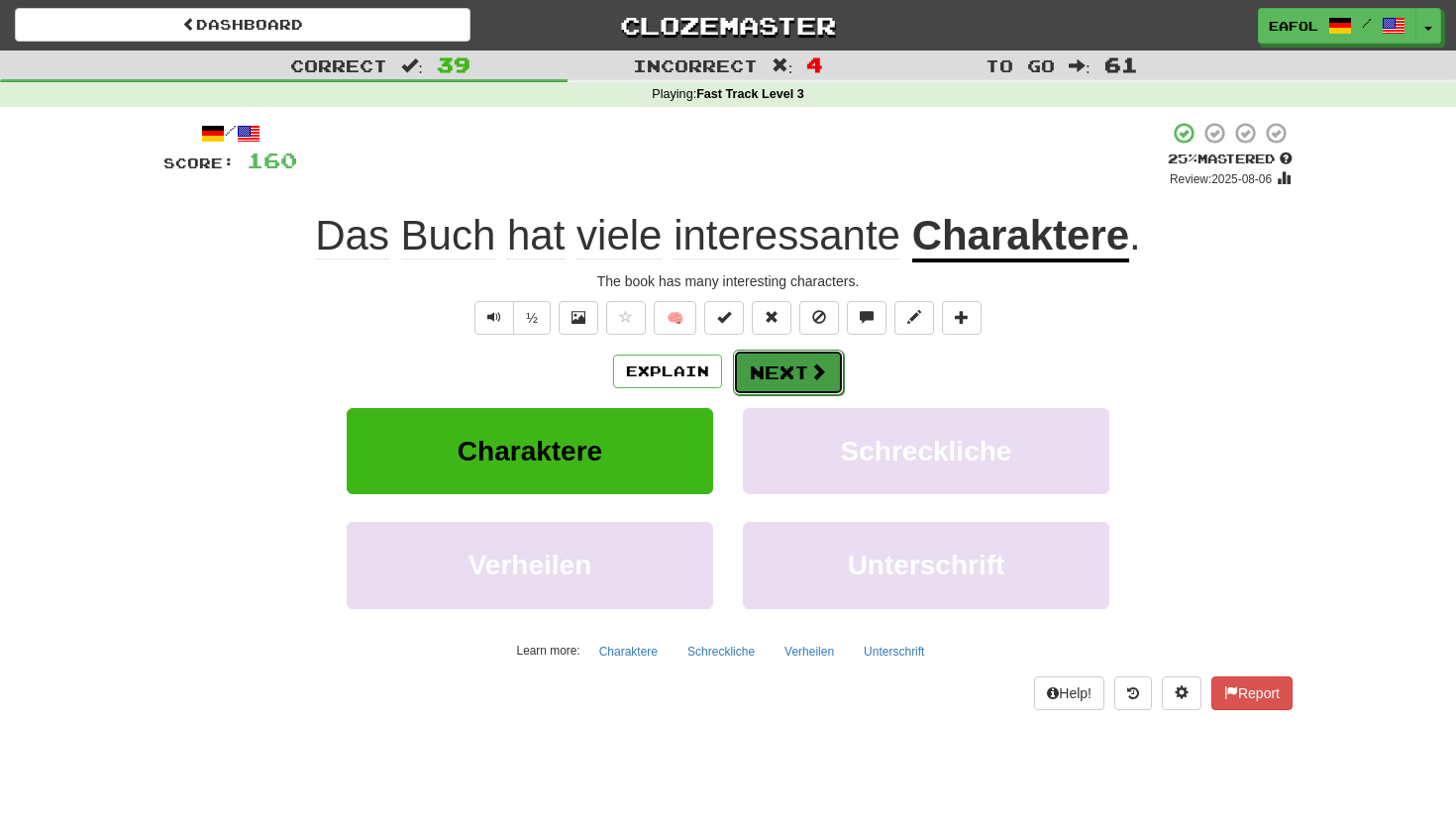 click on "Next" at bounding box center [788, 372] 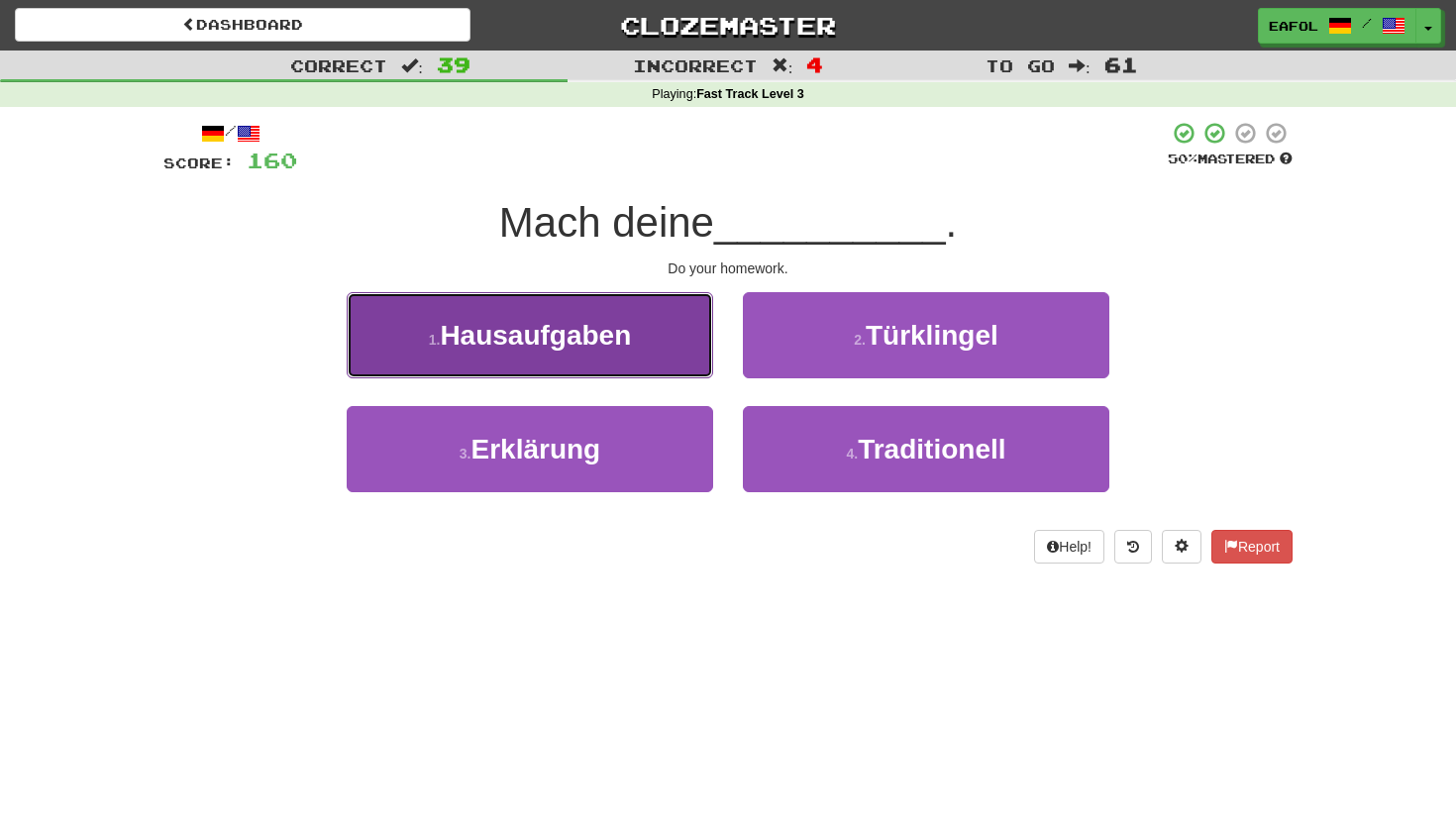 click on "1 .  Hausaufgaben" at bounding box center (530, 335) 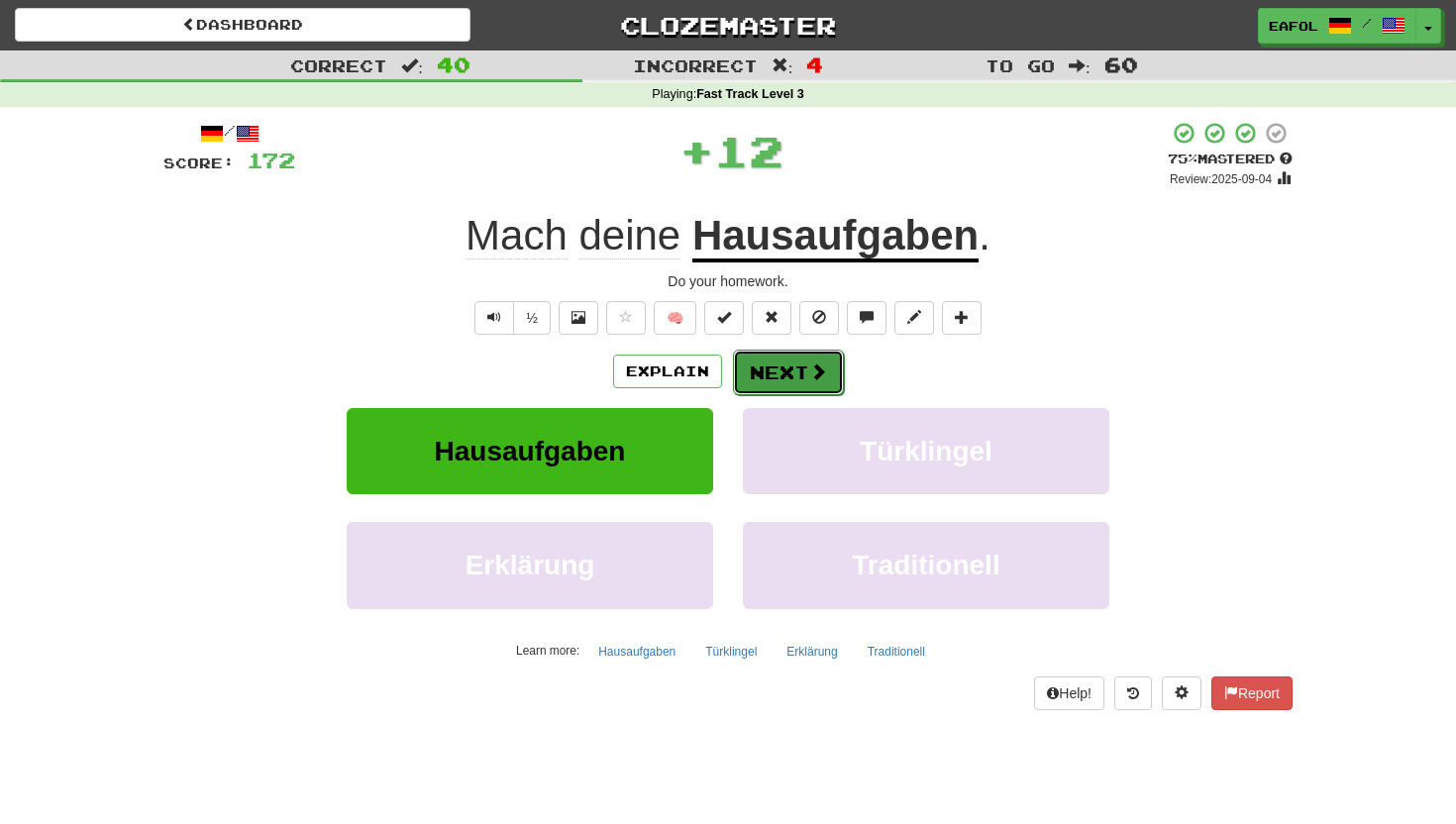 click on "Next" at bounding box center (788, 372) 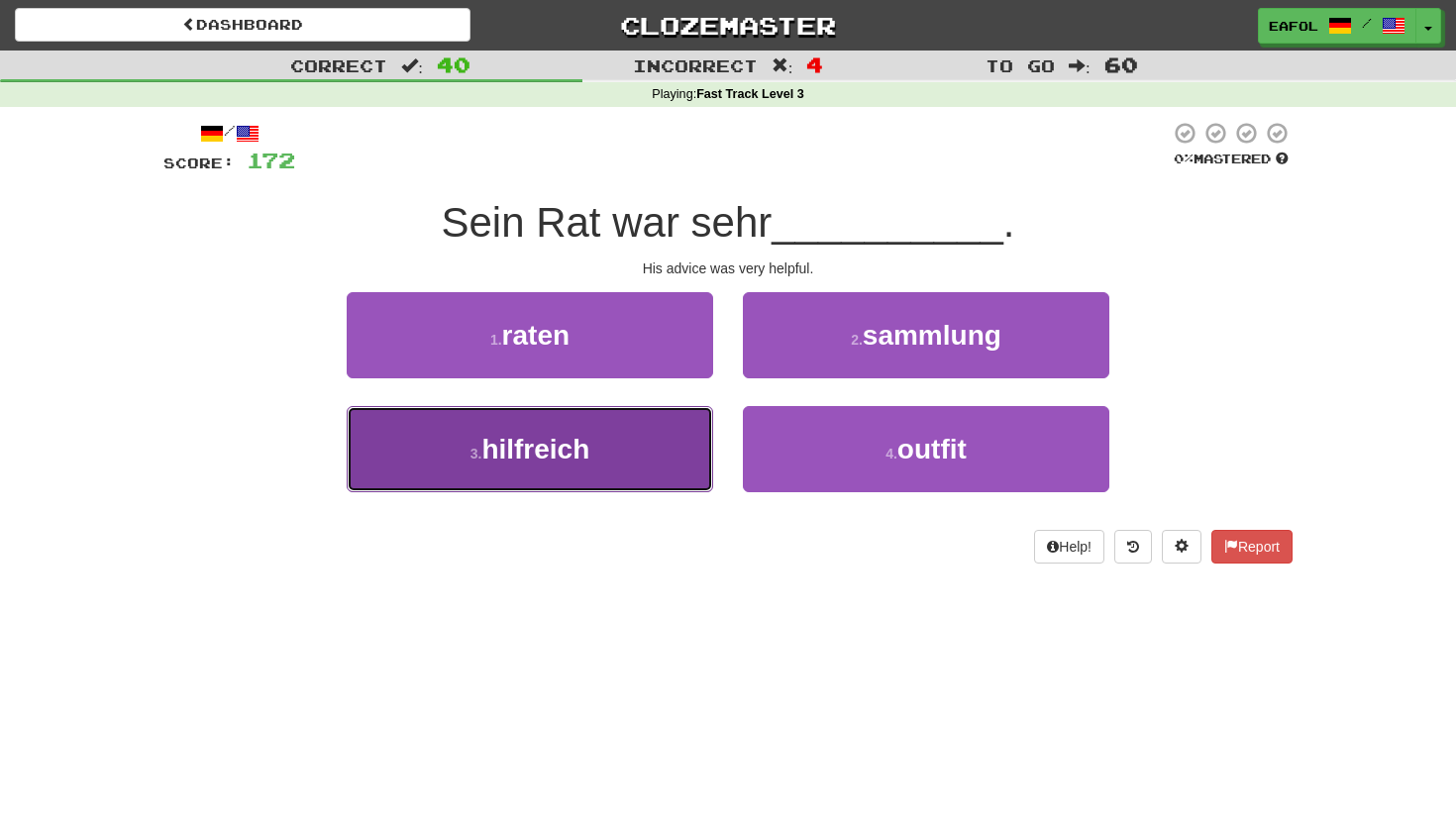 click on "3 .  hilfreich" at bounding box center (530, 449) 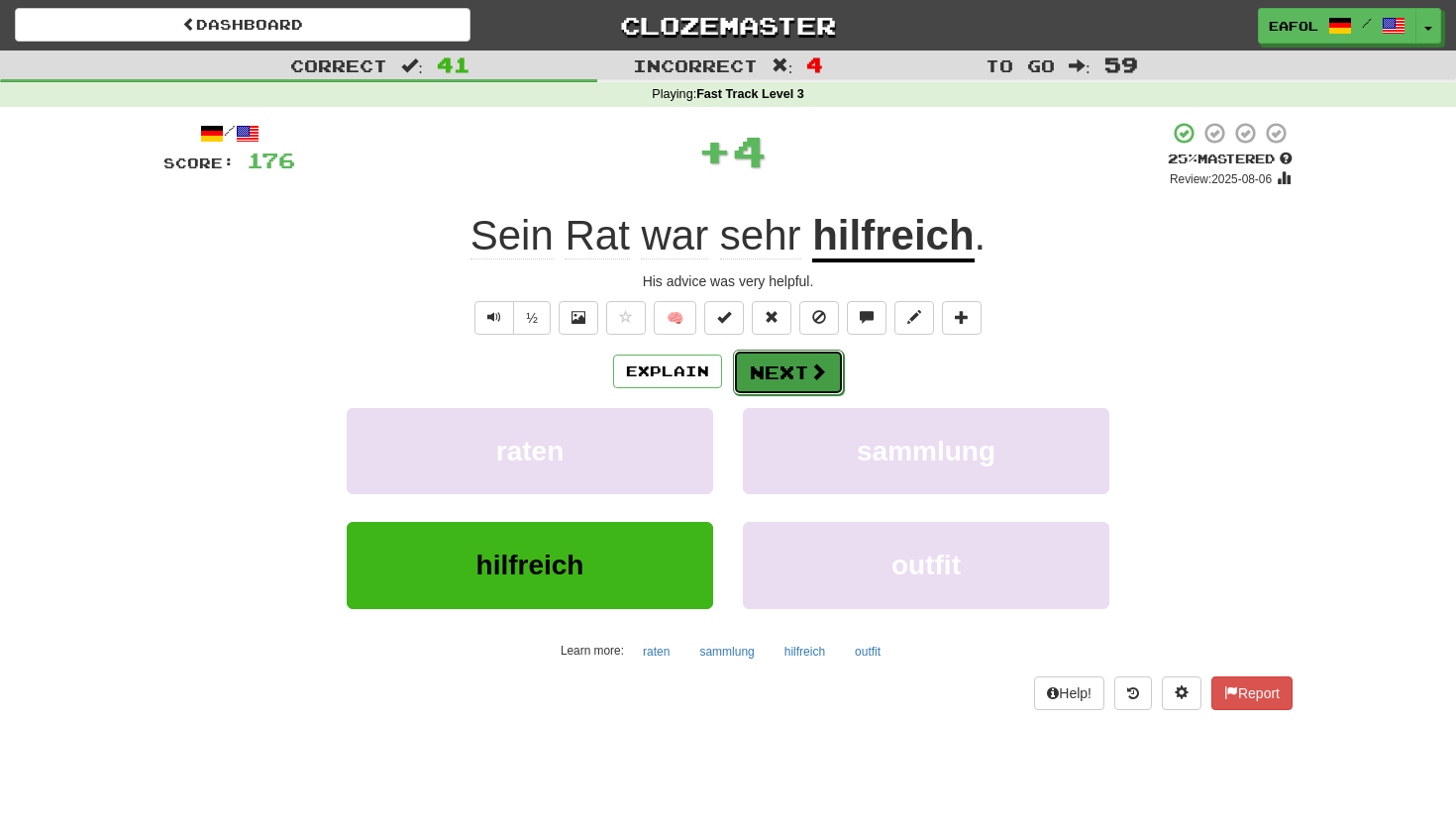 click on "Next" at bounding box center (788, 372) 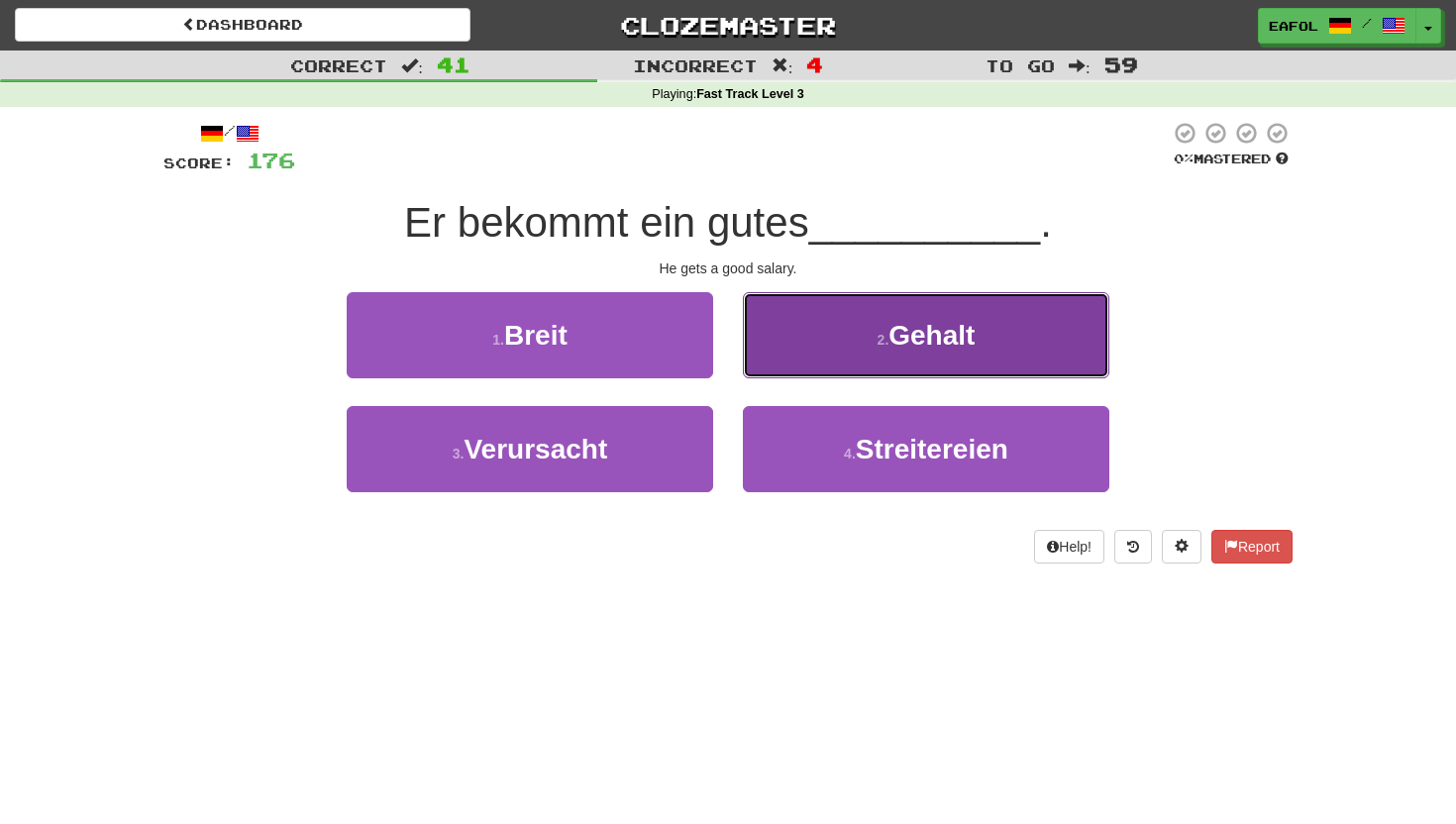 click on "2 .  Gehalt" at bounding box center [926, 335] 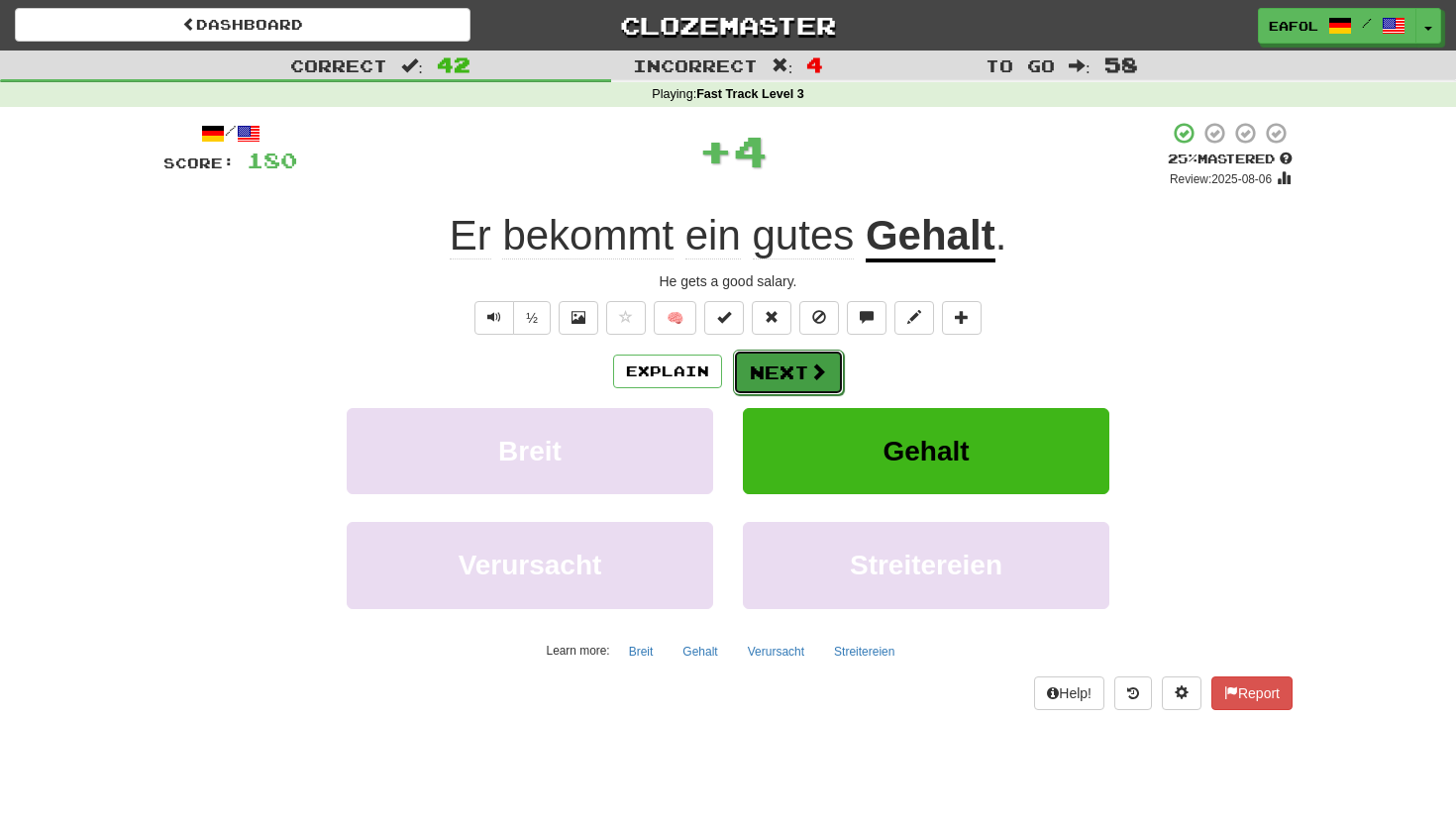 click on "Next" at bounding box center (788, 372) 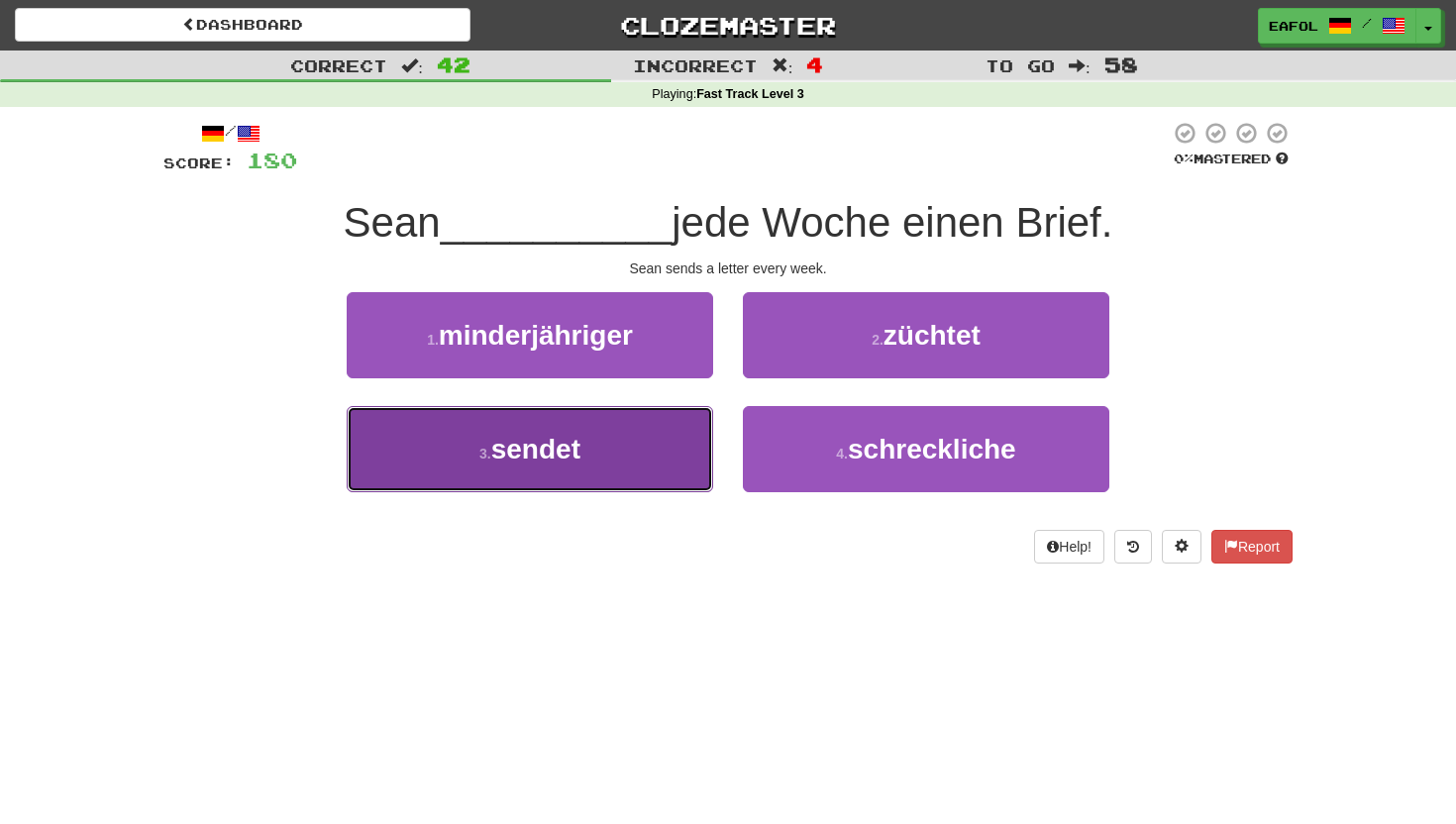 click on "3 .  sendet" at bounding box center (530, 449) 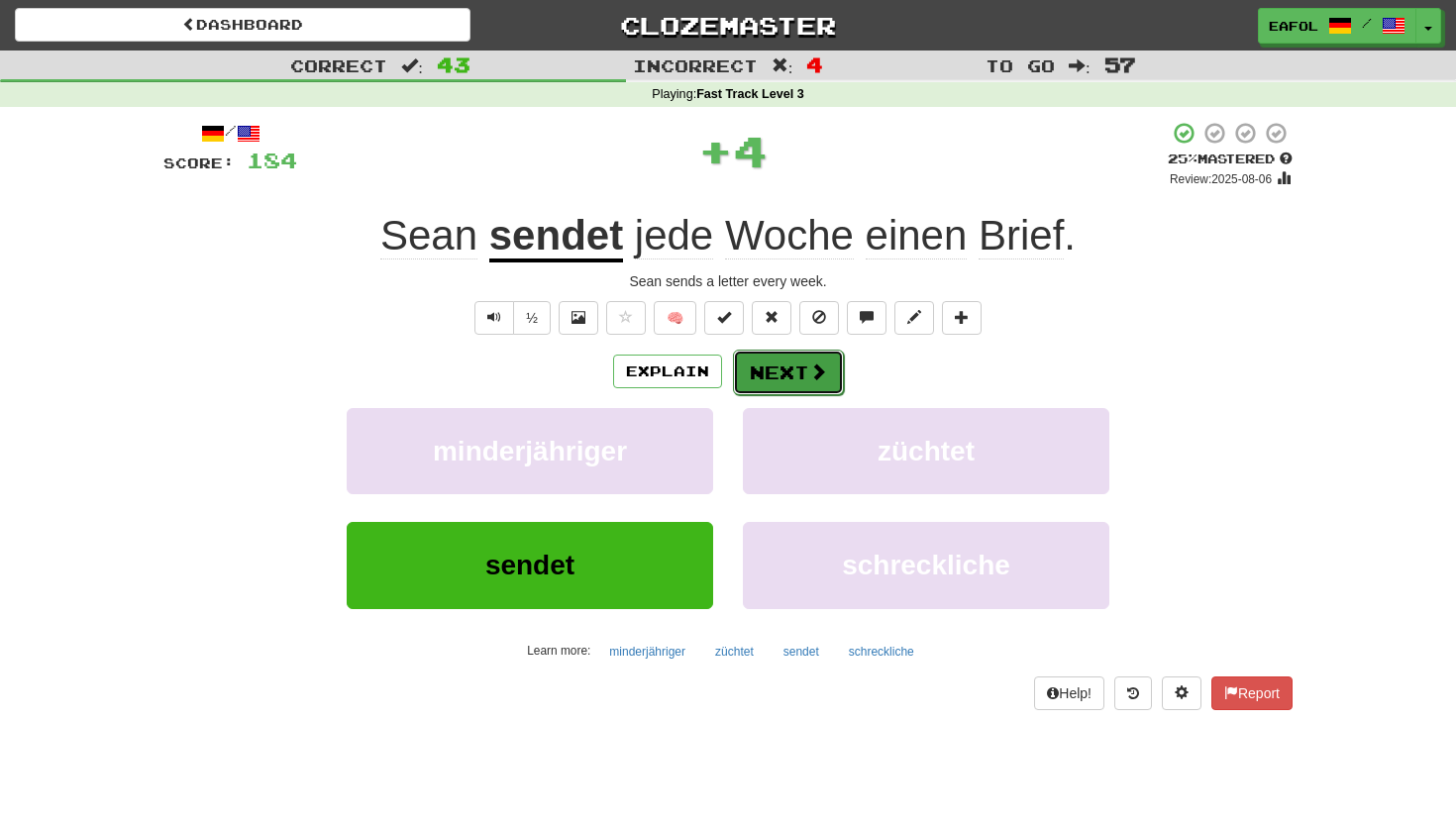 click on "Next" at bounding box center (788, 372) 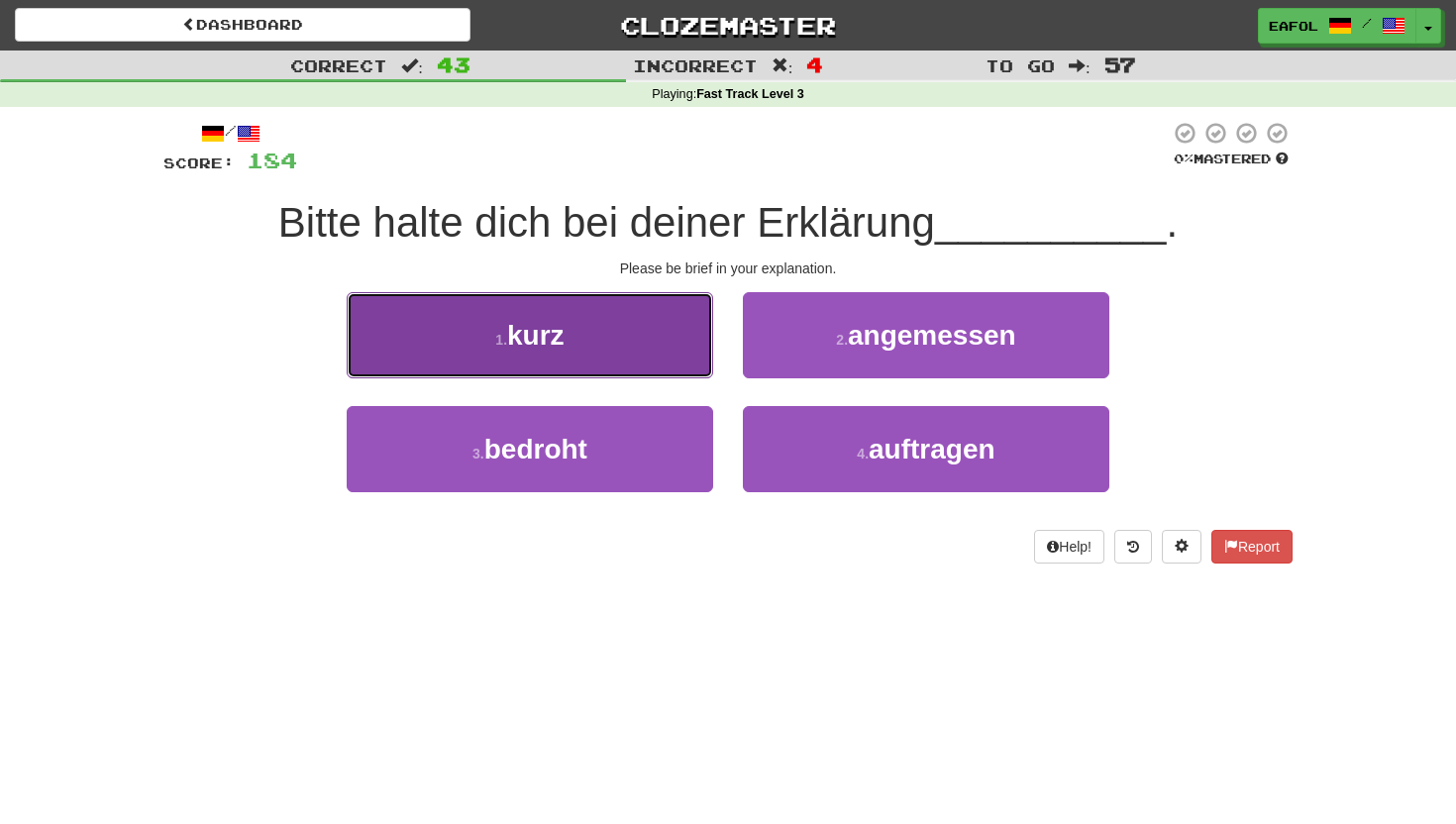 click on "1 .  kurz" at bounding box center [530, 335] 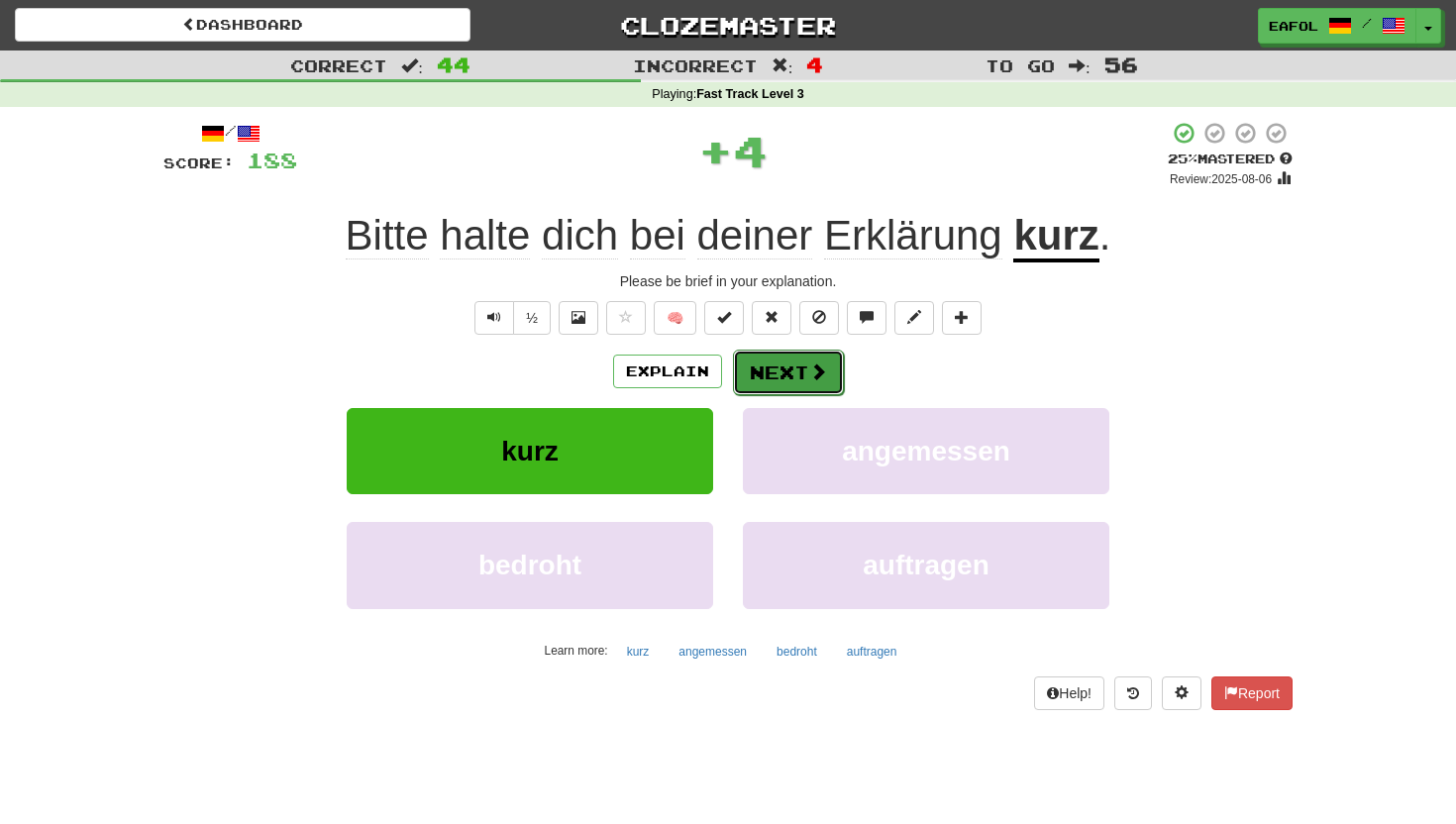 click on "Next" at bounding box center [788, 372] 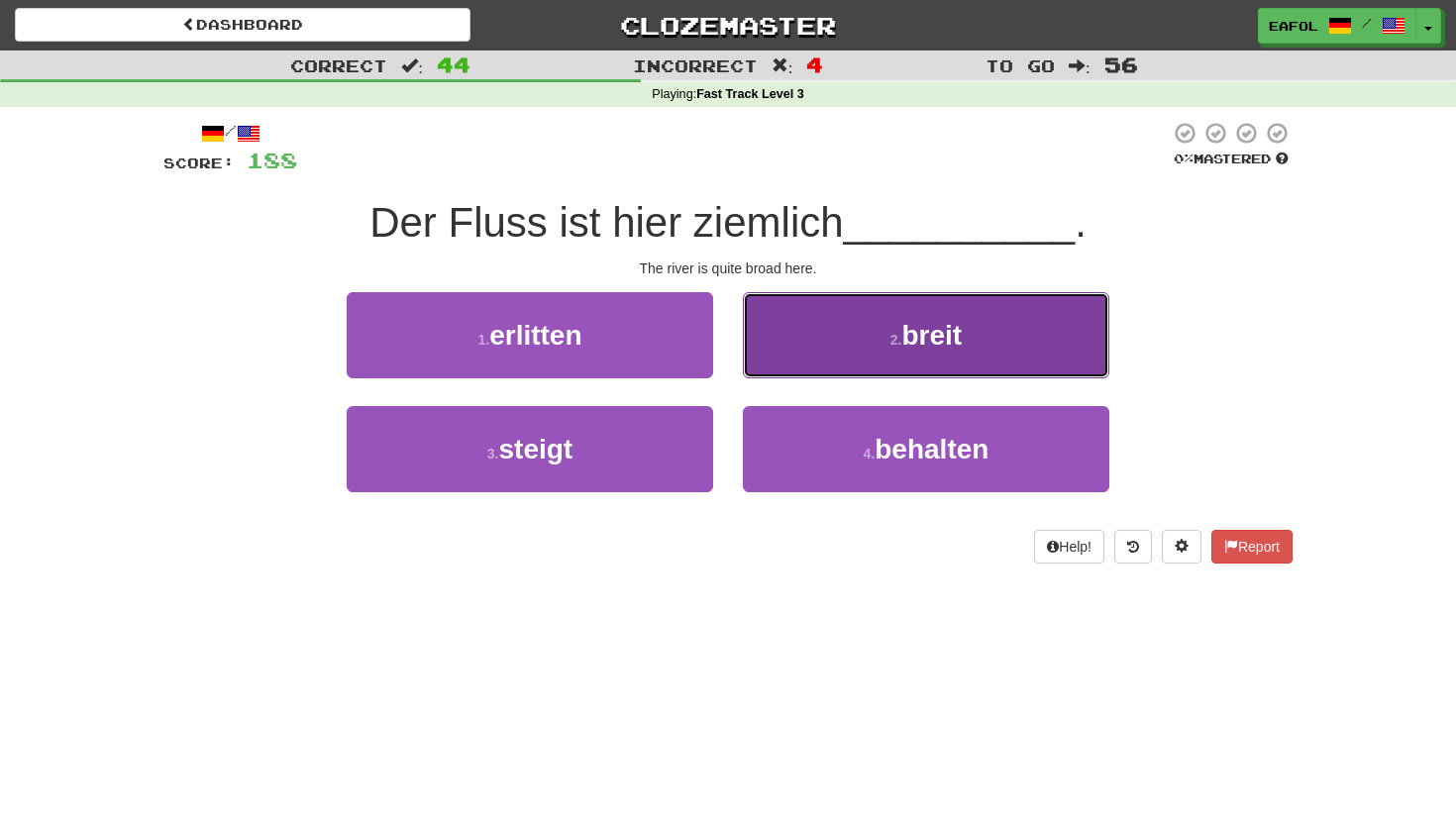 click on "2 .  breit" at bounding box center (926, 335) 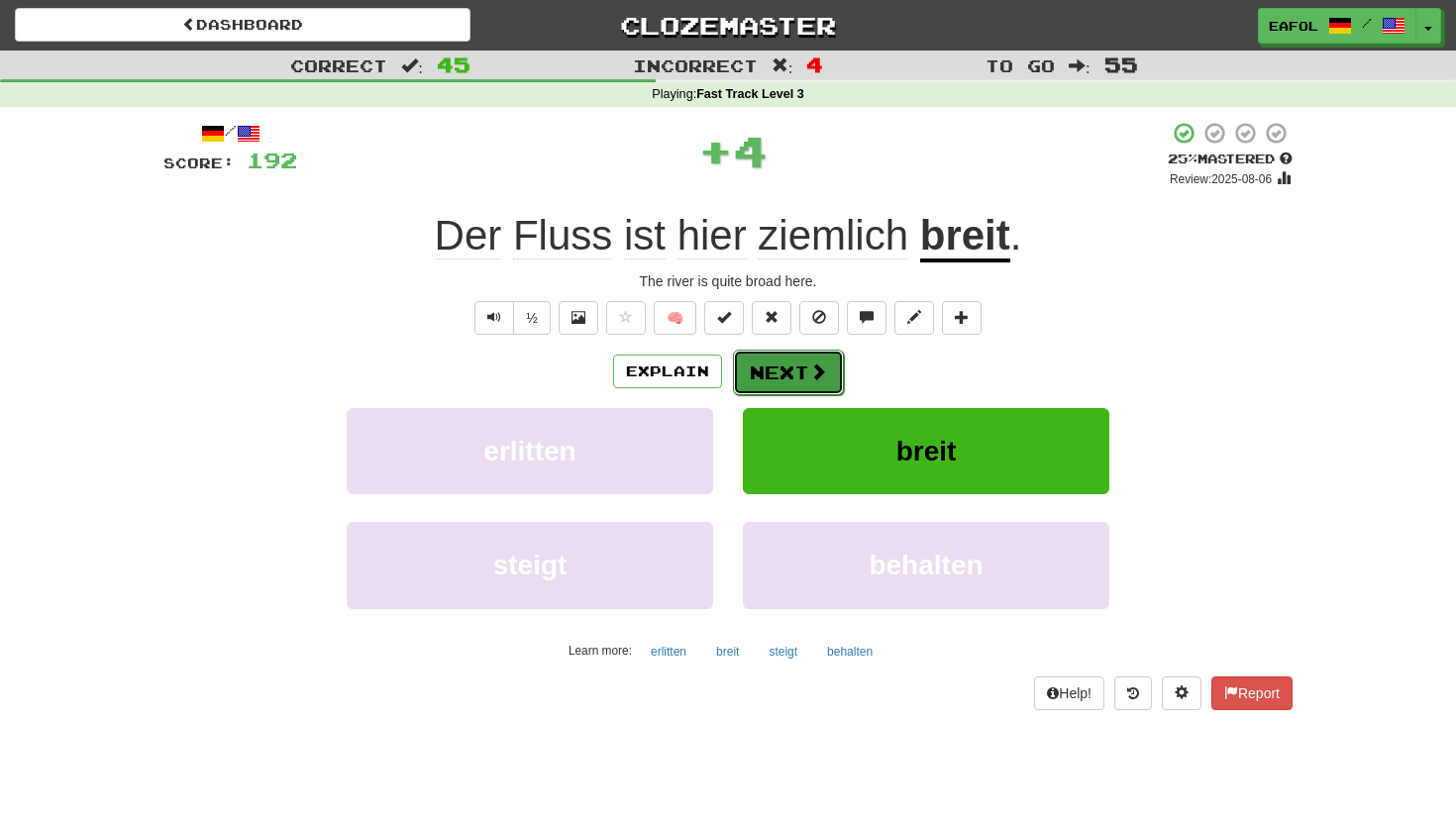 click at bounding box center (818, 371) 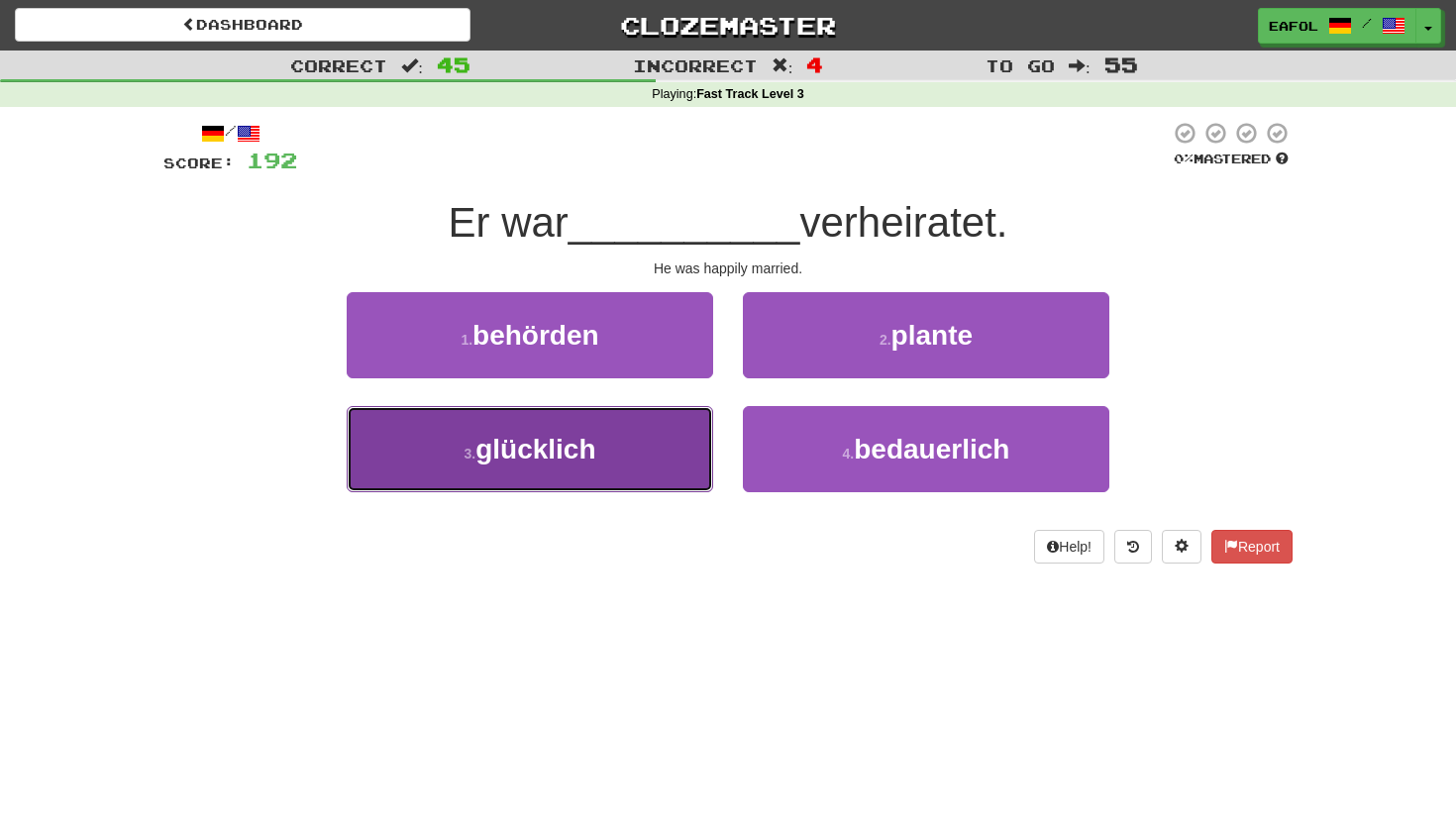 click on "3 .  glücklich" at bounding box center (530, 449) 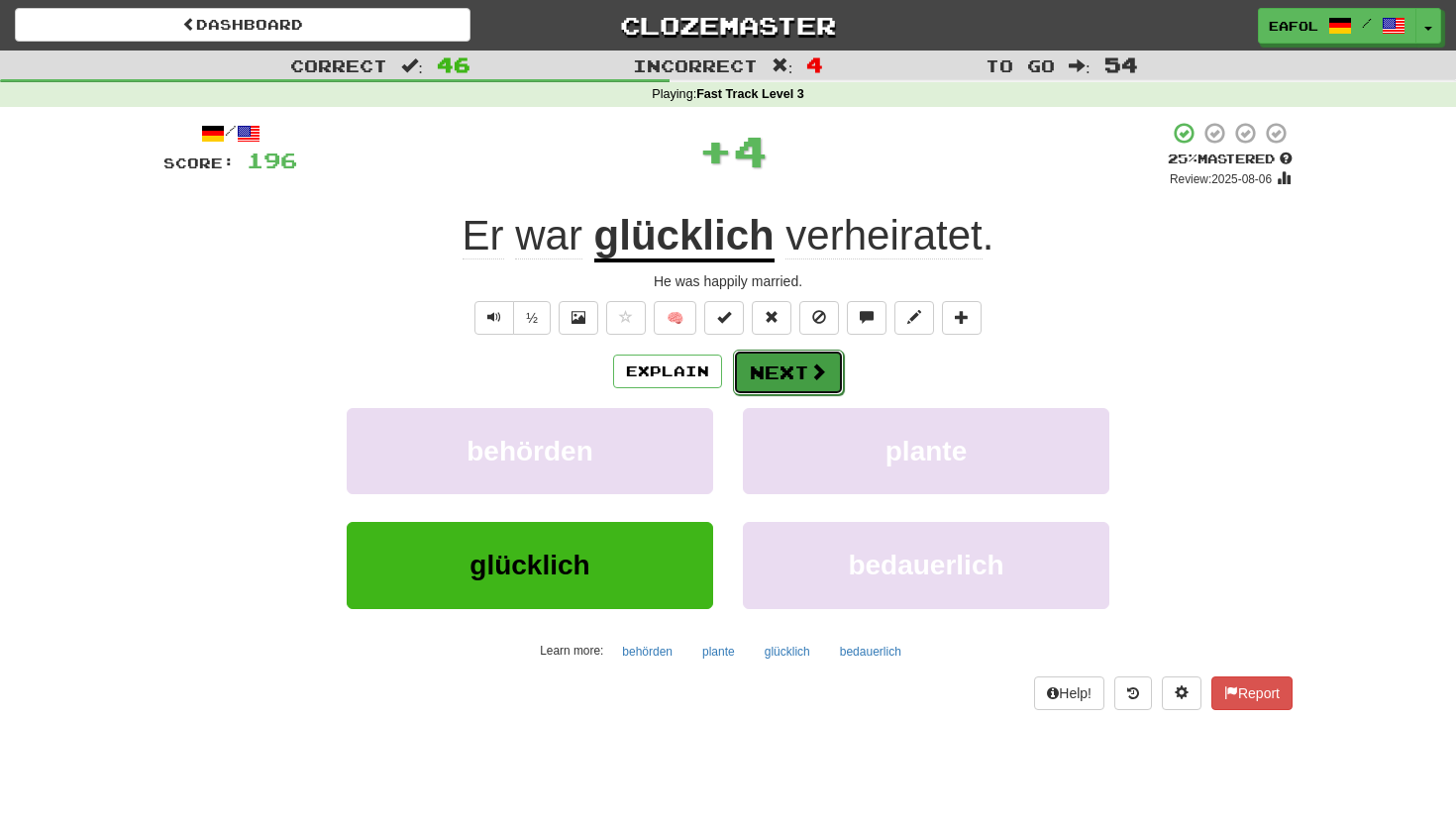 click on "Next" at bounding box center [788, 372] 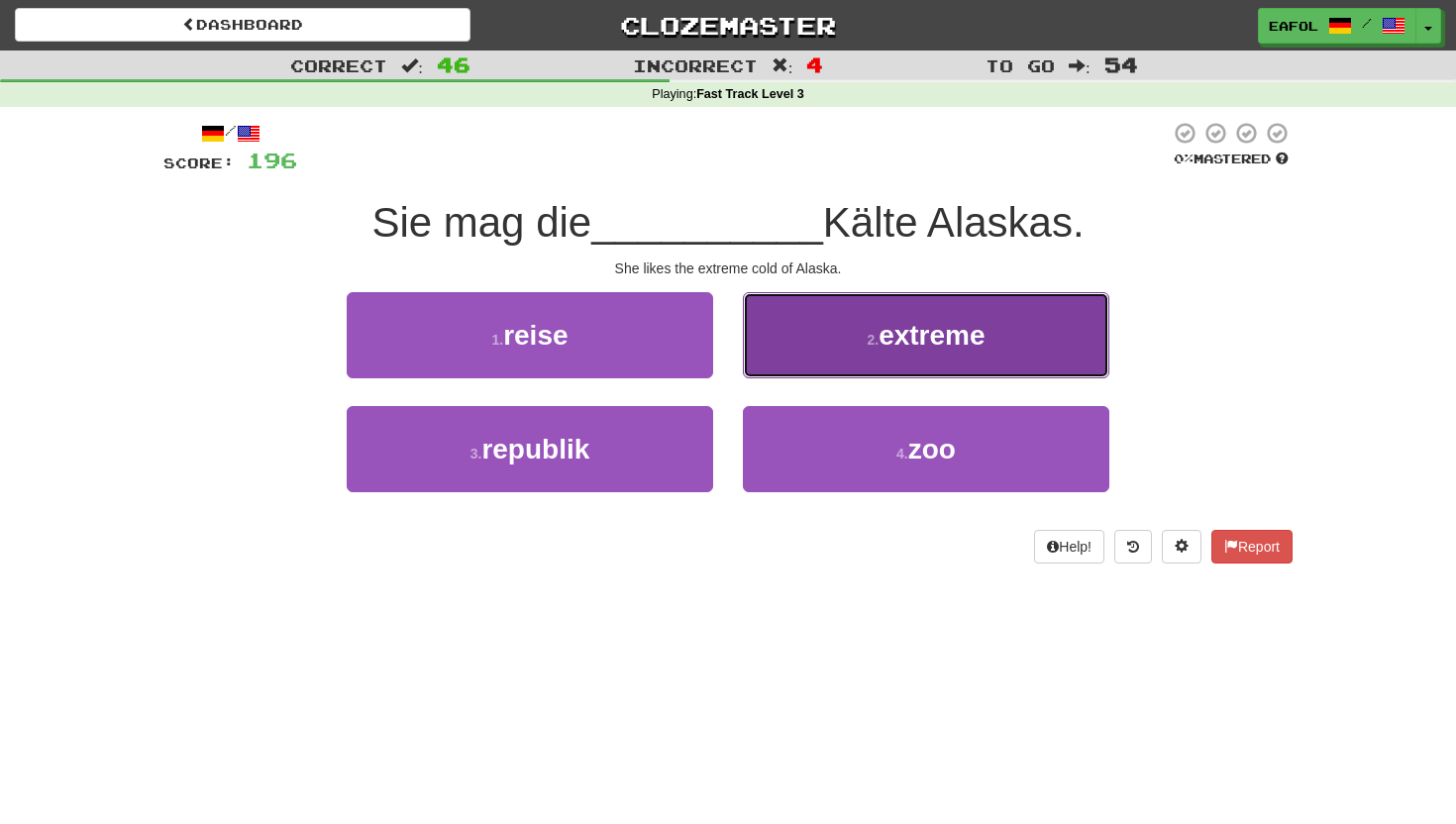 click on "2 .  extreme" at bounding box center (926, 335) 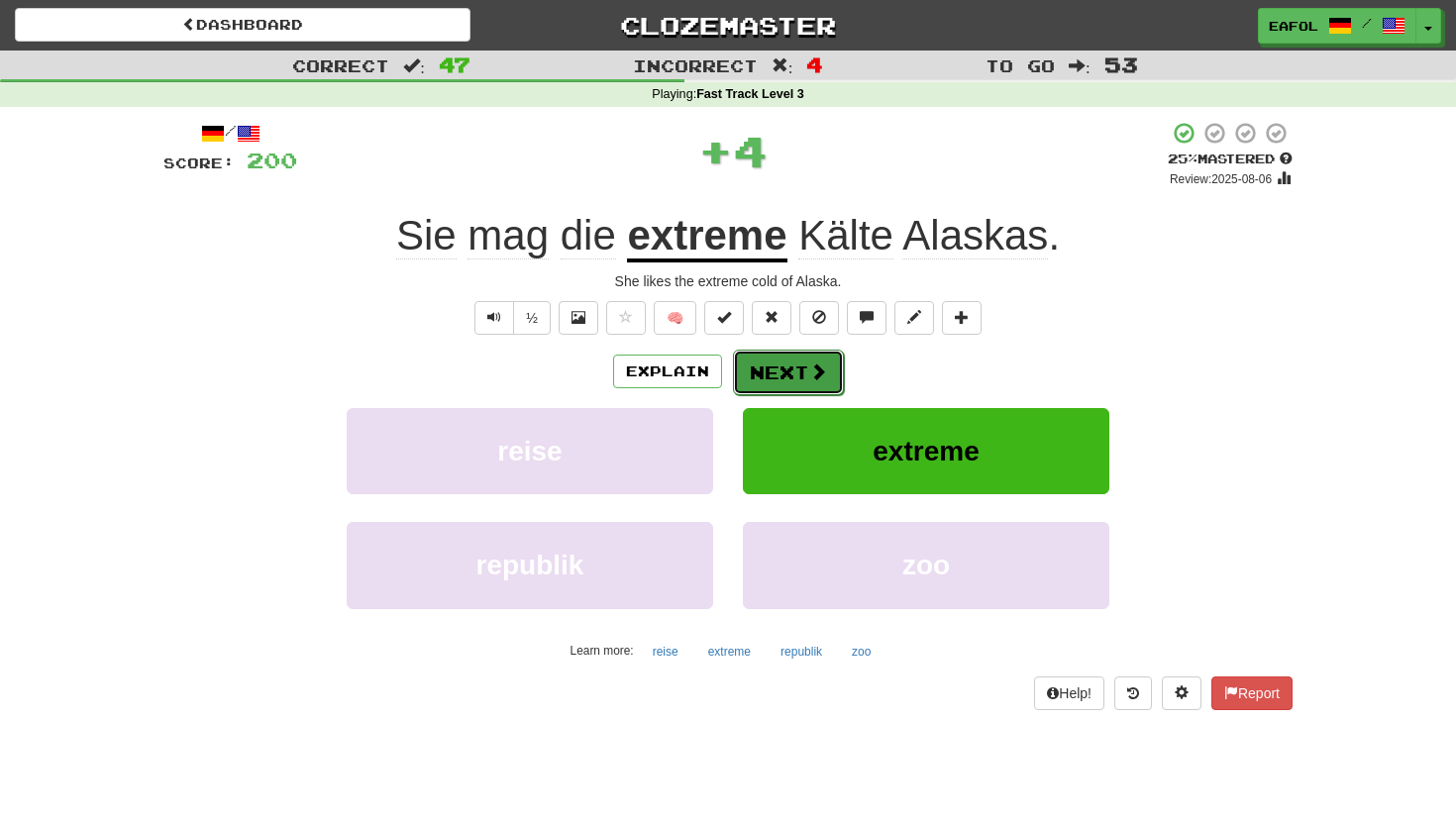 click on "Next" at bounding box center (788, 372) 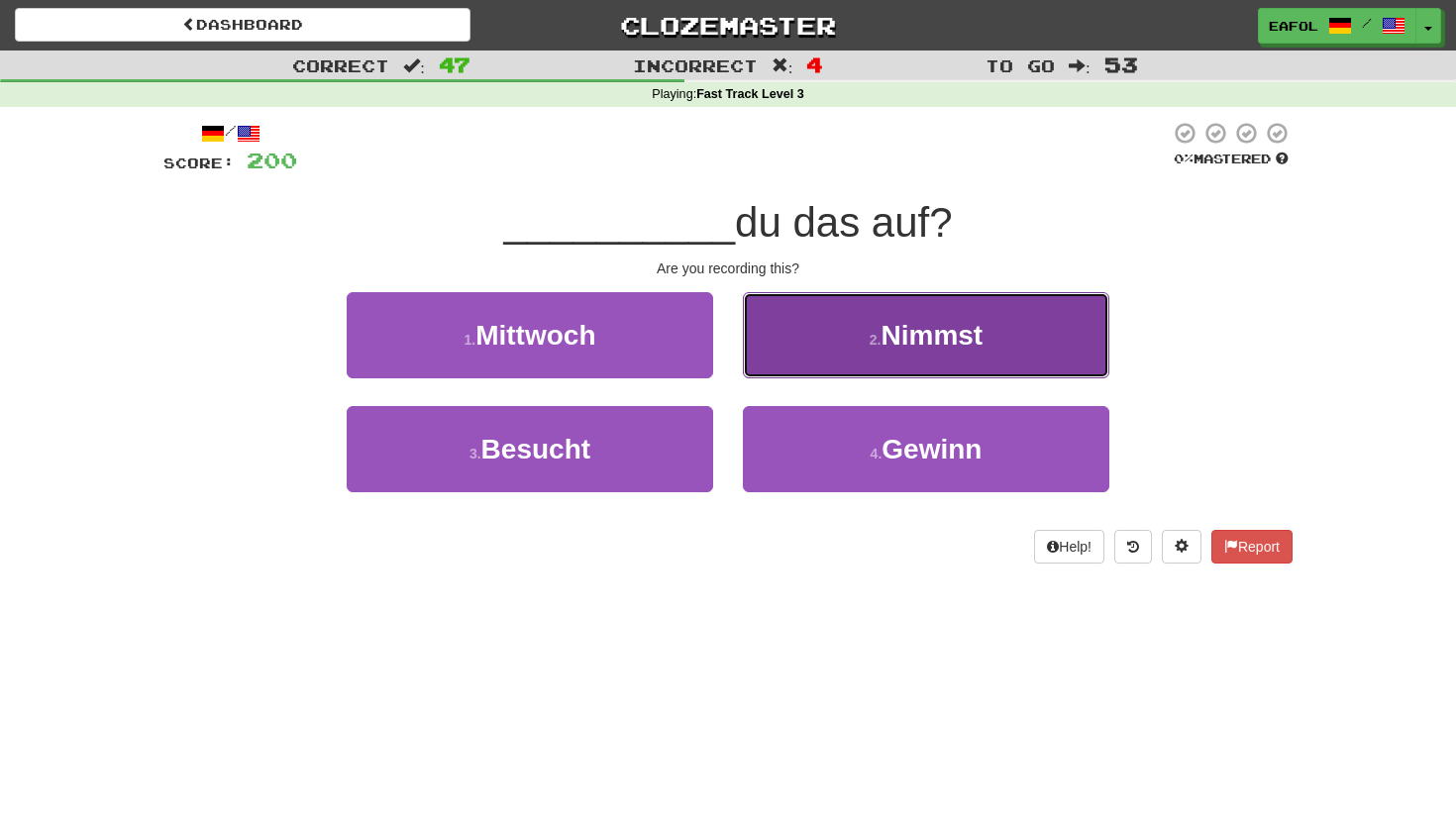 click on "2 .  Nimmst" at bounding box center [926, 335] 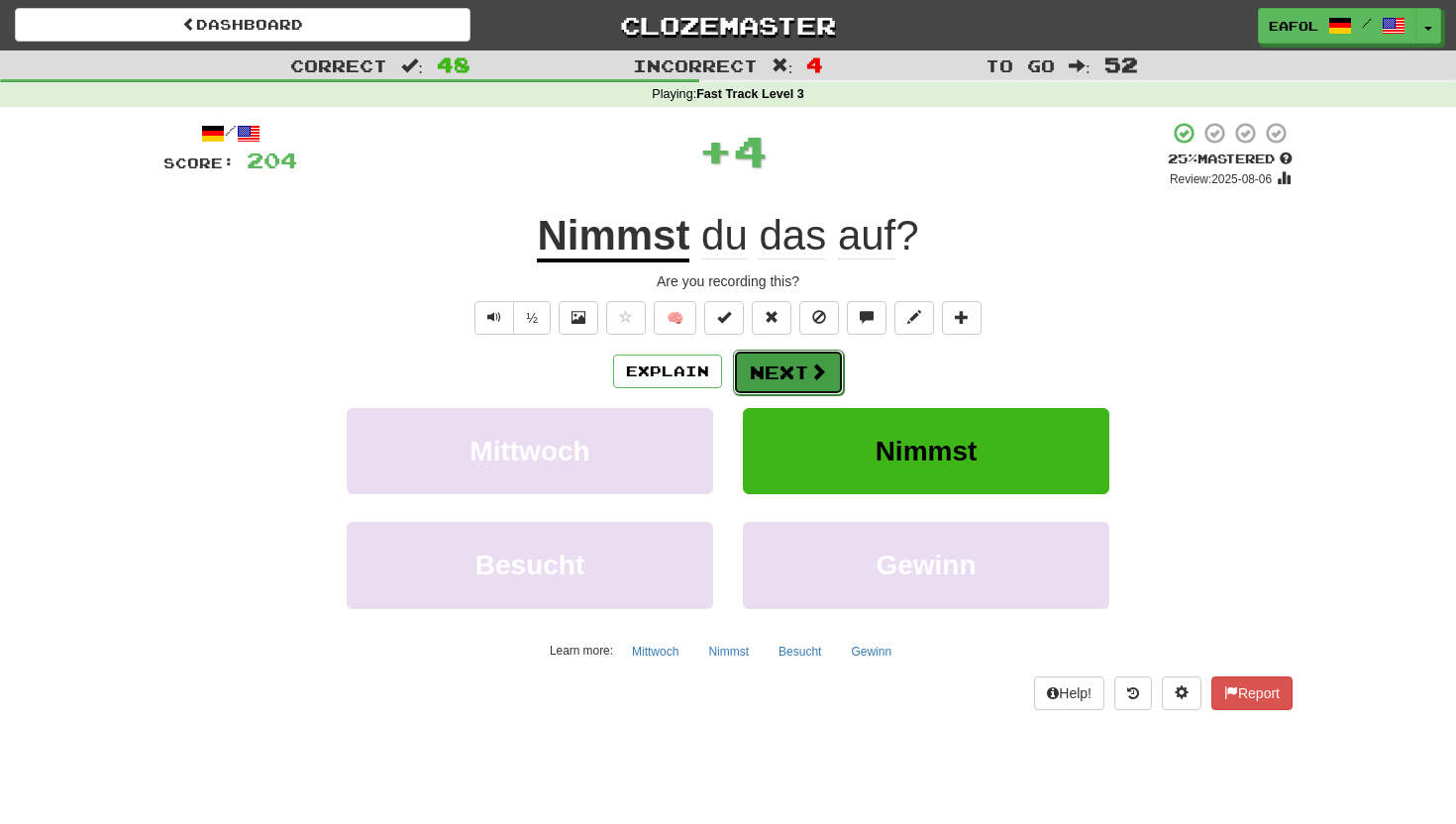 click on "Next" at bounding box center (788, 372) 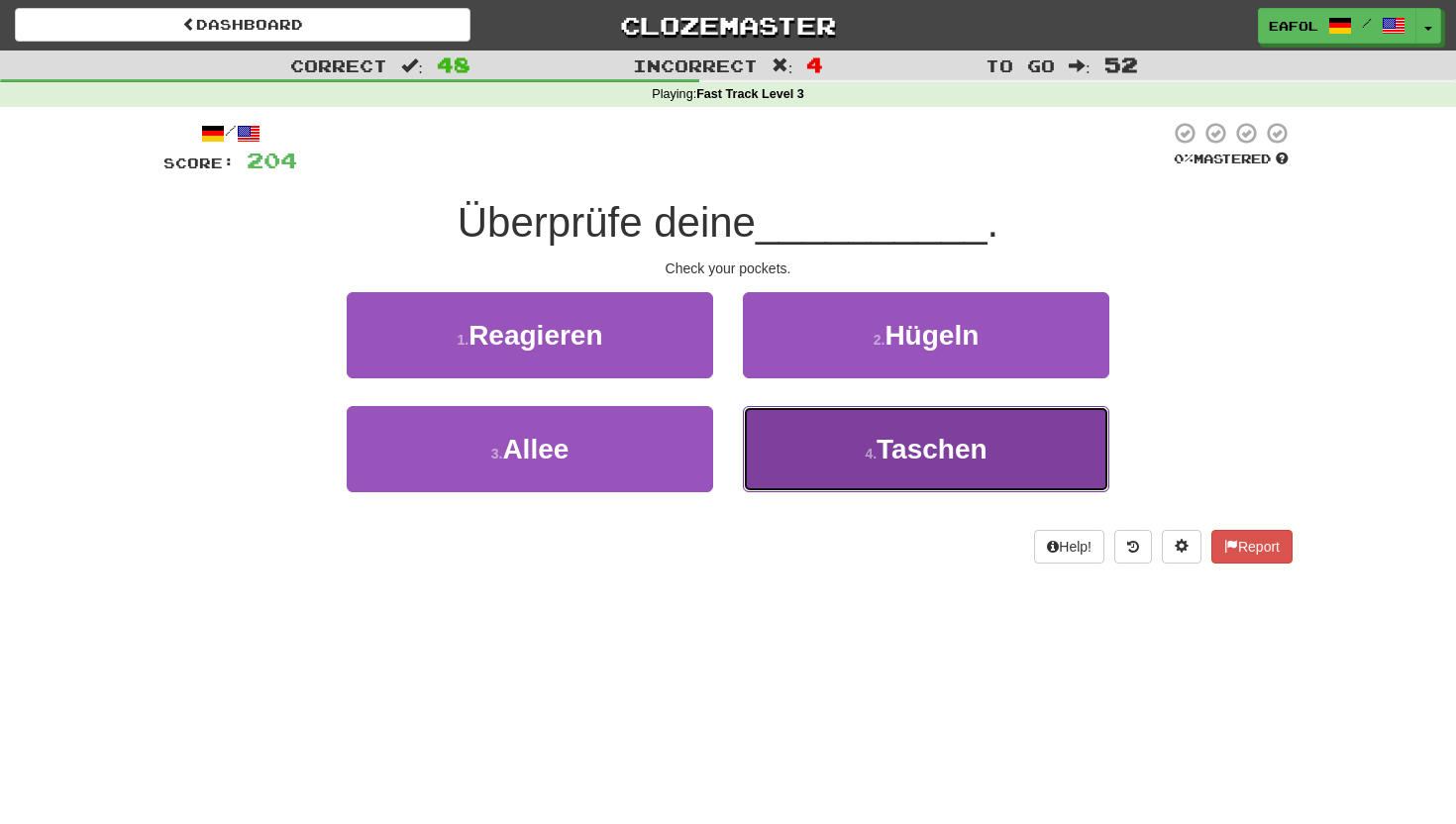 click on "4 .  Taschen" at bounding box center (926, 449) 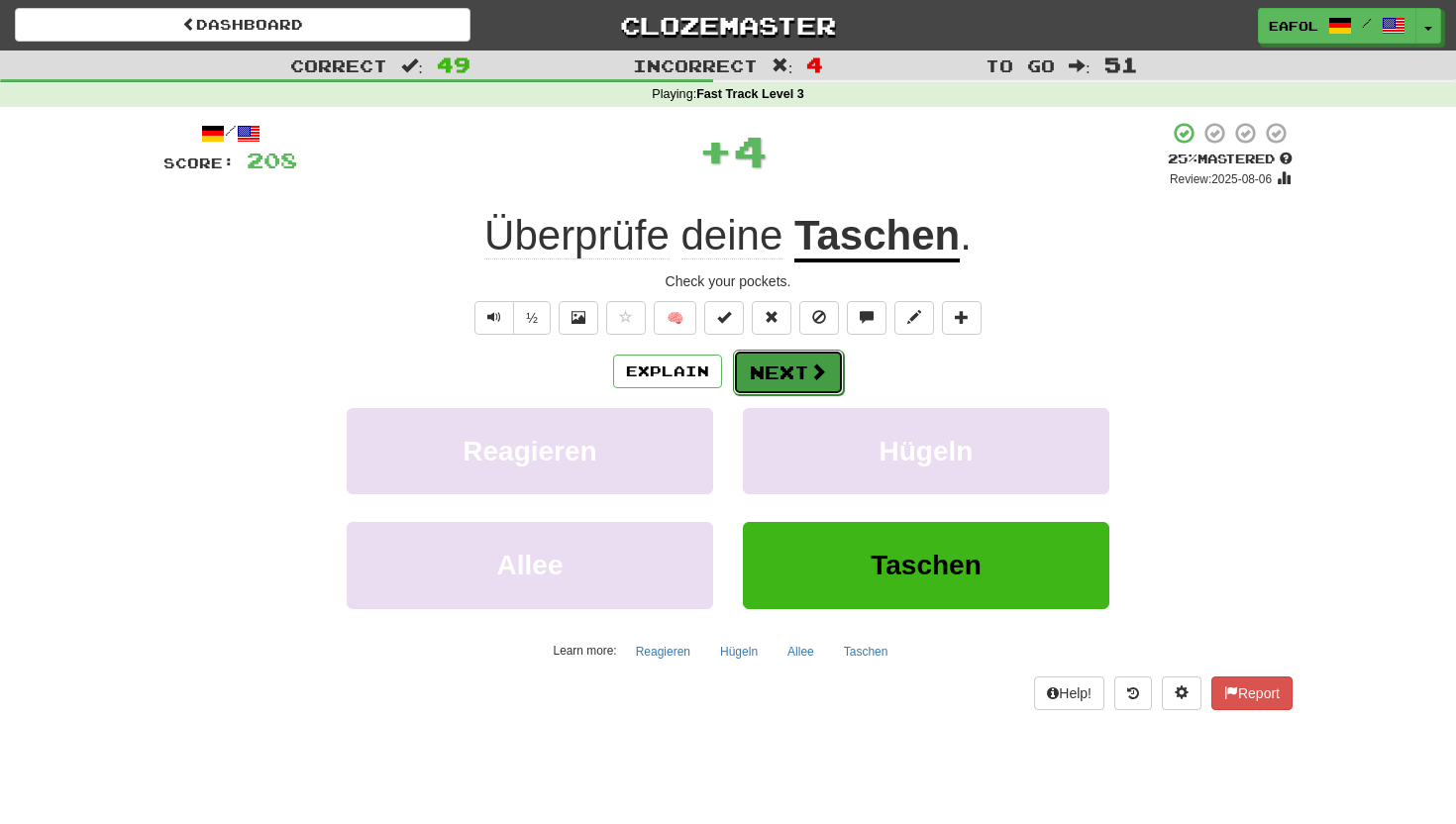 click on "Next" at bounding box center [788, 372] 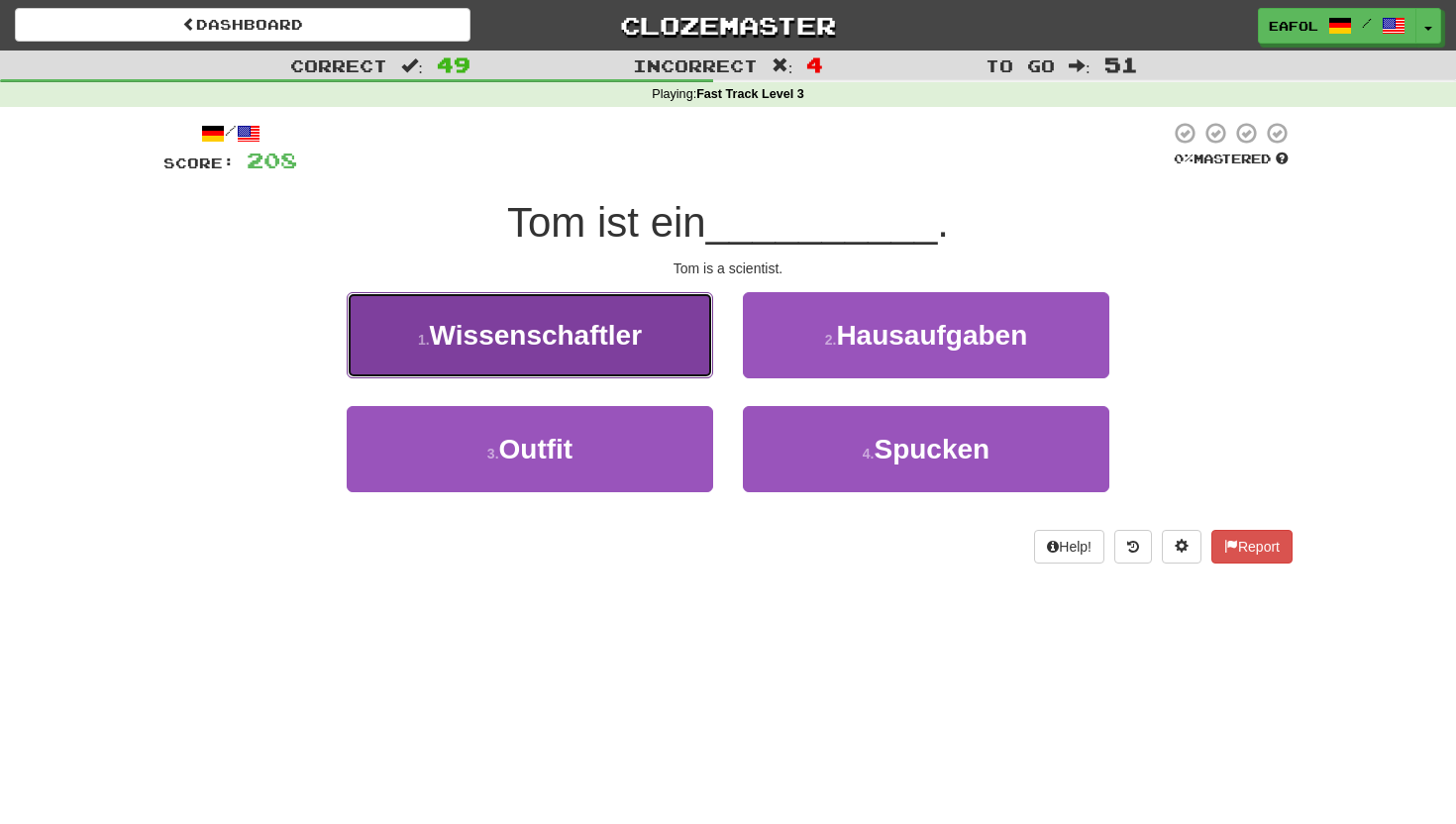 click on "Wissenschaftler" at bounding box center (536, 335) 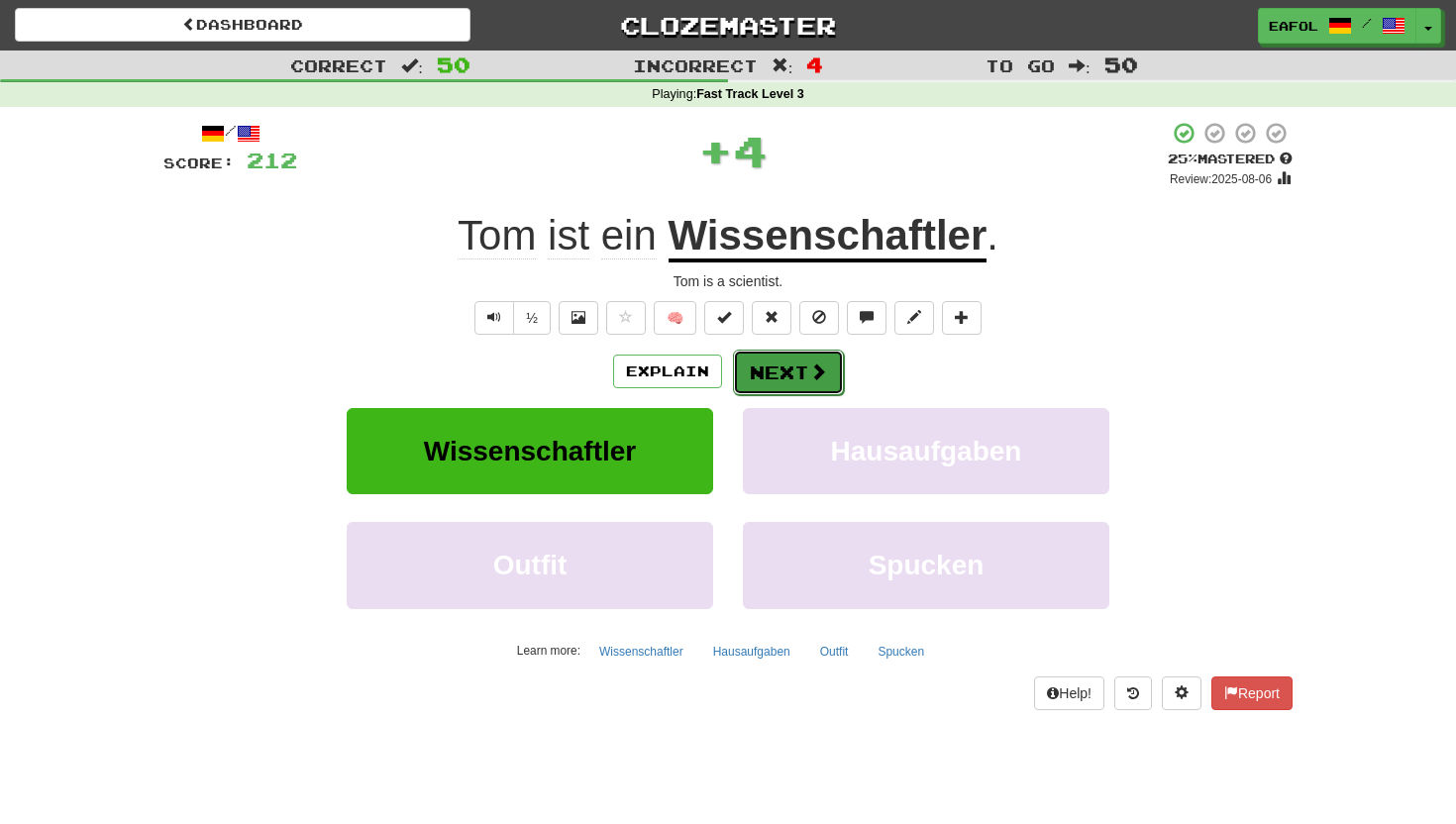 click on "Next" at bounding box center [788, 372] 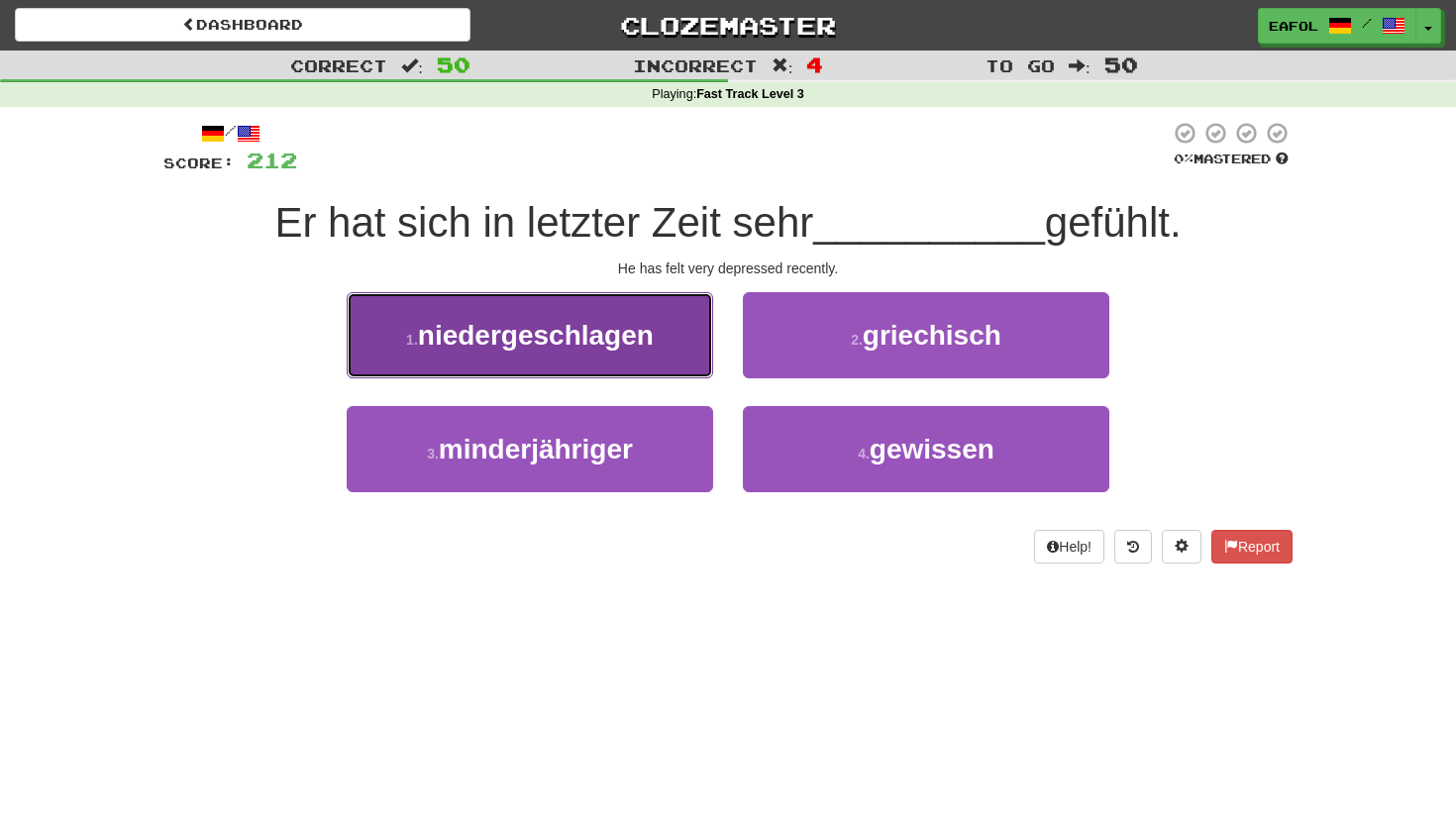 click on "niedergeschlagen" at bounding box center [536, 335] 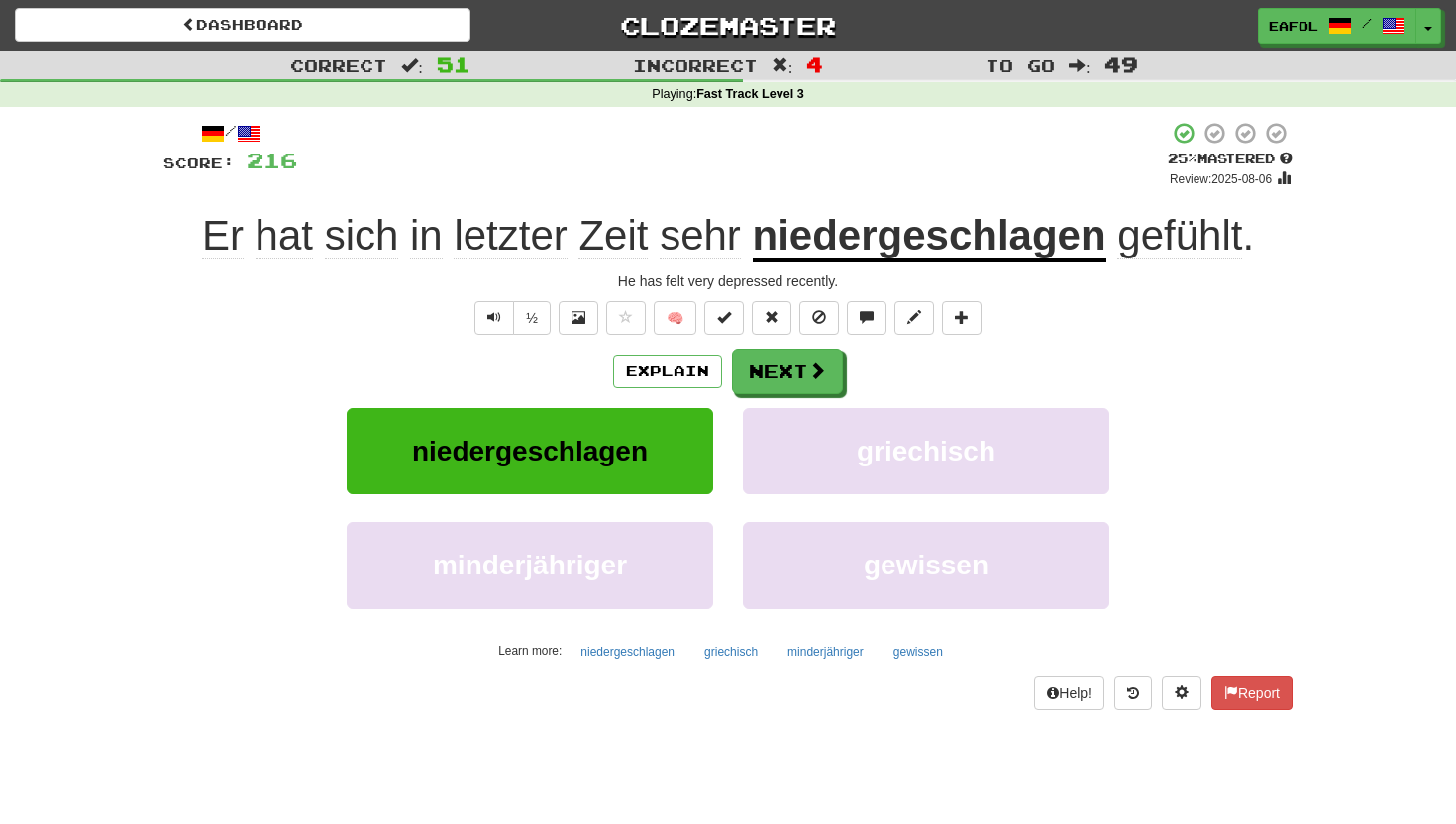 click on "niedergeschlagen" at bounding box center [929, 237] 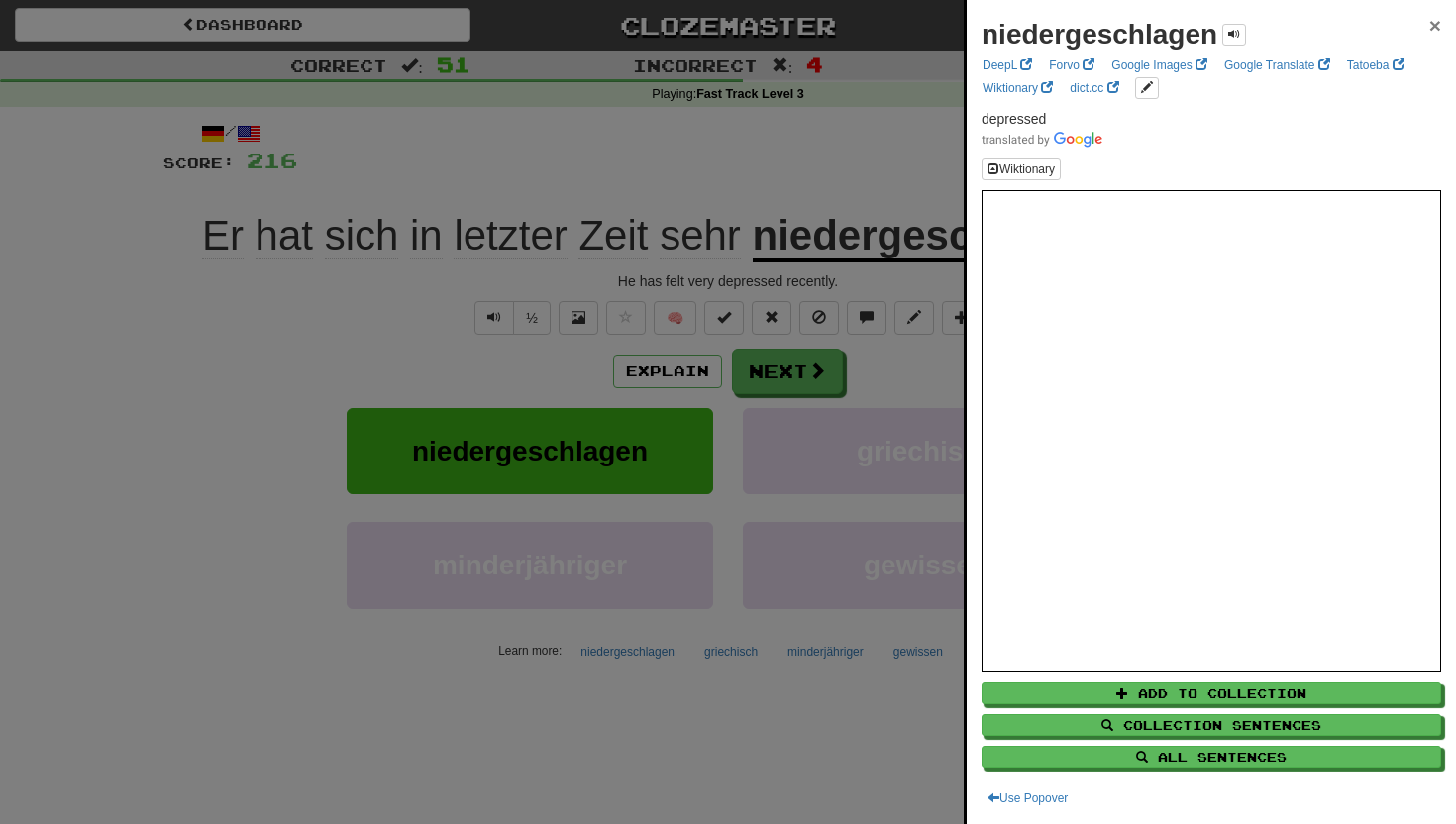 click on "×" at bounding box center (1435, 25) 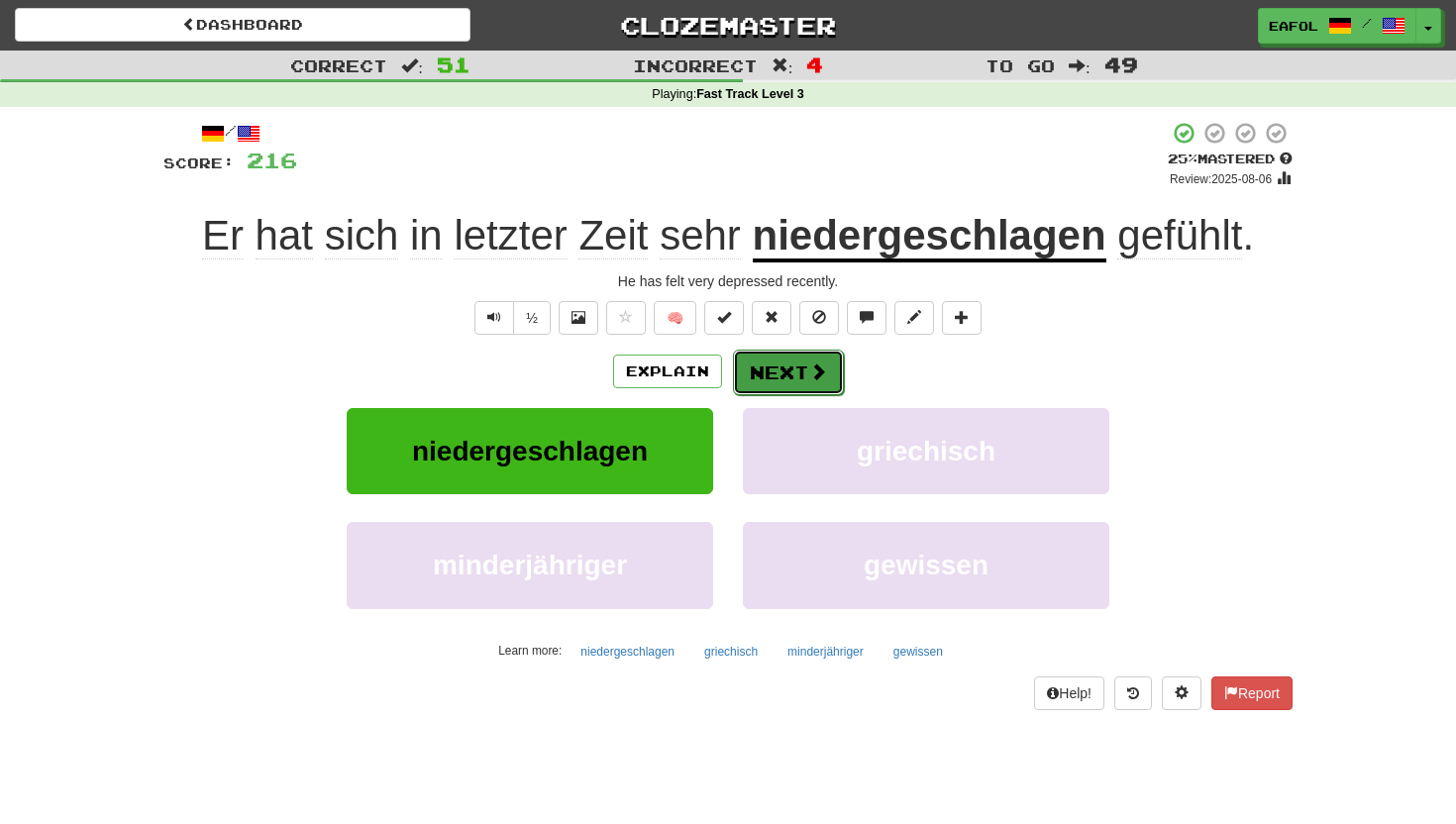 click on "Next" at bounding box center [788, 372] 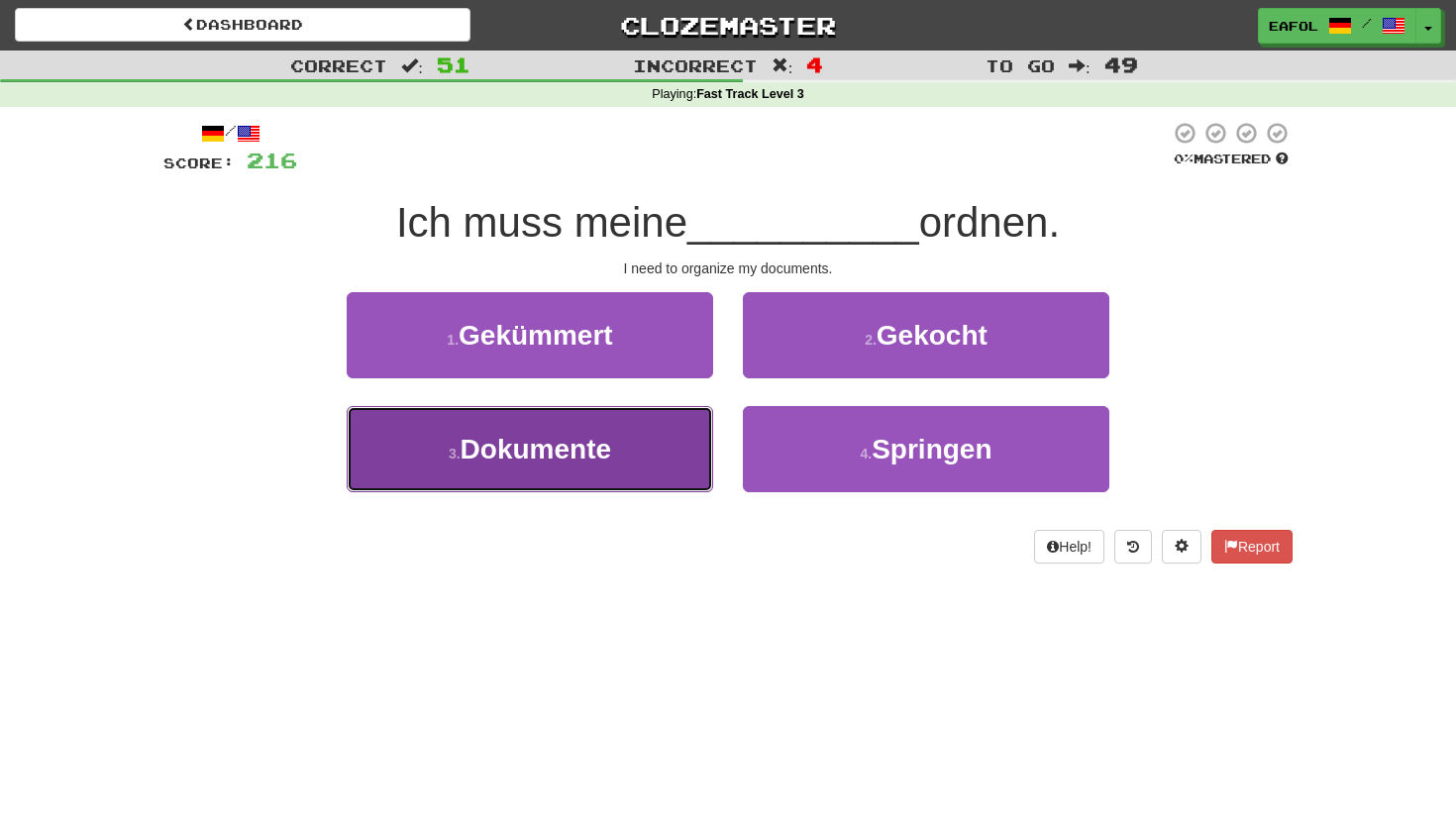 click on "3 .  Dokumente" at bounding box center (530, 449) 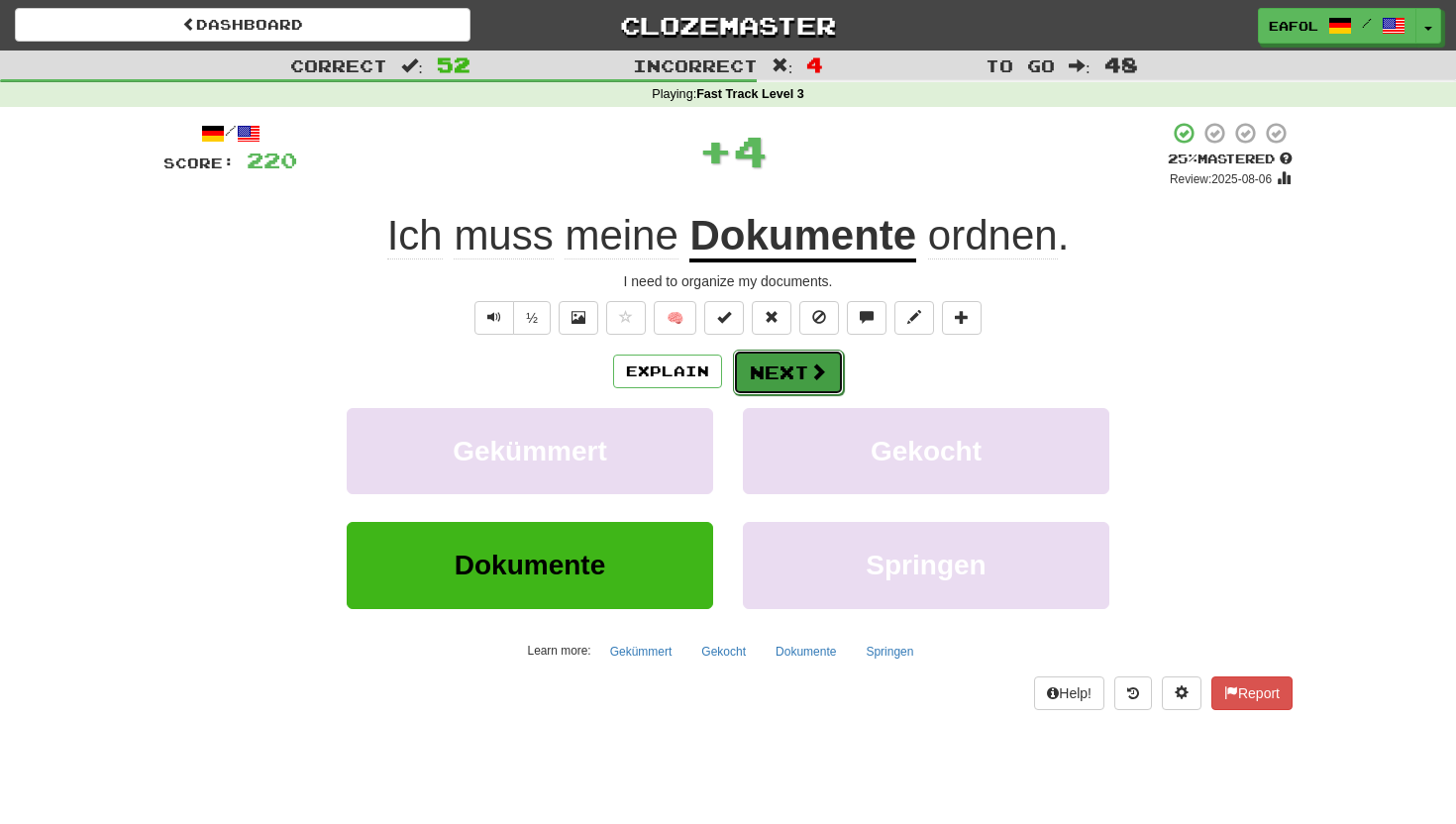 click on "Next" at bounding box center (788, 372) 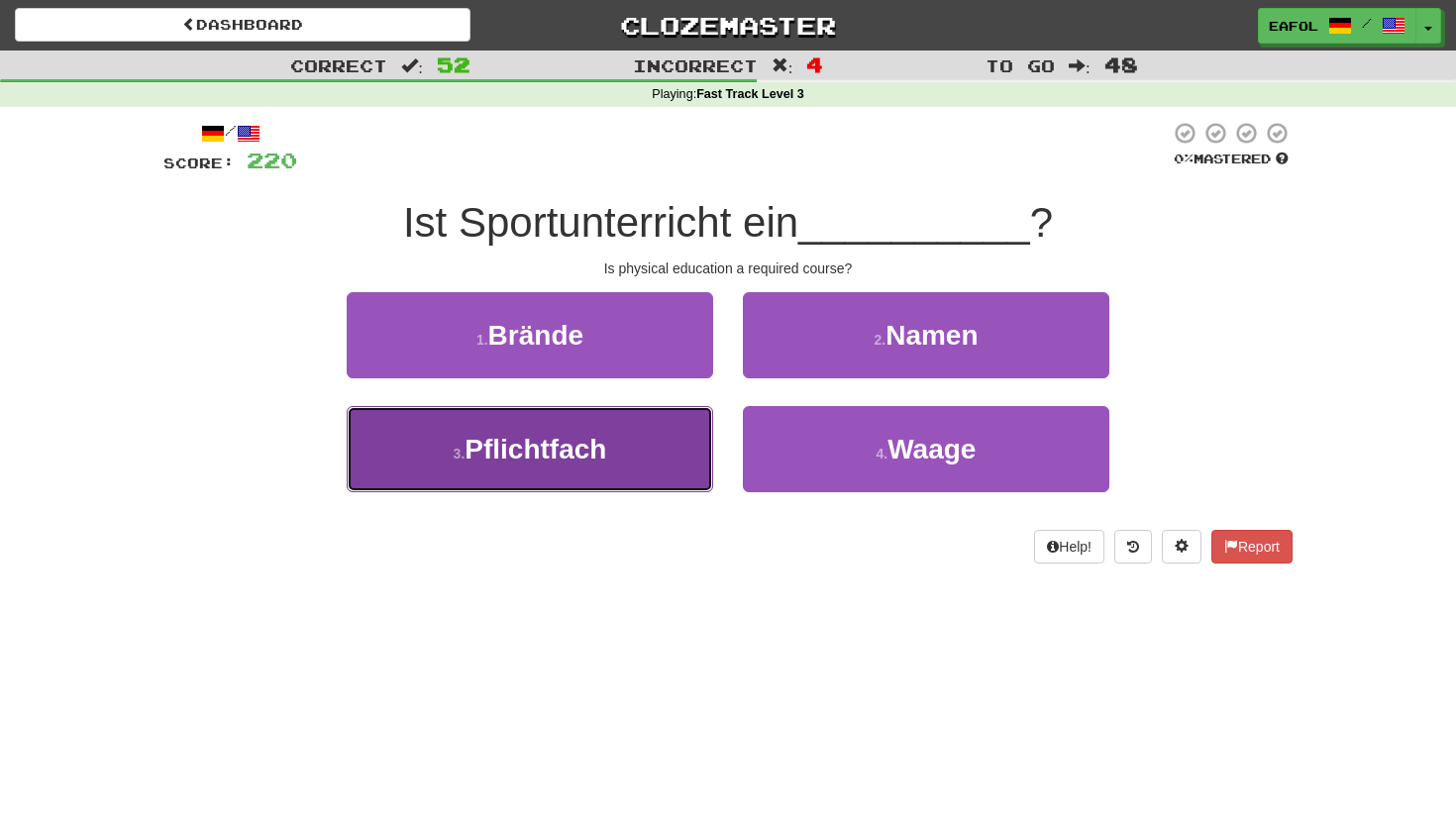 click on "3 .  Pflichtfach" at bounding box center [530, 449] 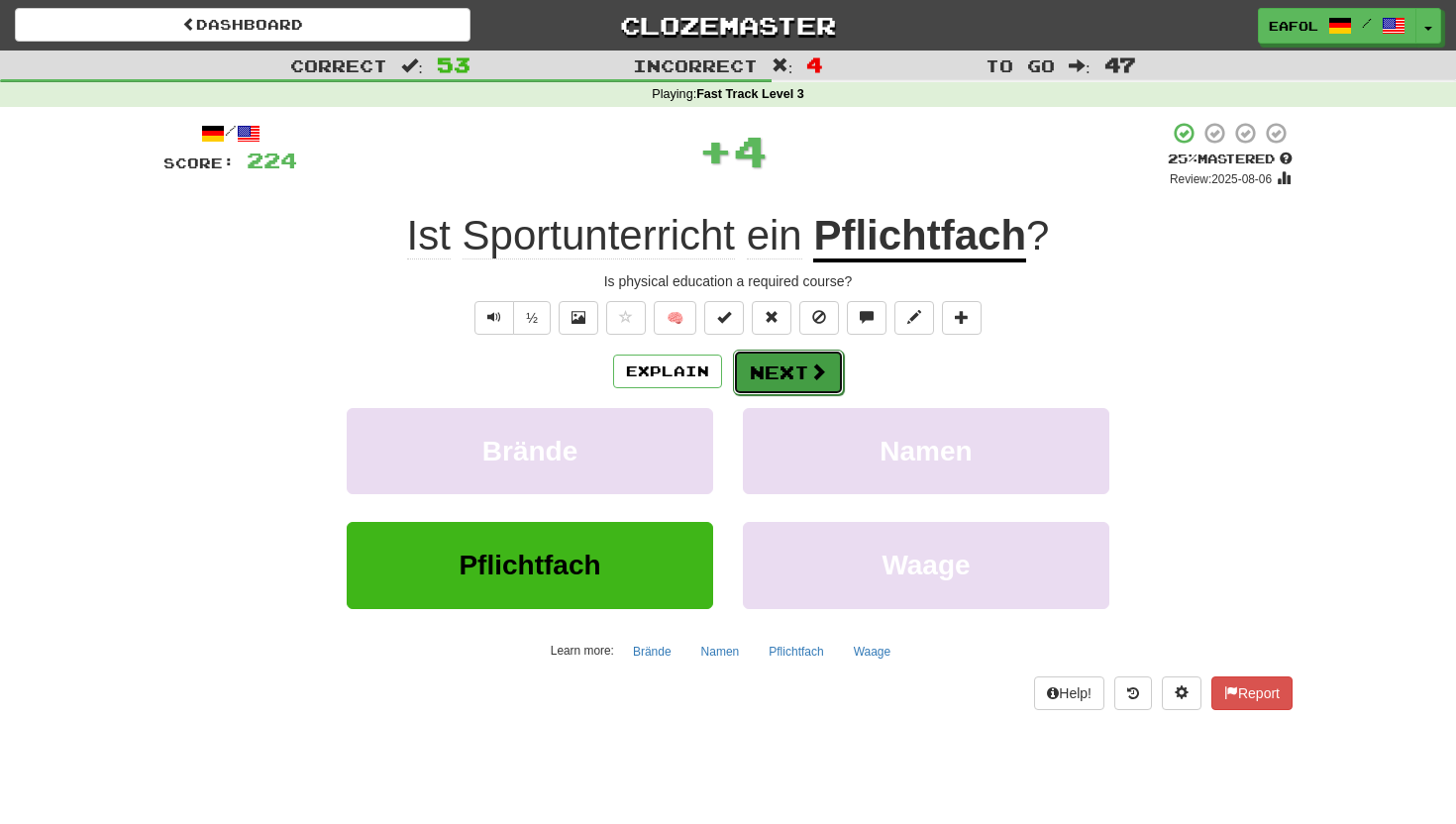 click on "Next" at bounding box center (788, 372) 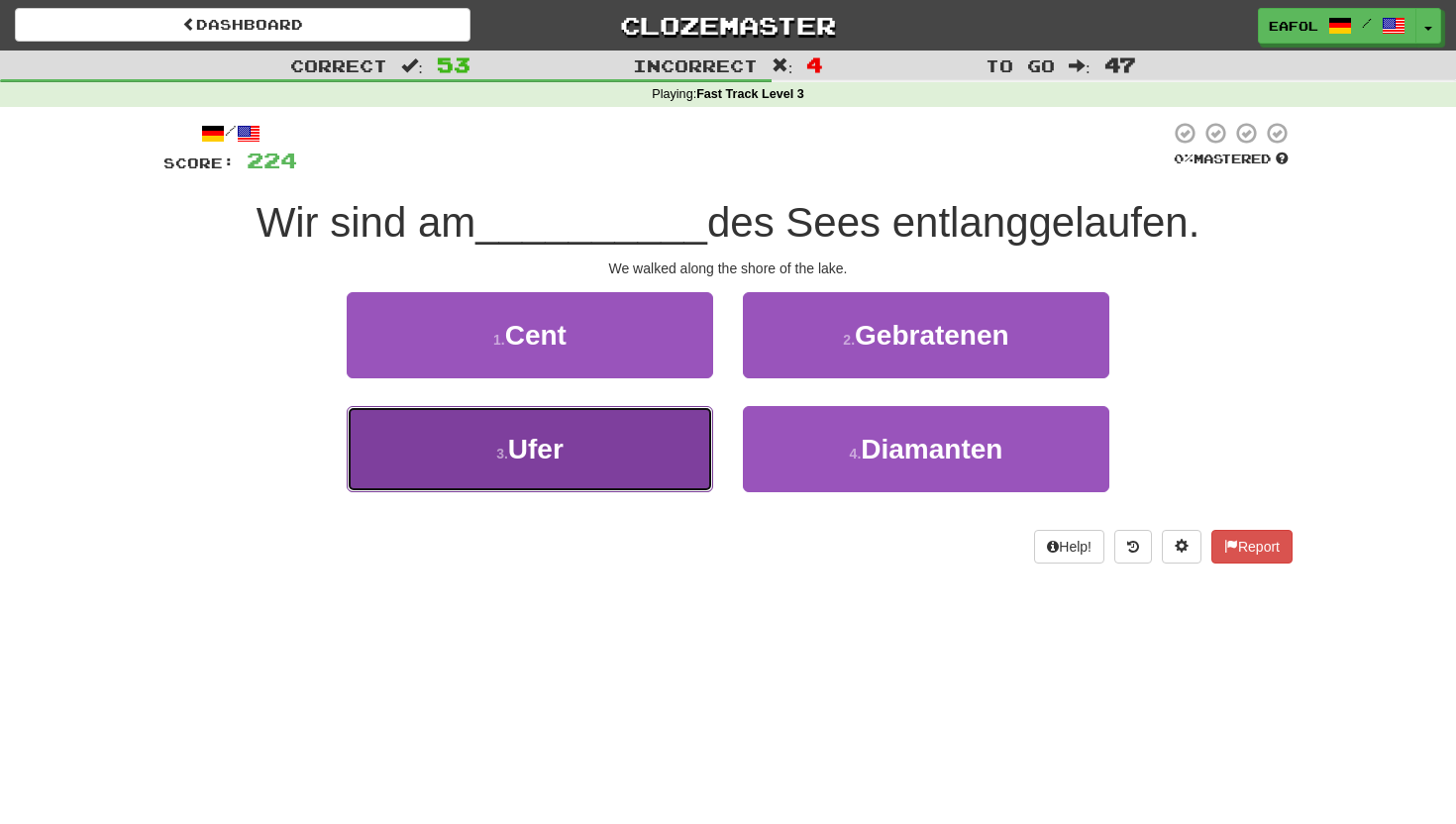 click on "3 .  Ufer" at bounding box center (530, 449) 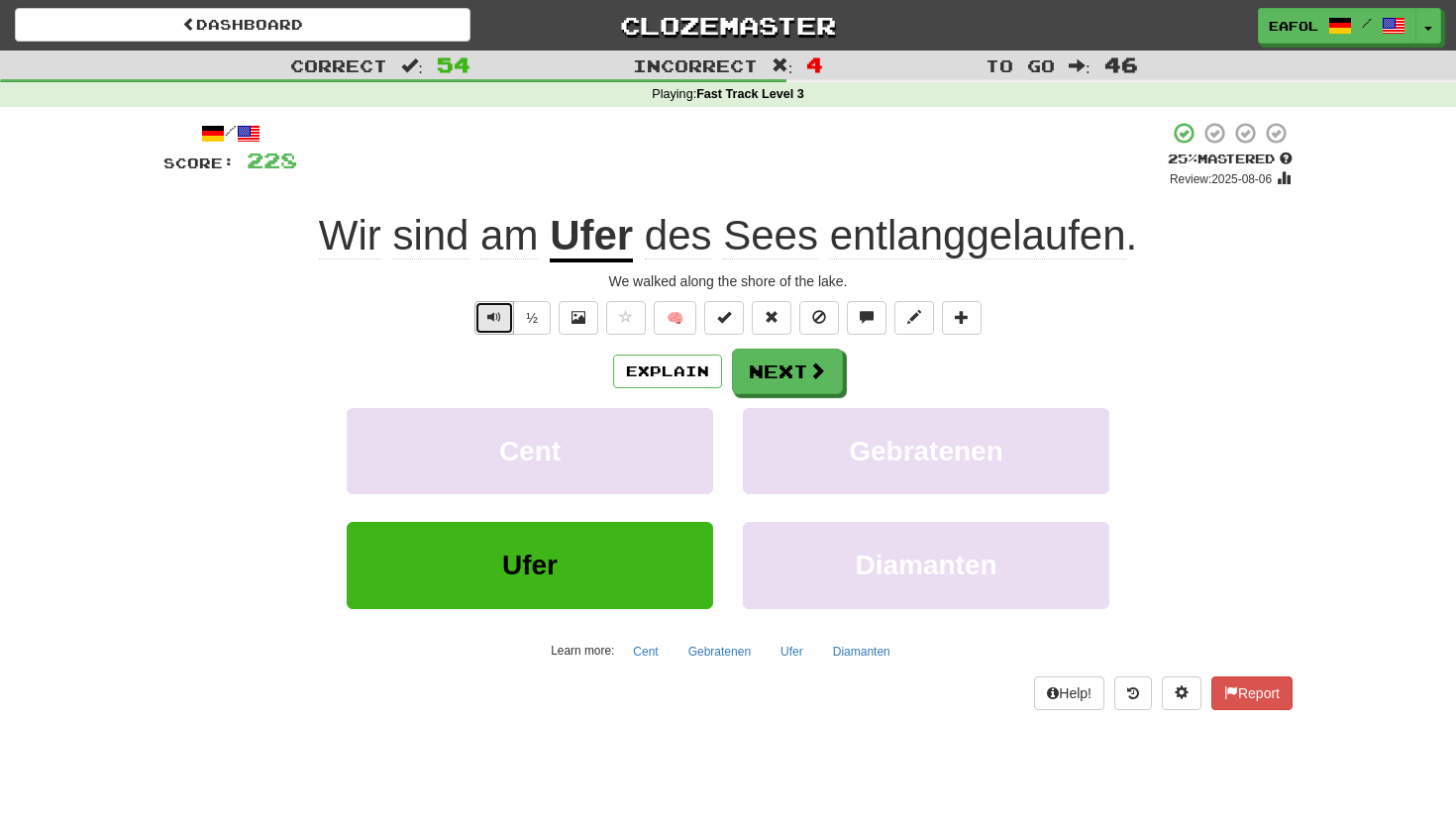 click at bounding box center (494, 317) 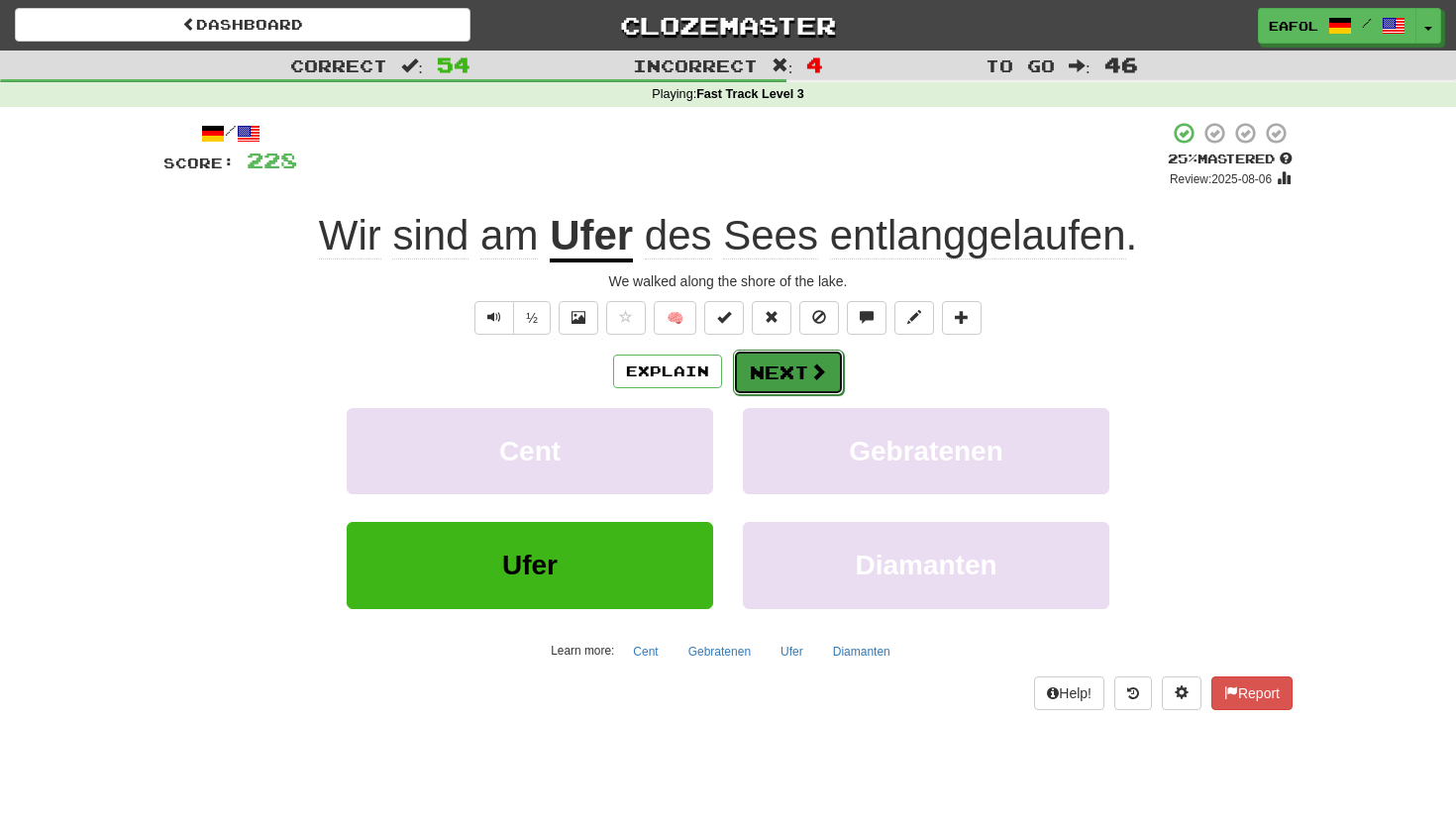 click on "Next" at bounding box center [788, 372] 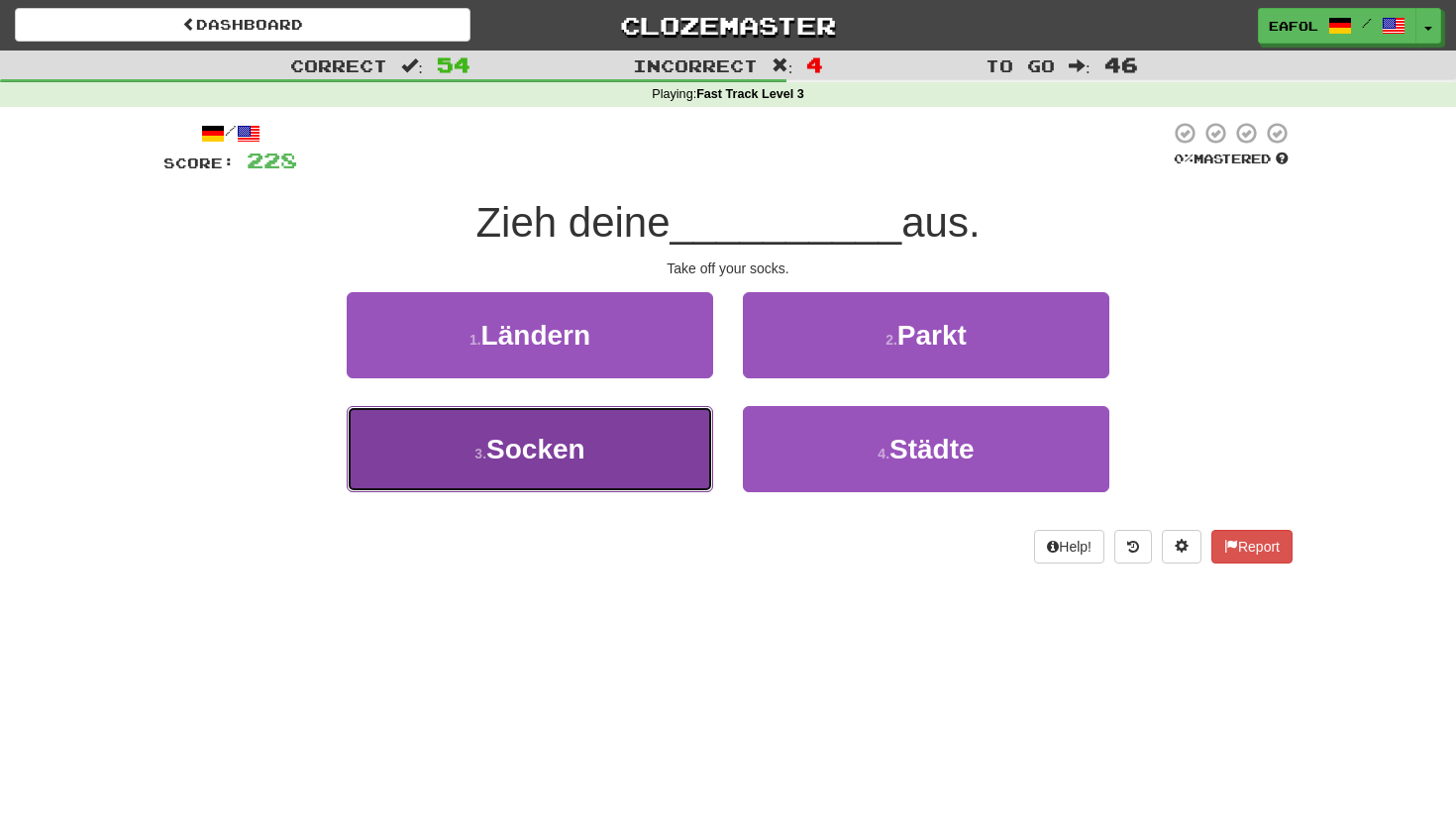 click on "3 .  Socken" at bounding box center [530, 449] 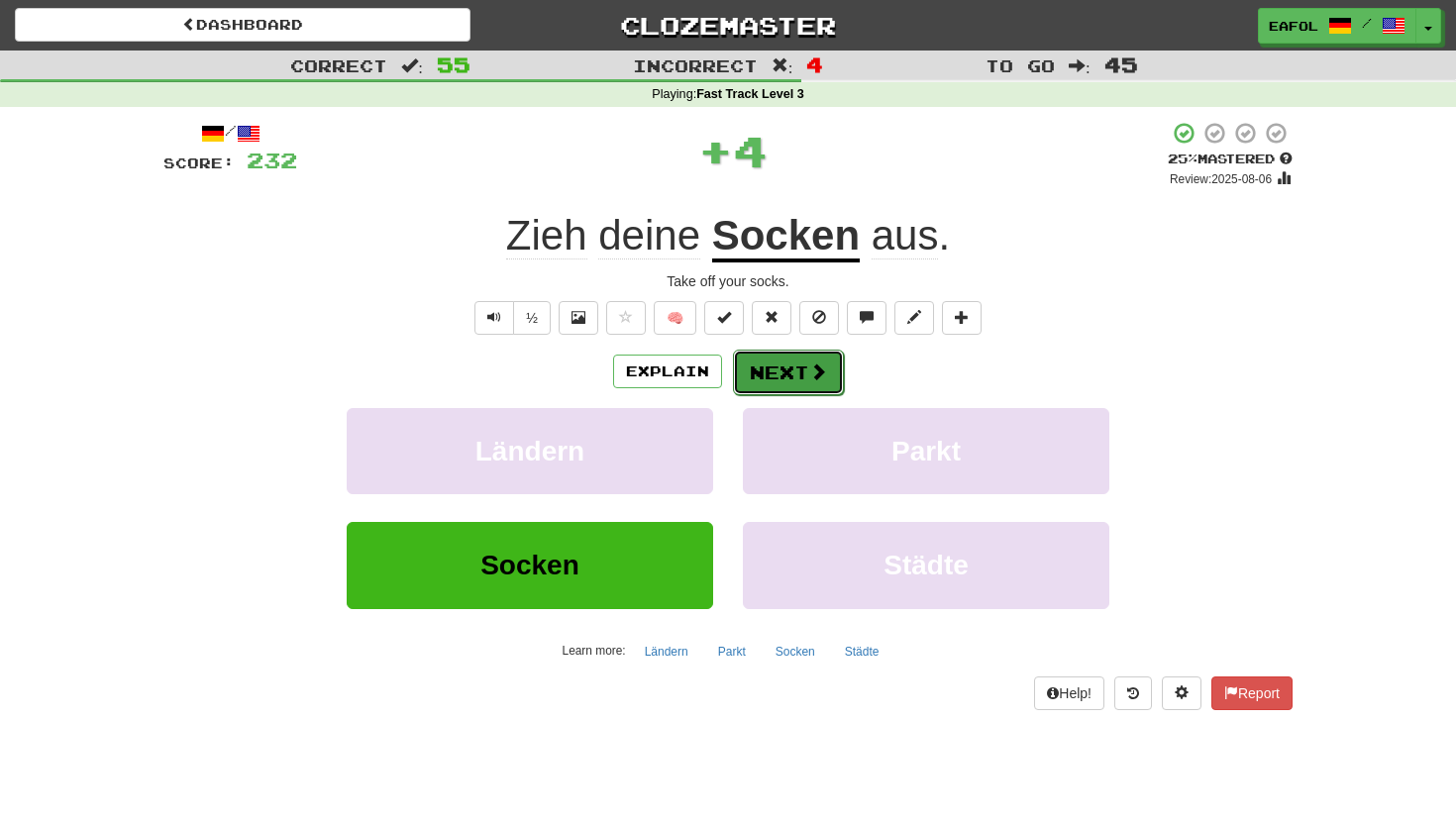 click on "Next" at bounding box center [788, 372] 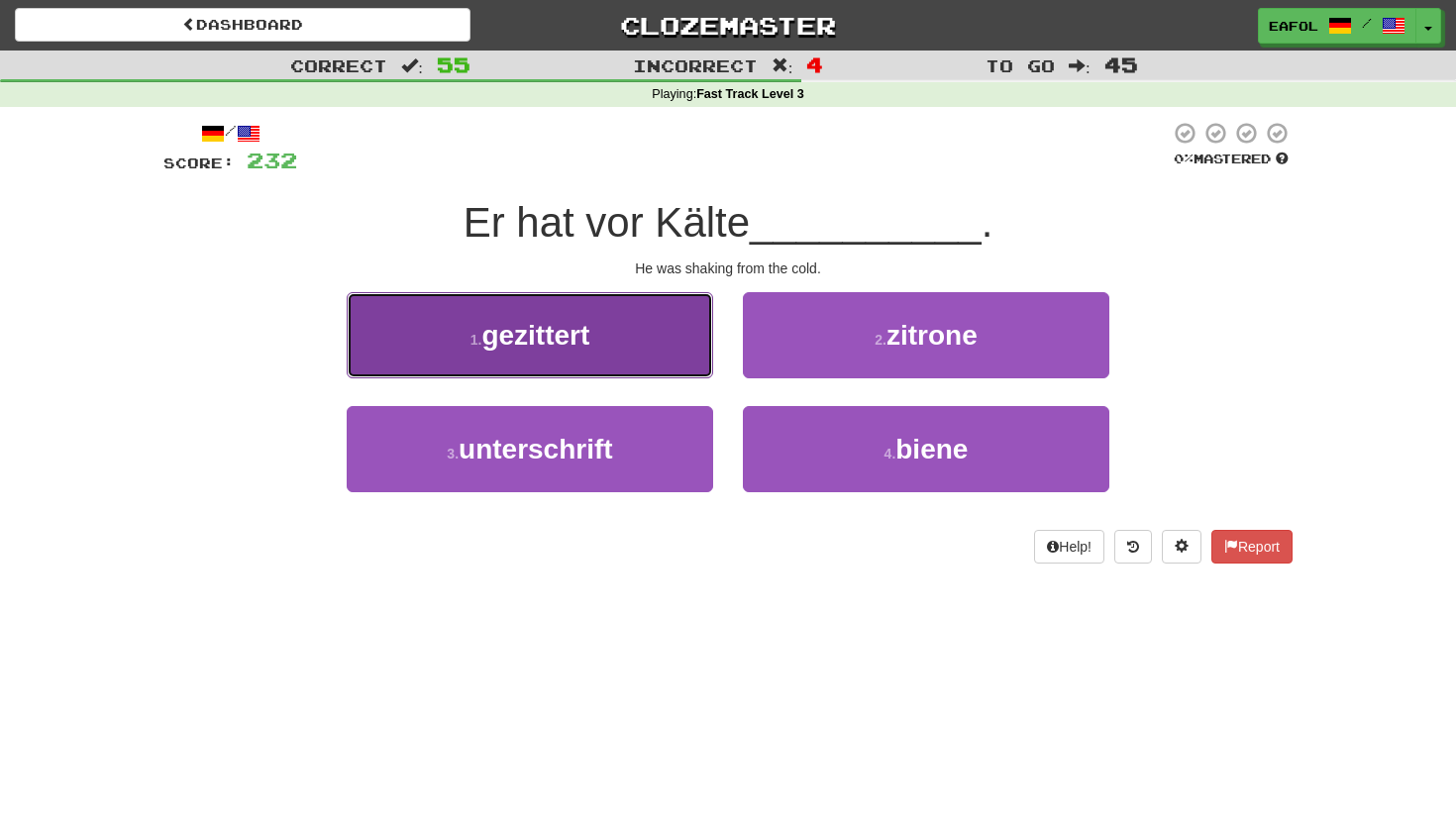 click on "1 .  gezittert" at bounding box center (530, 335) 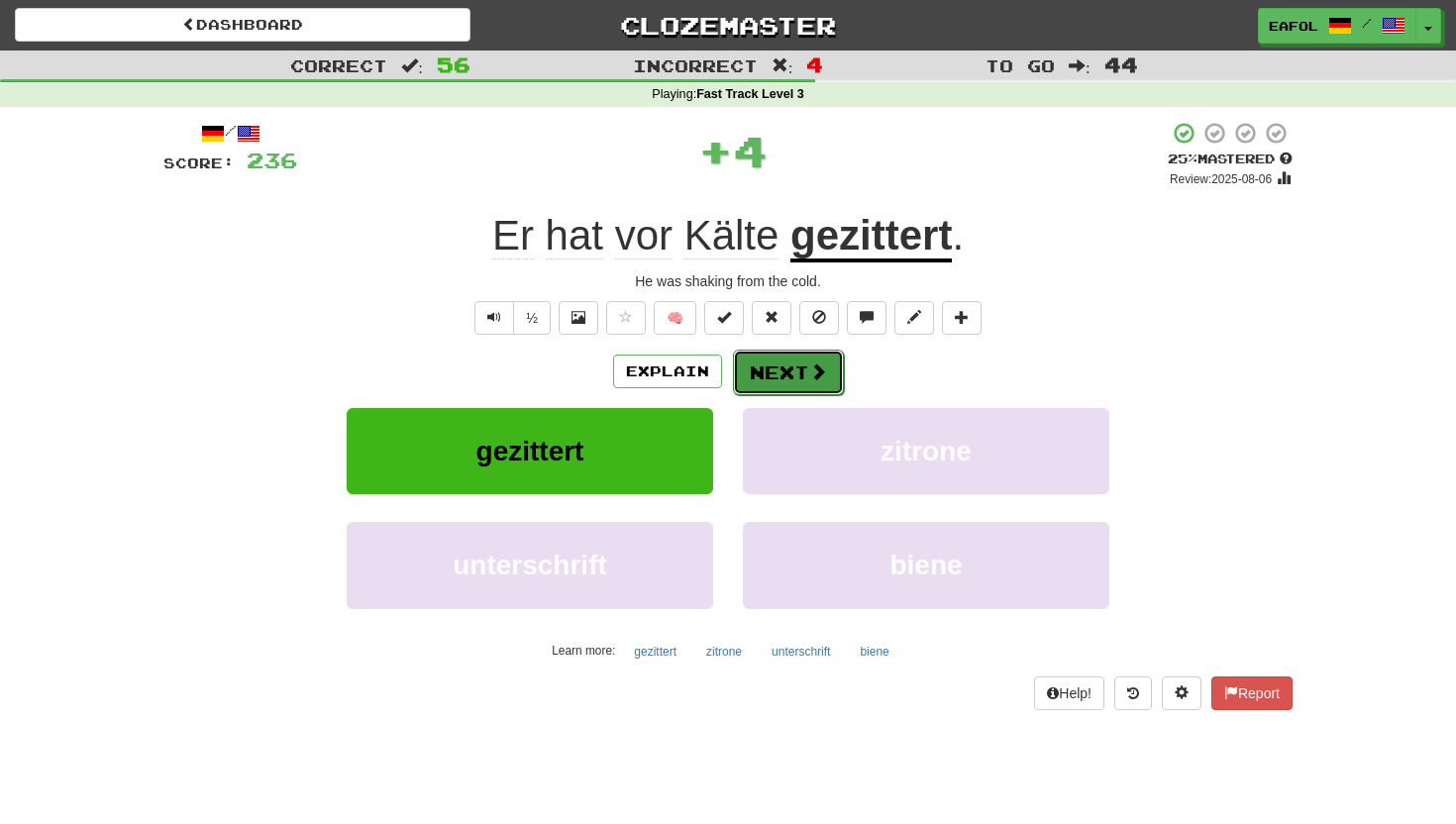 click on "Next" at bounding box center (788, 372) 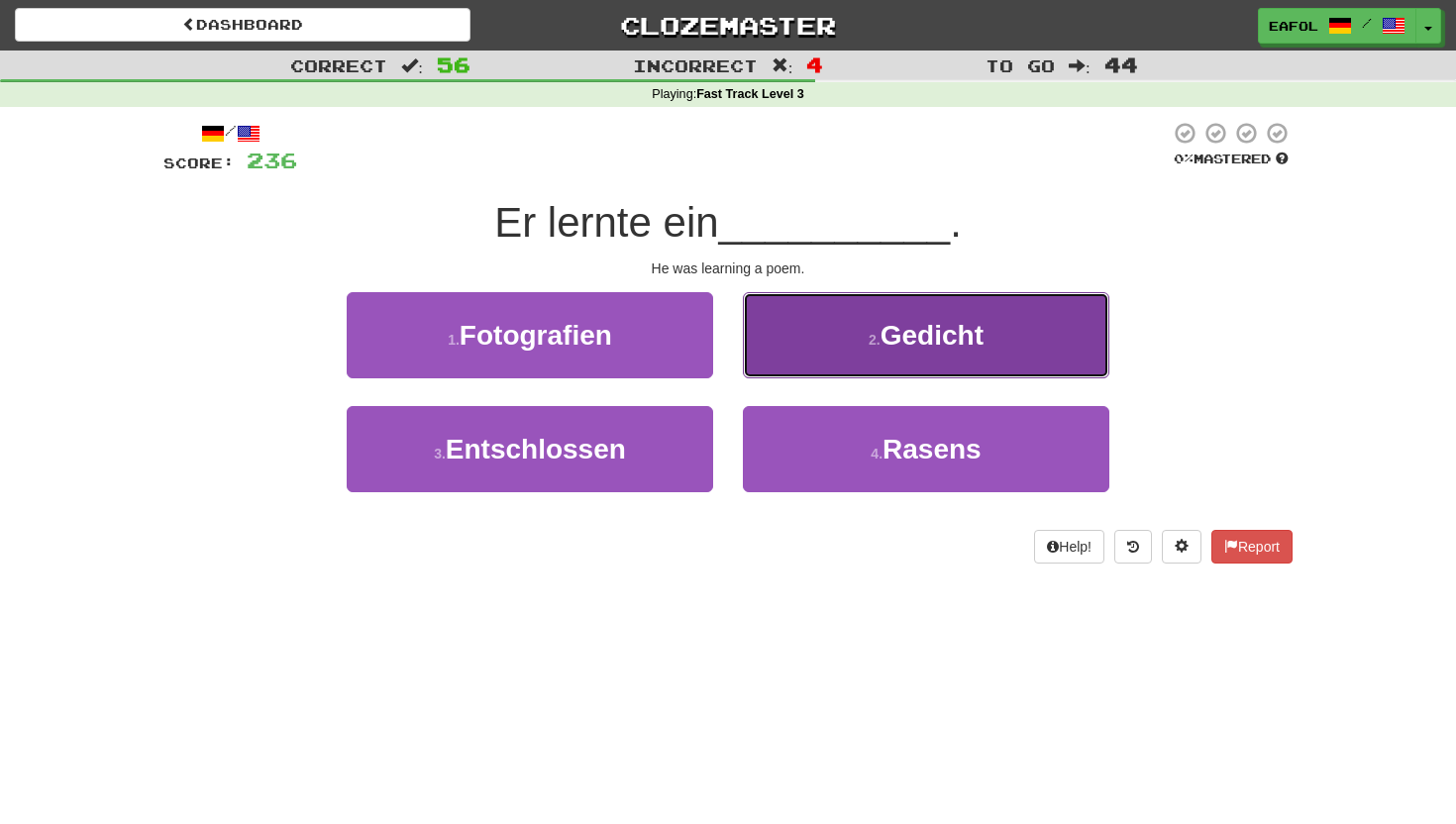 click on "2 .  Gedicht" at bounding box center [926, 335] 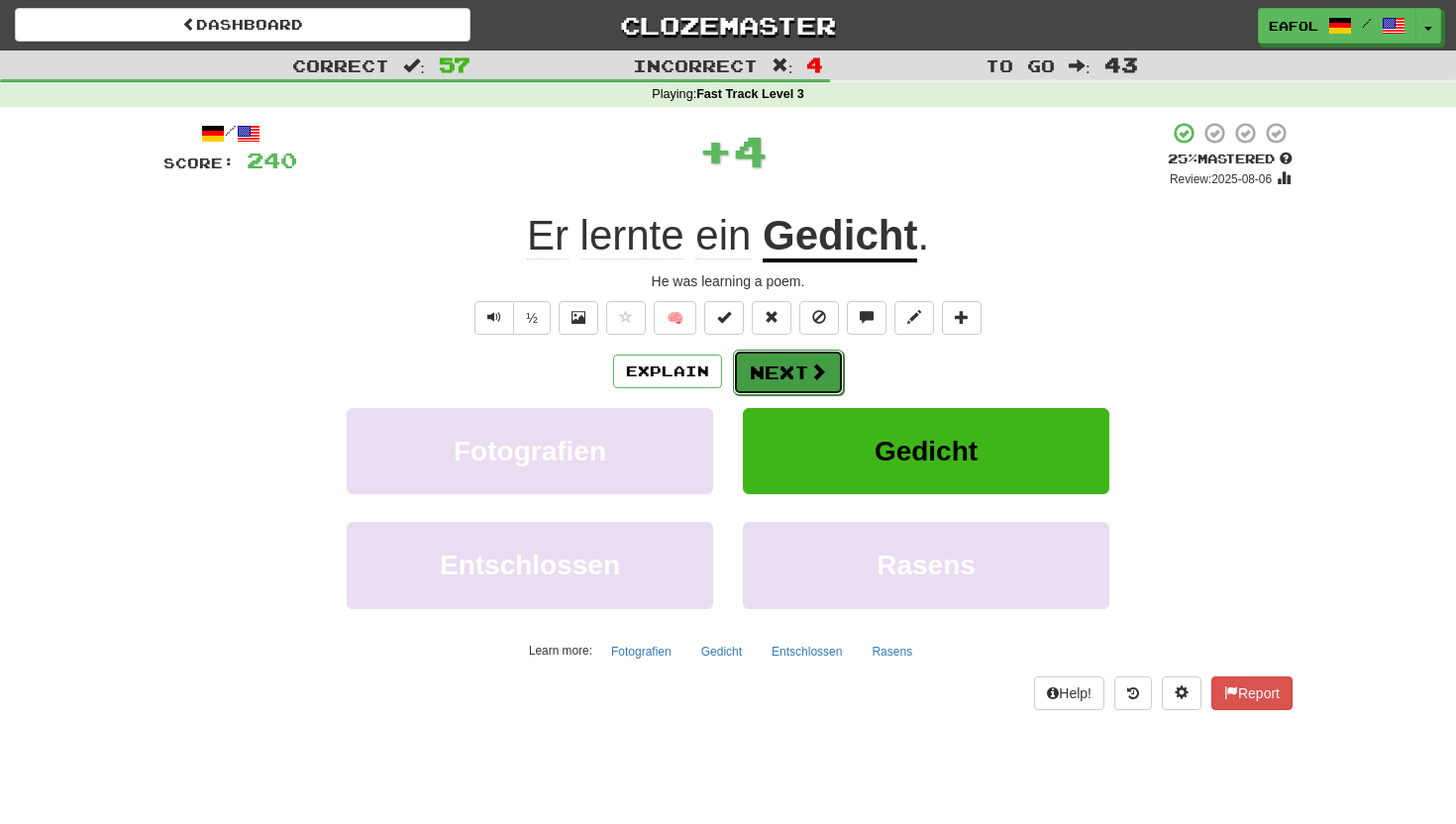 click on "Next" at bounding box center [788, 372] 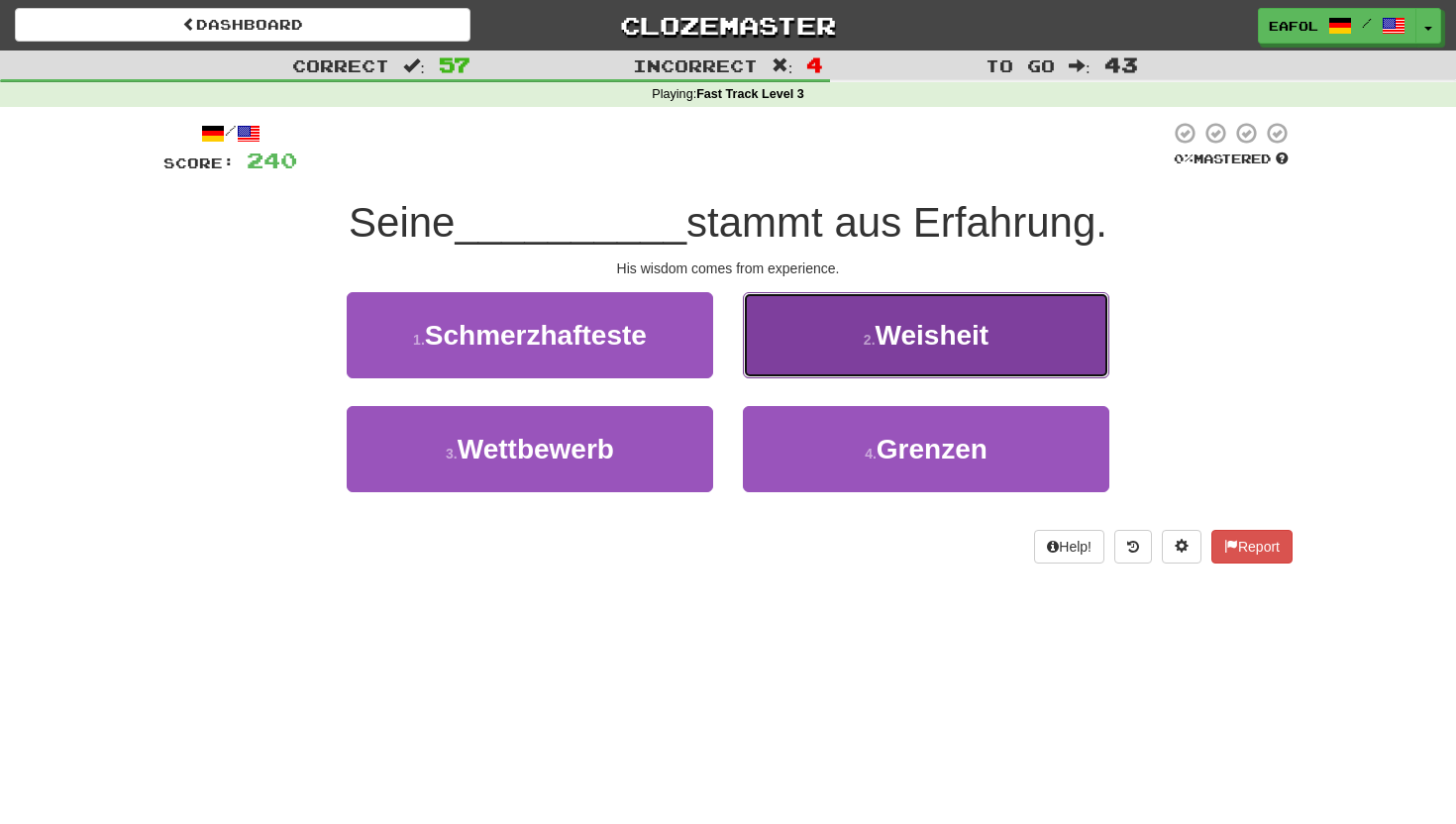 click on "2 .  Weisheit" at bounding box center [926, 335] 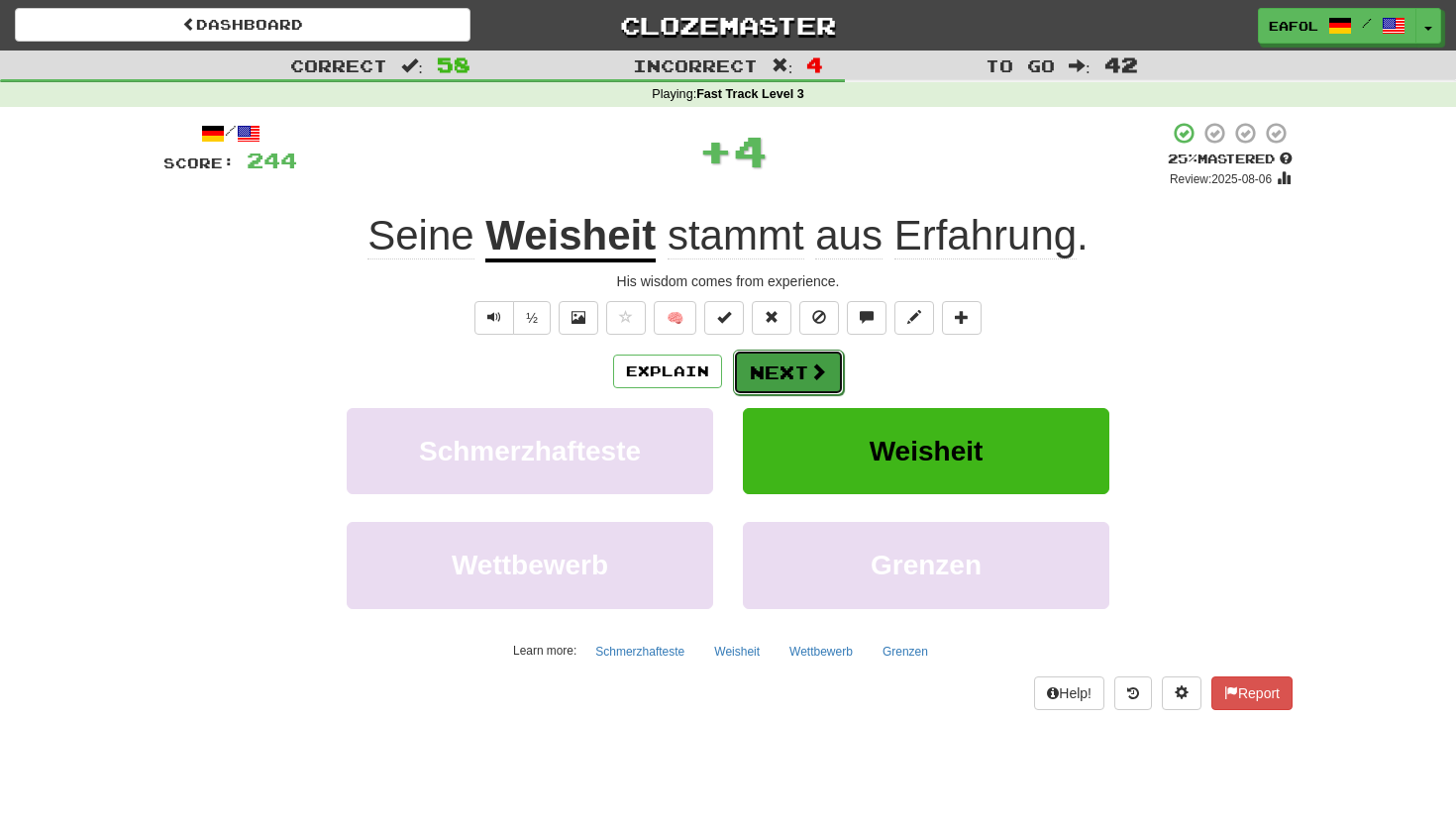 click on "Next" at bounding box center (788, 372) 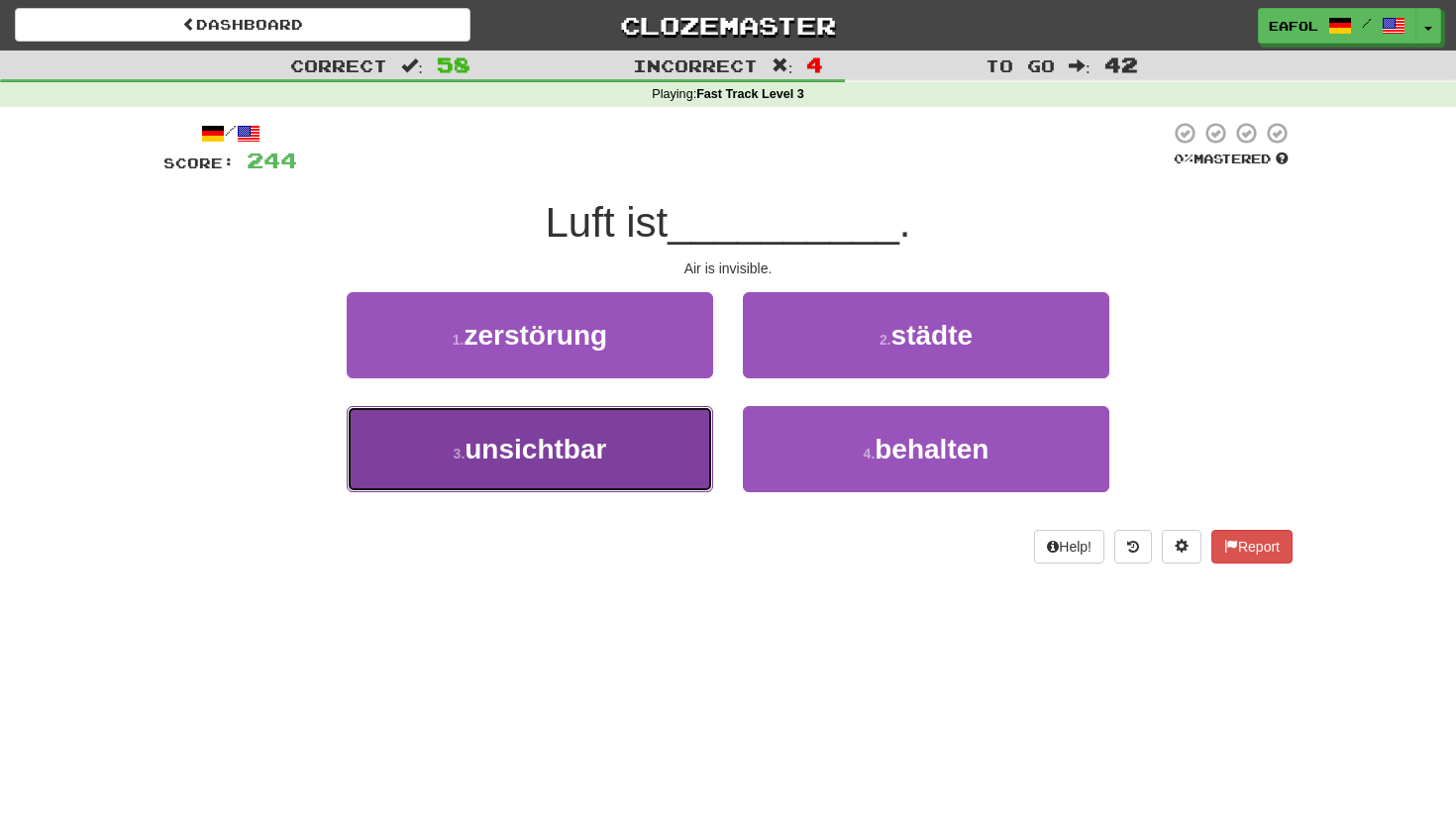 click on "unsichtbar" at bounding box center [535, 449] 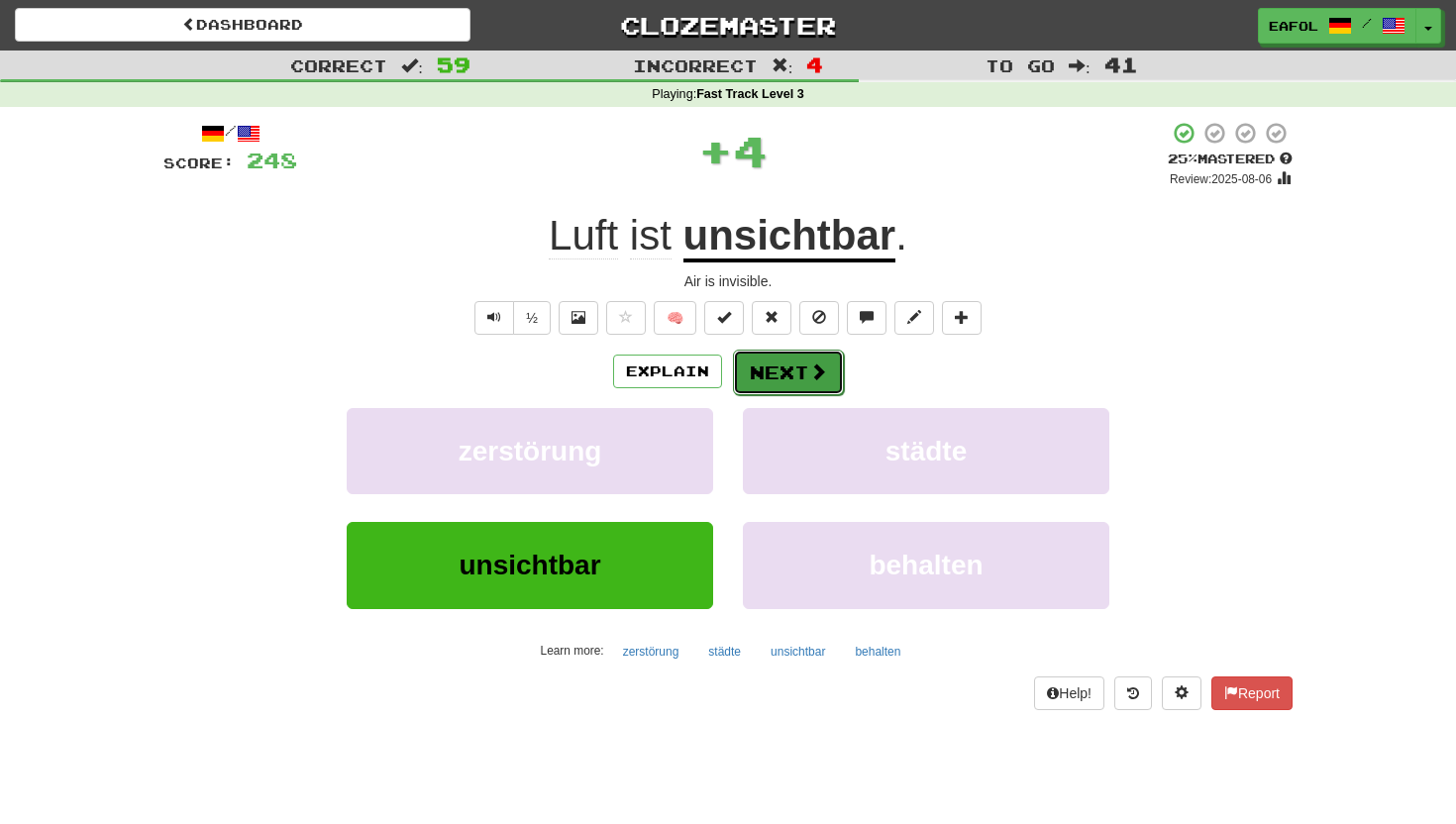 click on "Next" at bounding box center (788, 372) 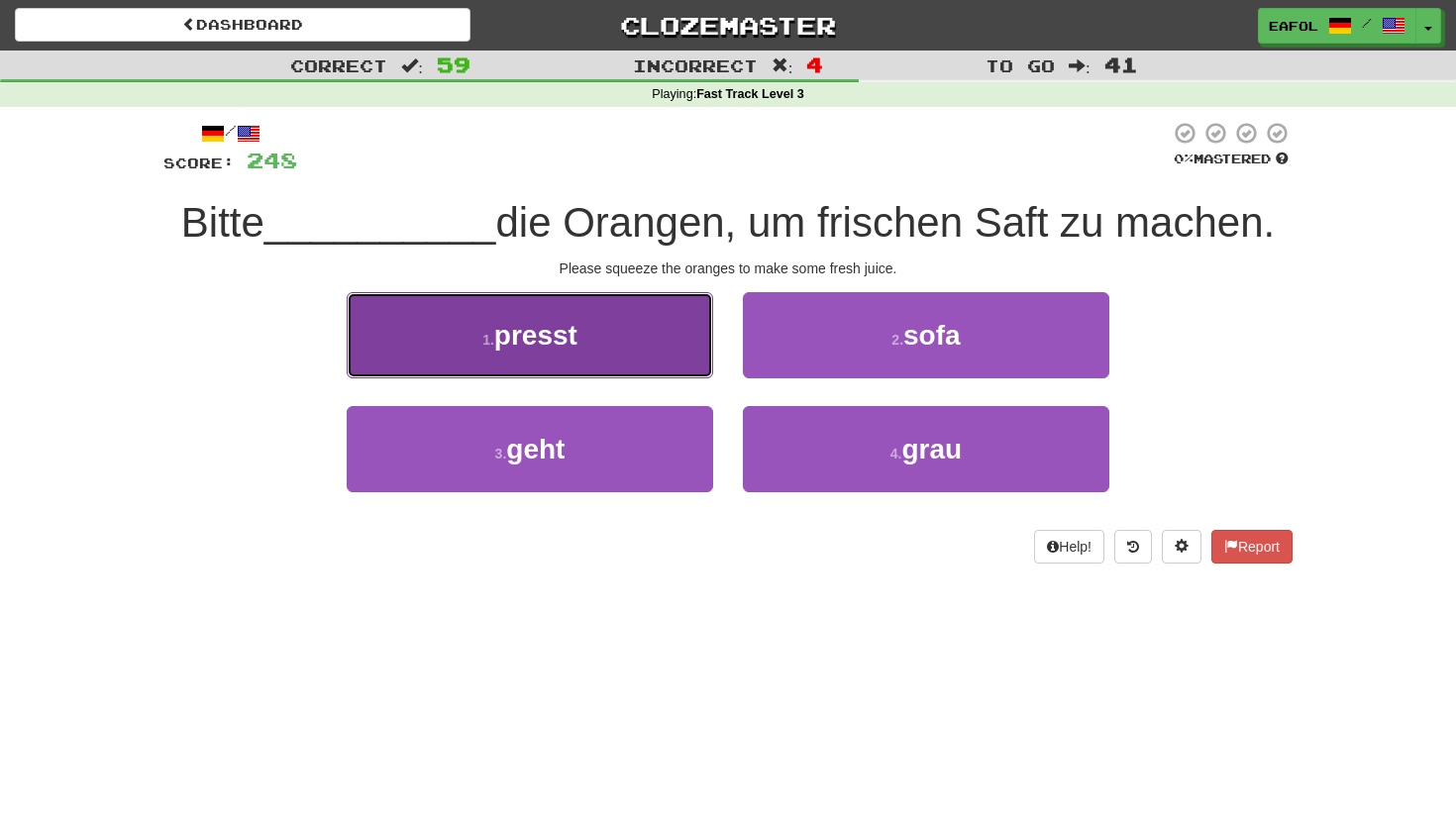 click on "1 .  presst" at bounding box center (530, 335) 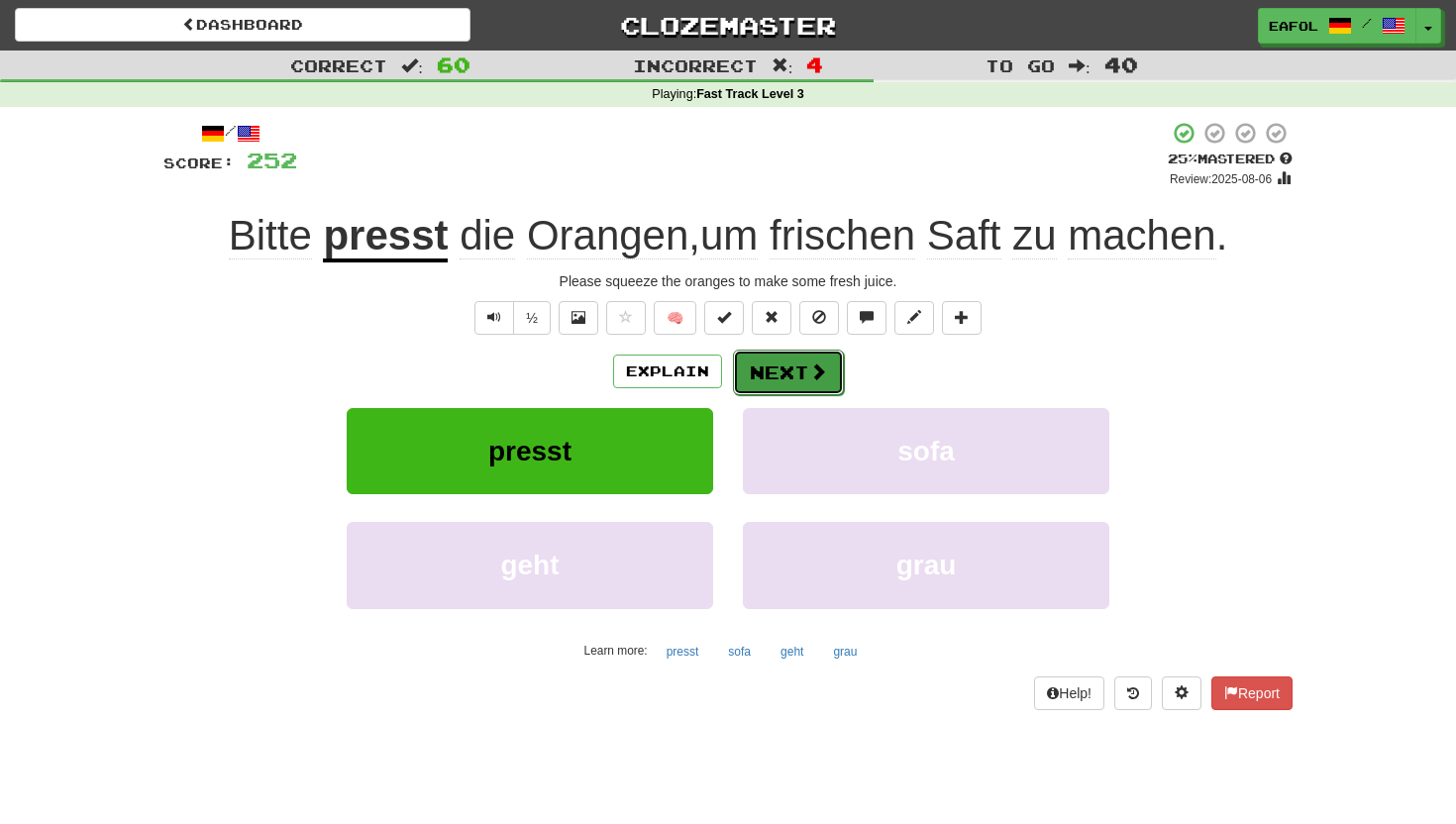 click on "Next" at bounding box center [788, 372] 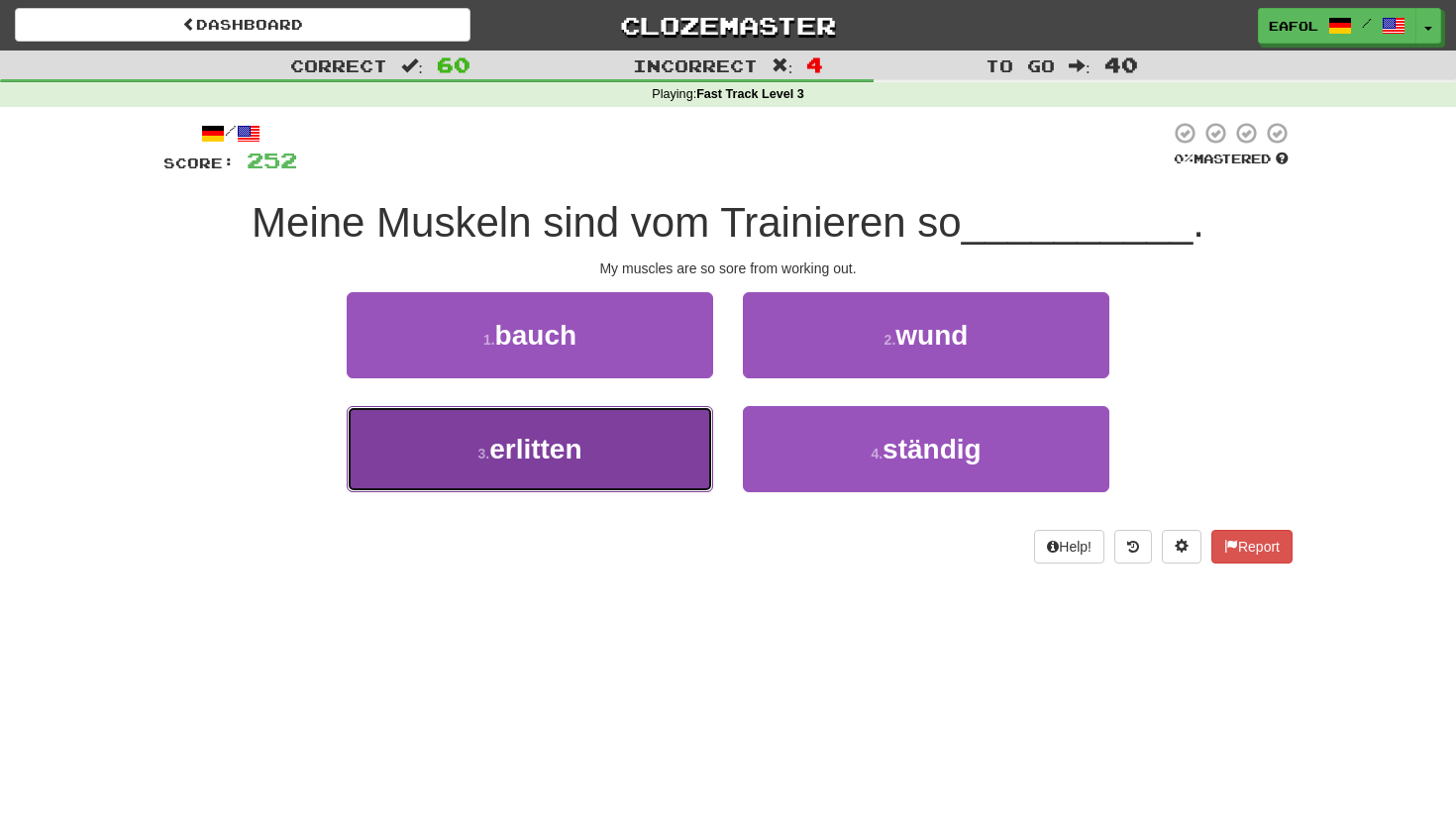 click on "3 .  erlitten" at bounding box center (530, 449) 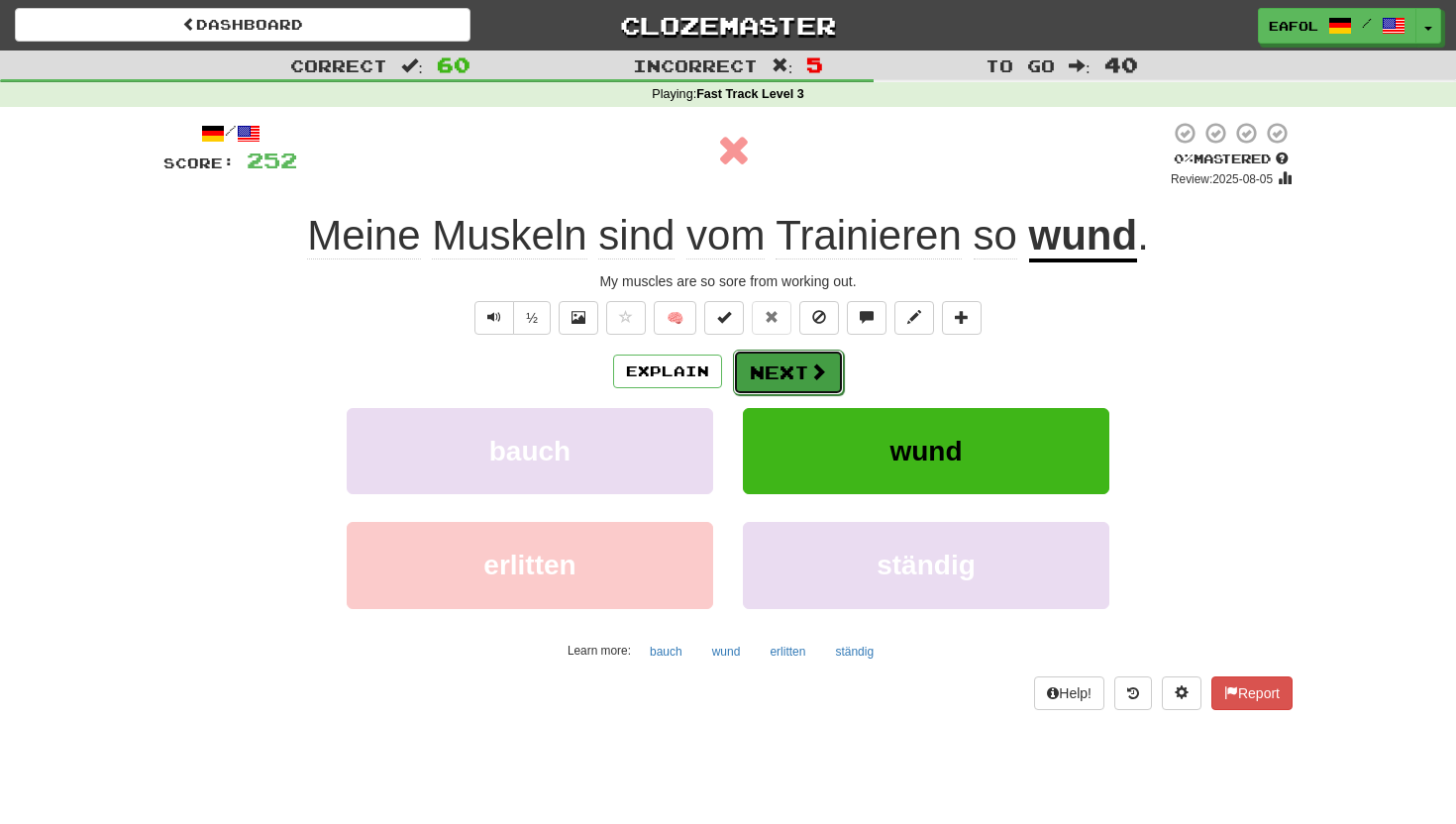 click on "Next" at bounding box center (788, 372) 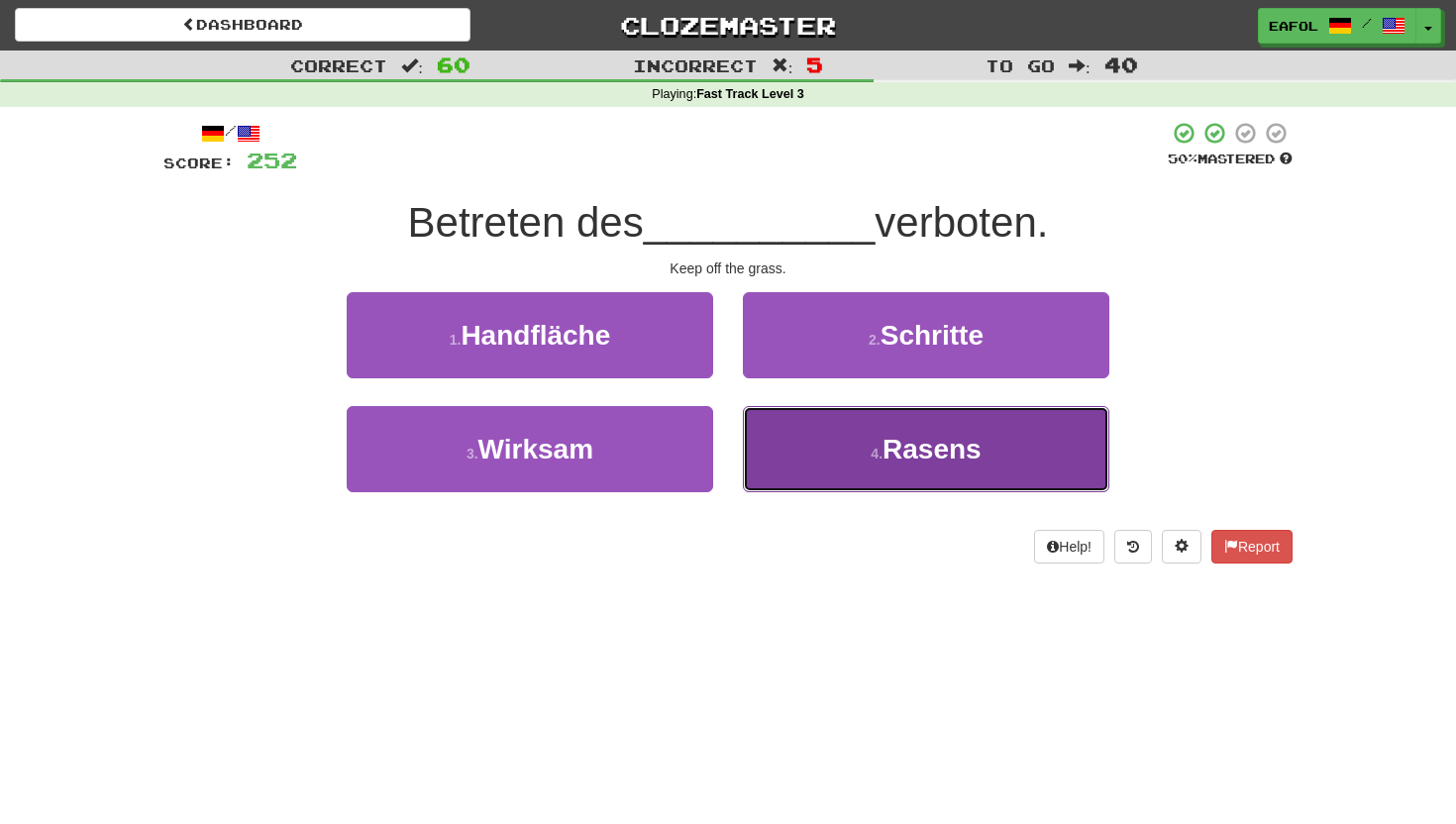 click on "4 .  Rasens" at bounding box center [926, 449] 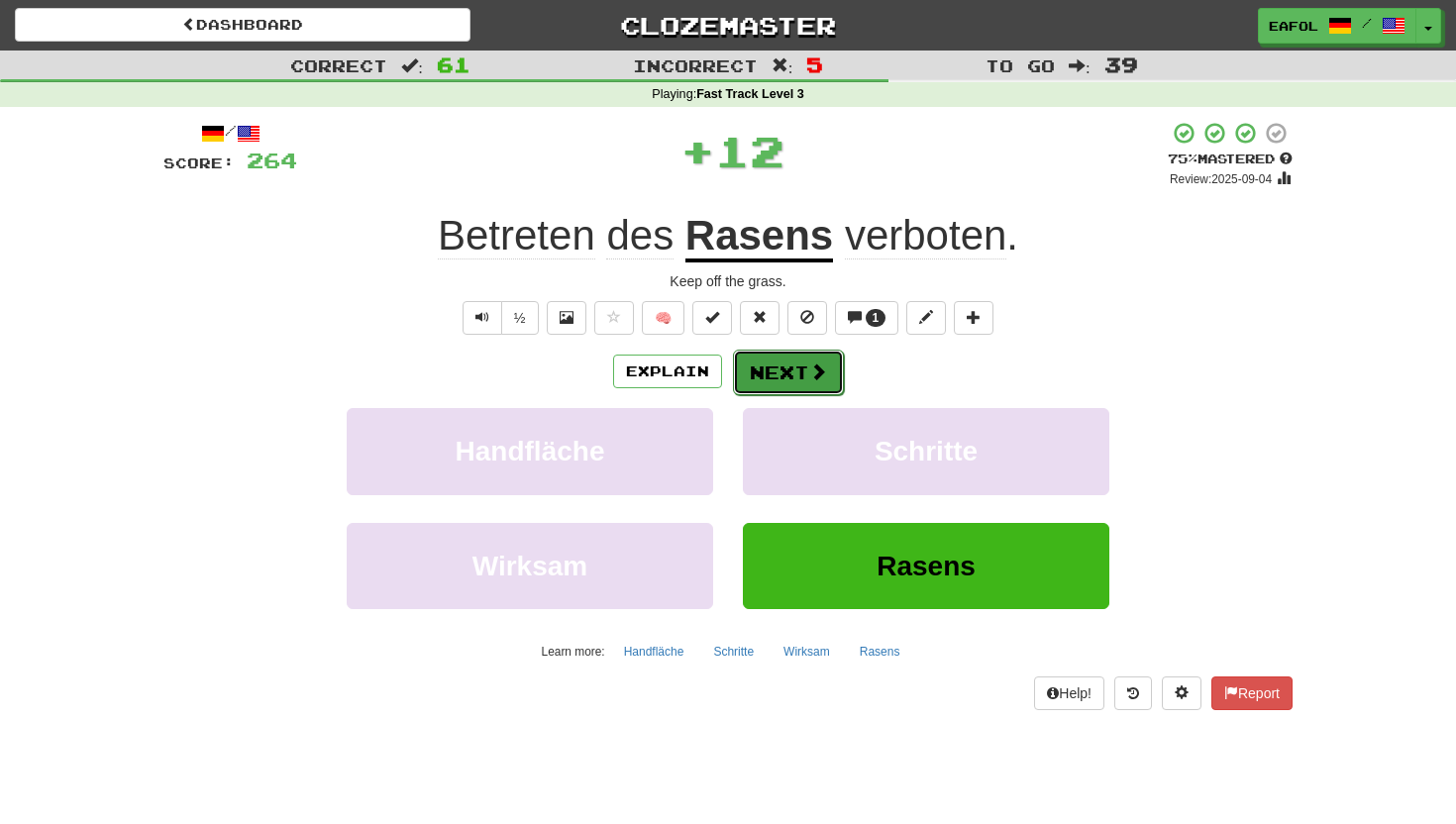 click on "Next" at bounding box center (788, 372) 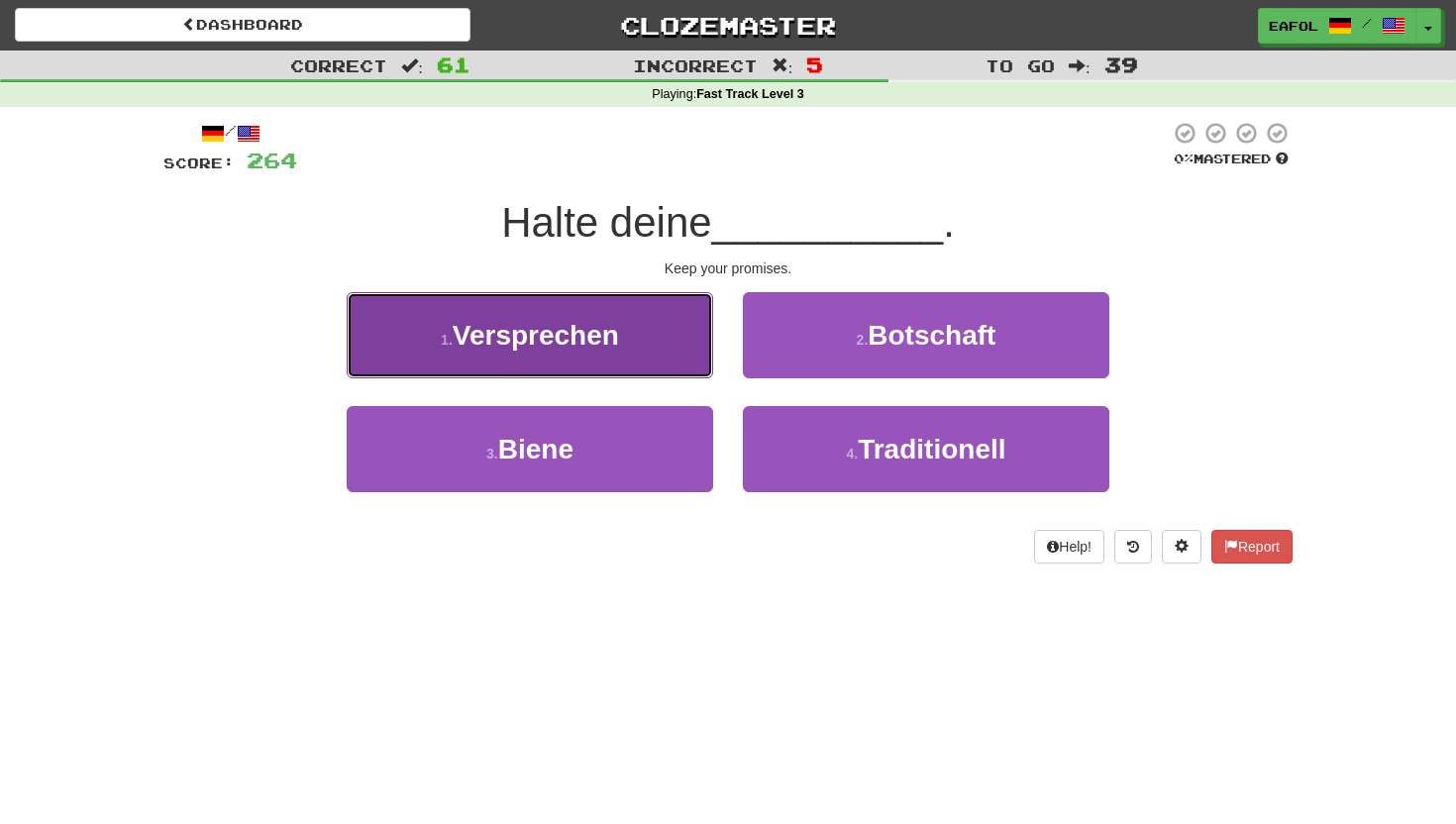 click on "1 .  Versprechen" at bounding box center [530, 335] 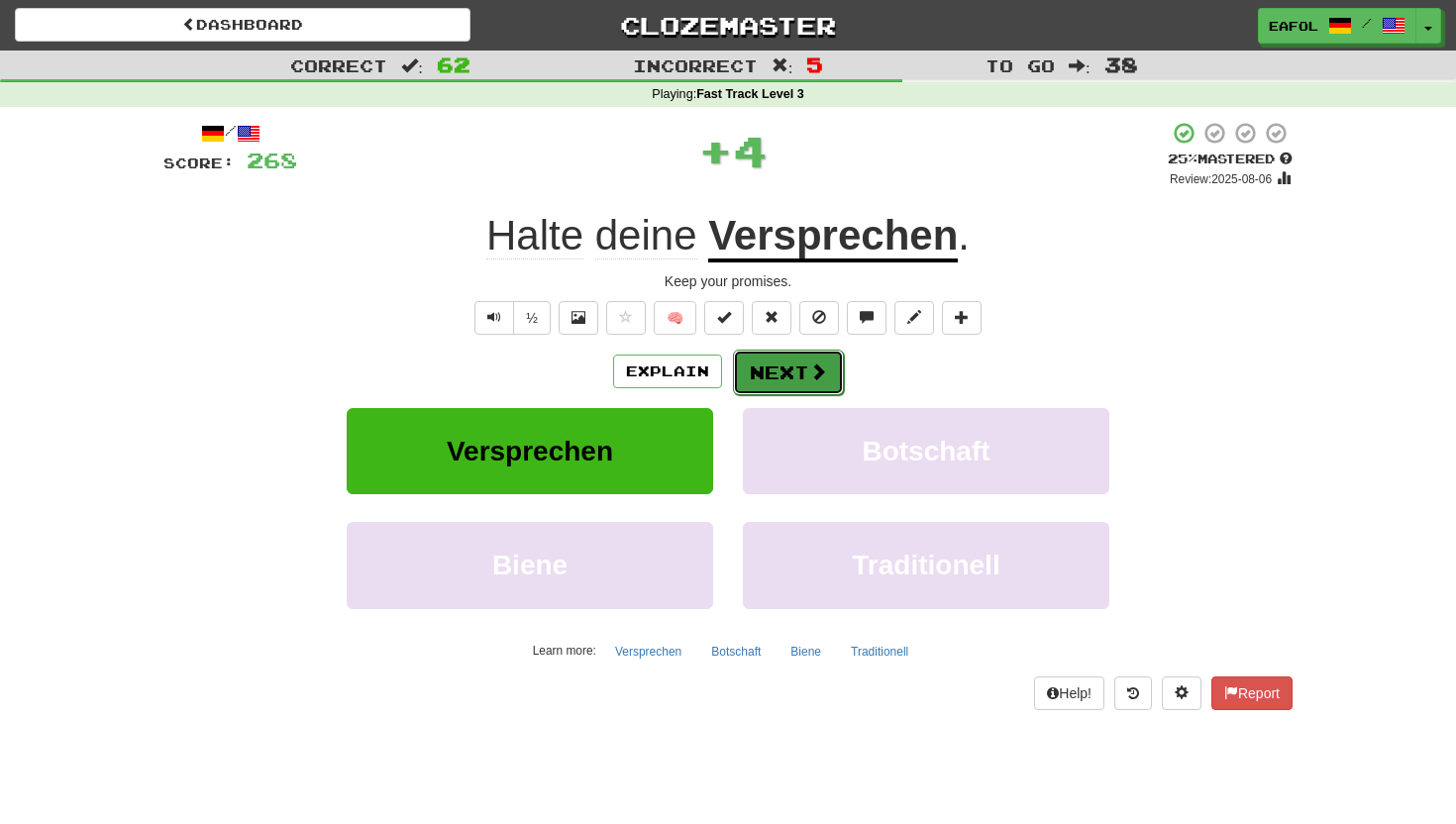 click on "Next" at bounding box center (788, 372) 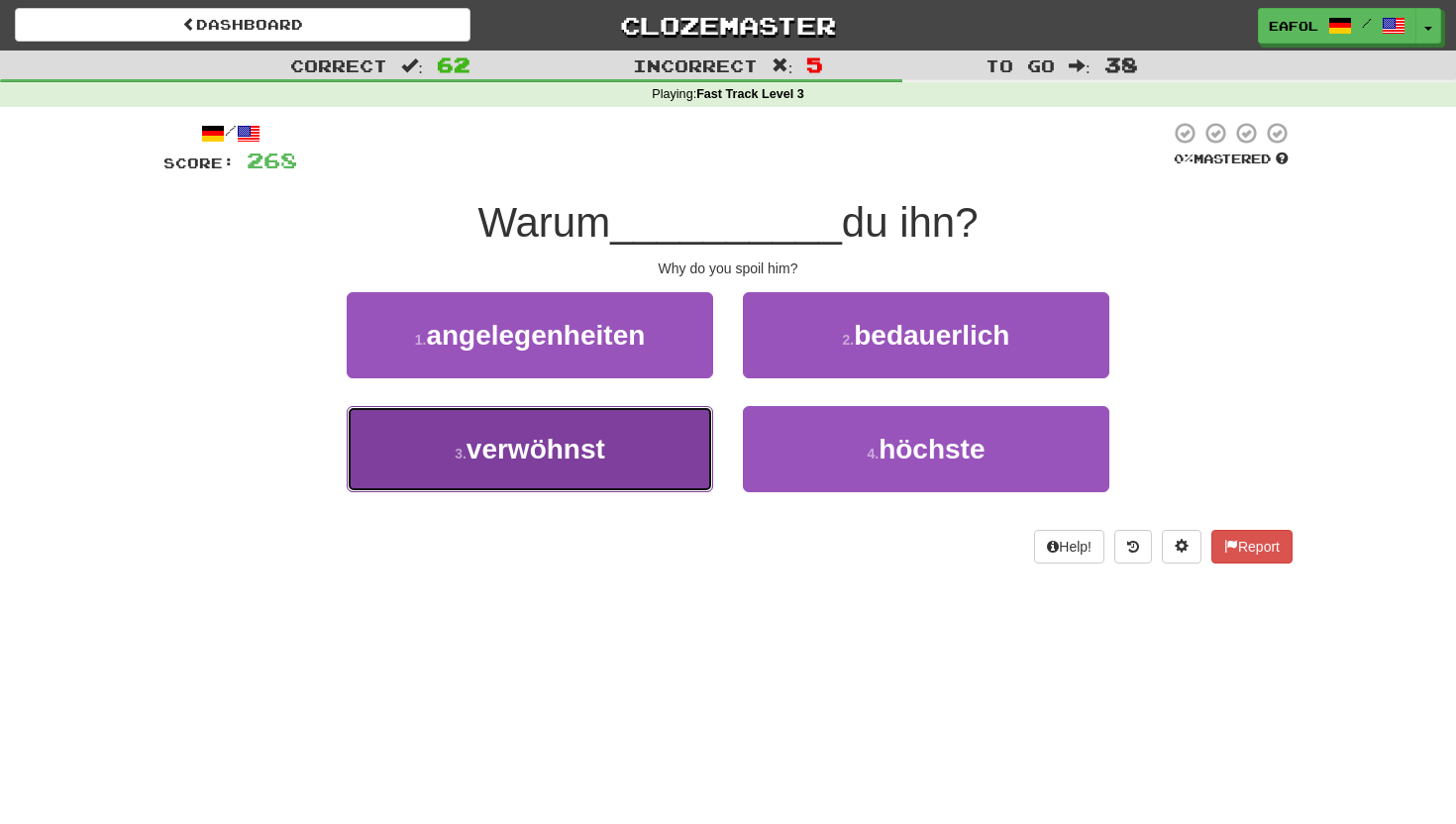 click on "3 .  verwöhnst" at bounding box center [530, 449] 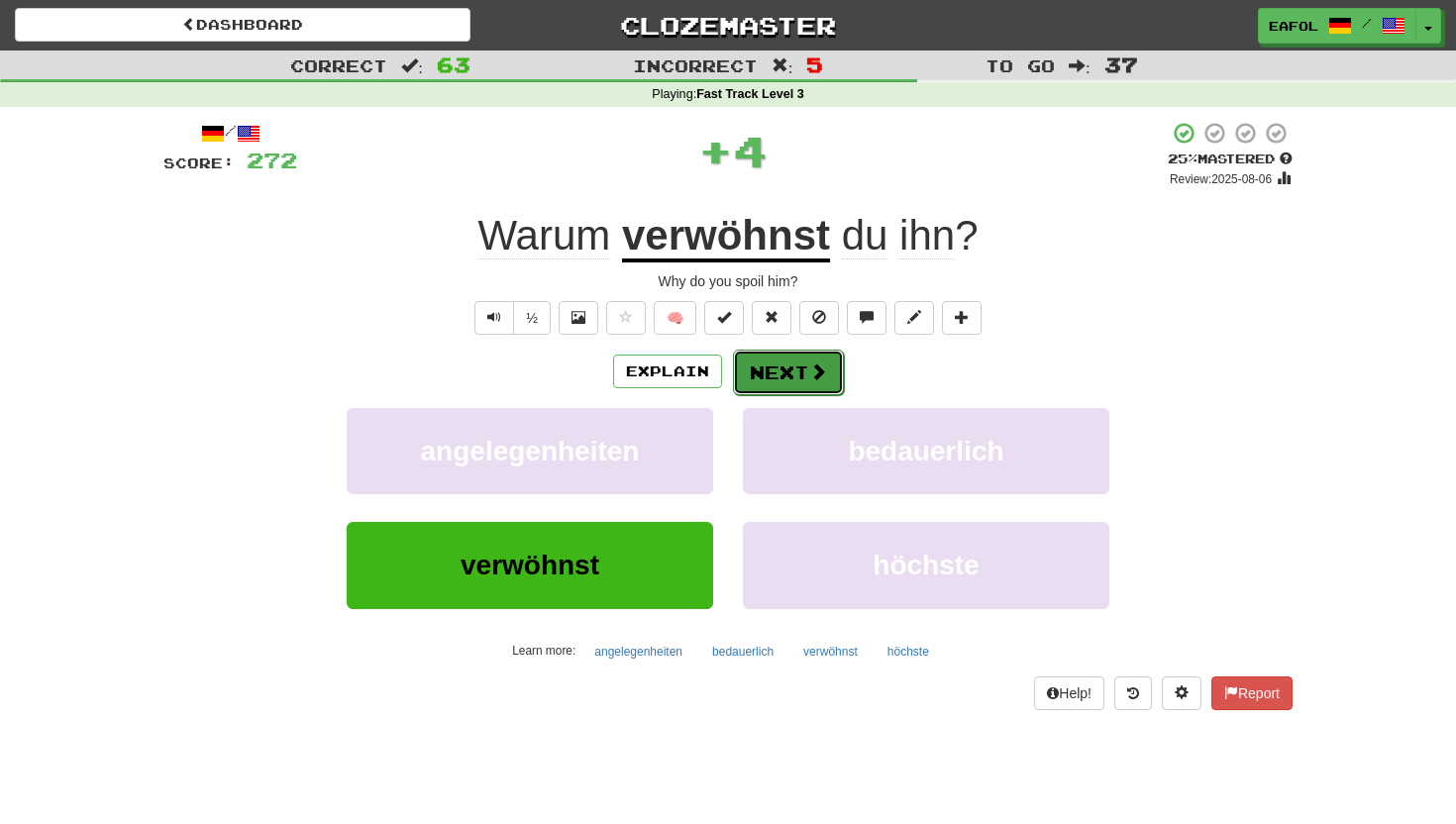 click on "Next" at bounding box center (788, 372) 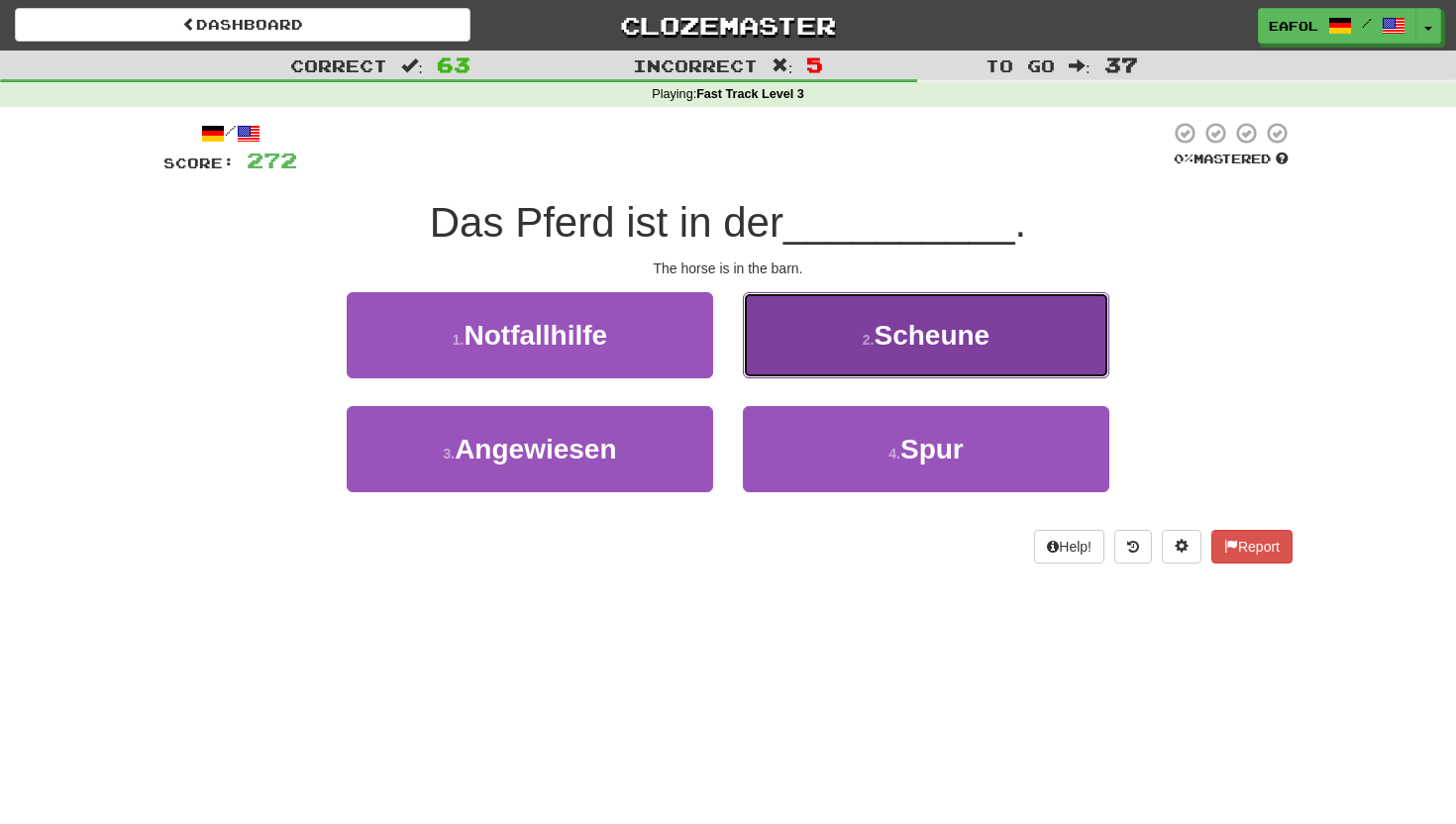 click on "2 .  Scheune" at bounding box center (926, 335) 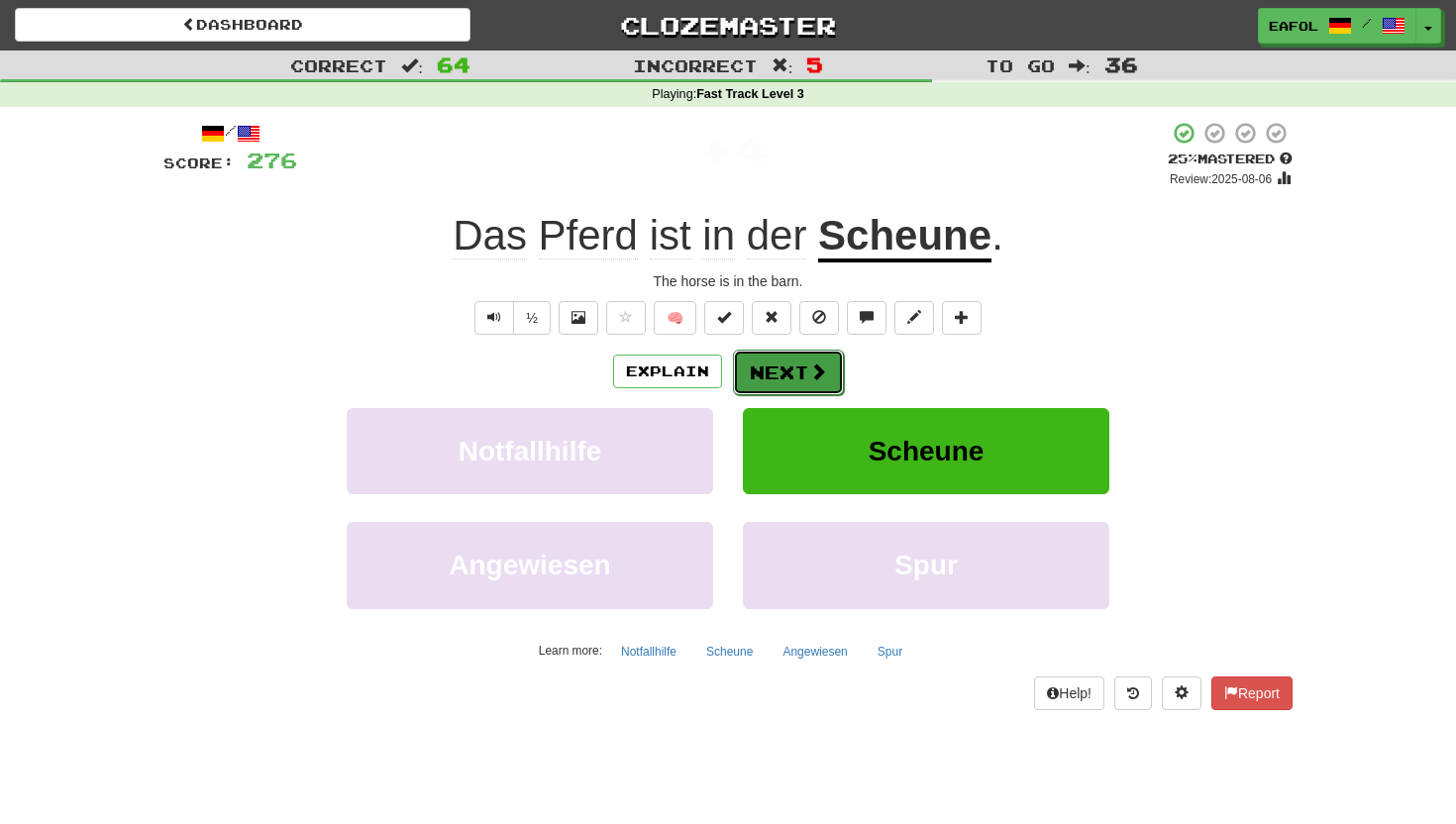 click on "Next" at bounding box center [788, 372] 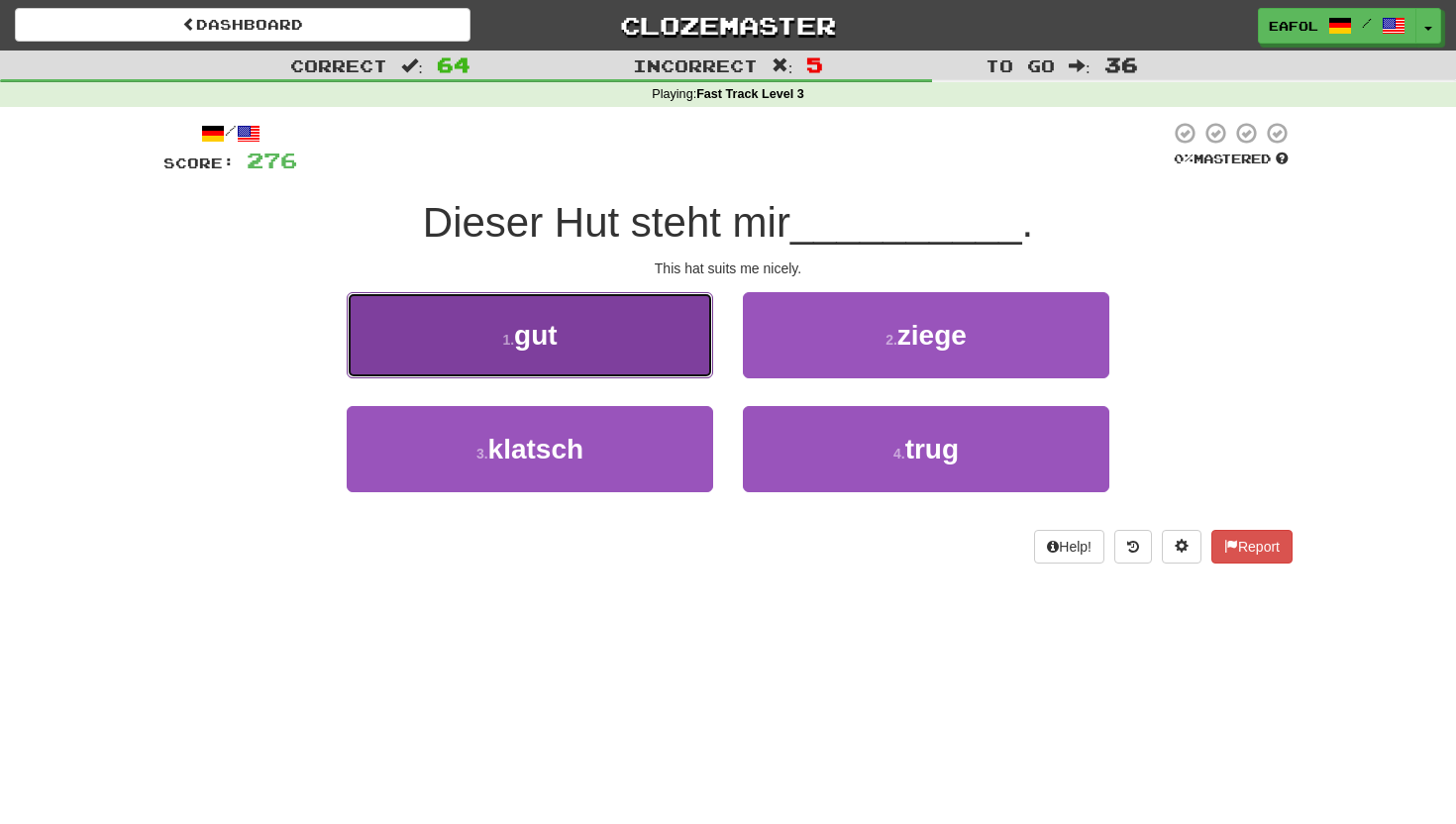 click on "1 .  gut" at bounding box center (530, 335) 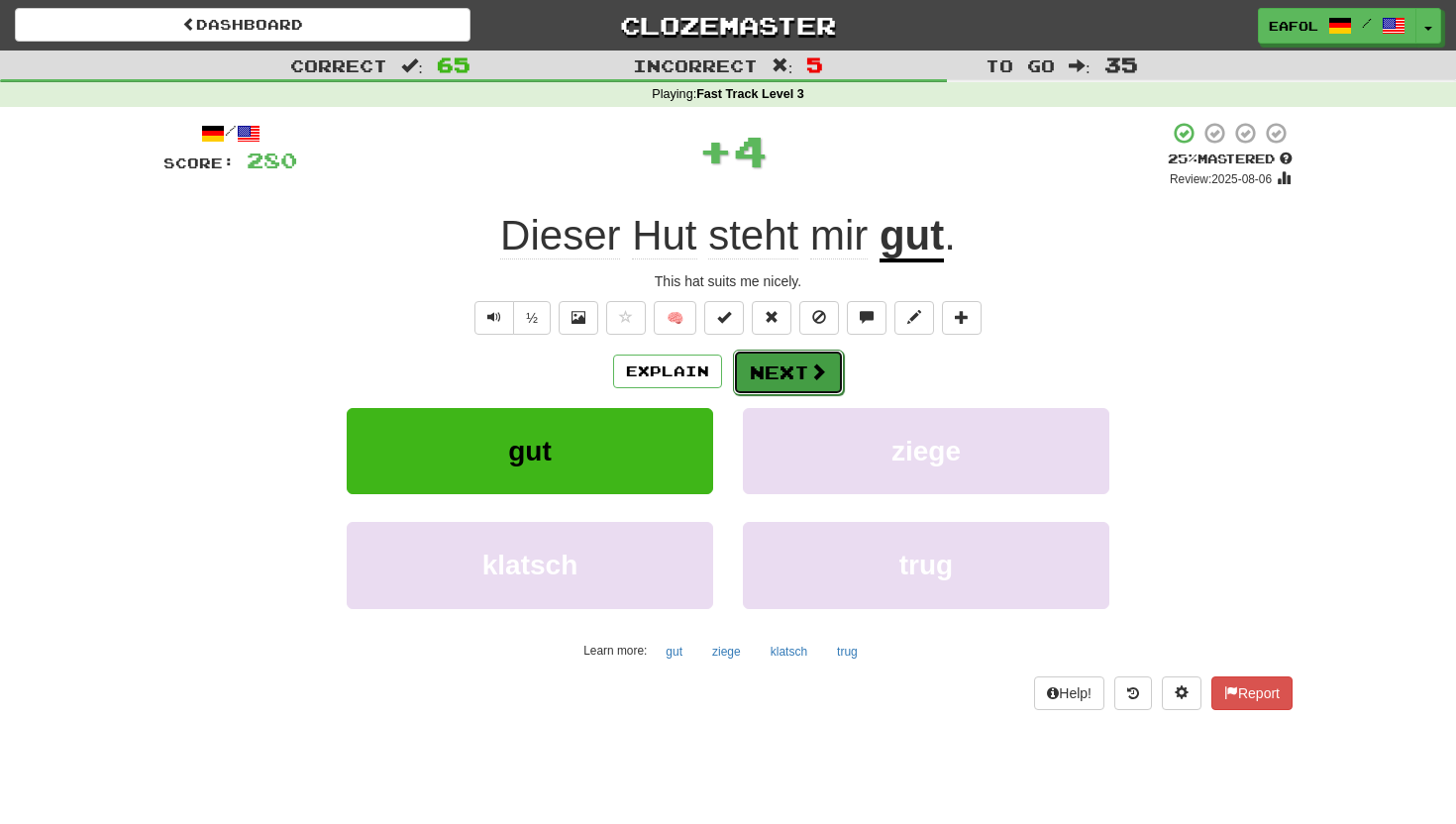 click on "Next" at bounding box center [788, 372] 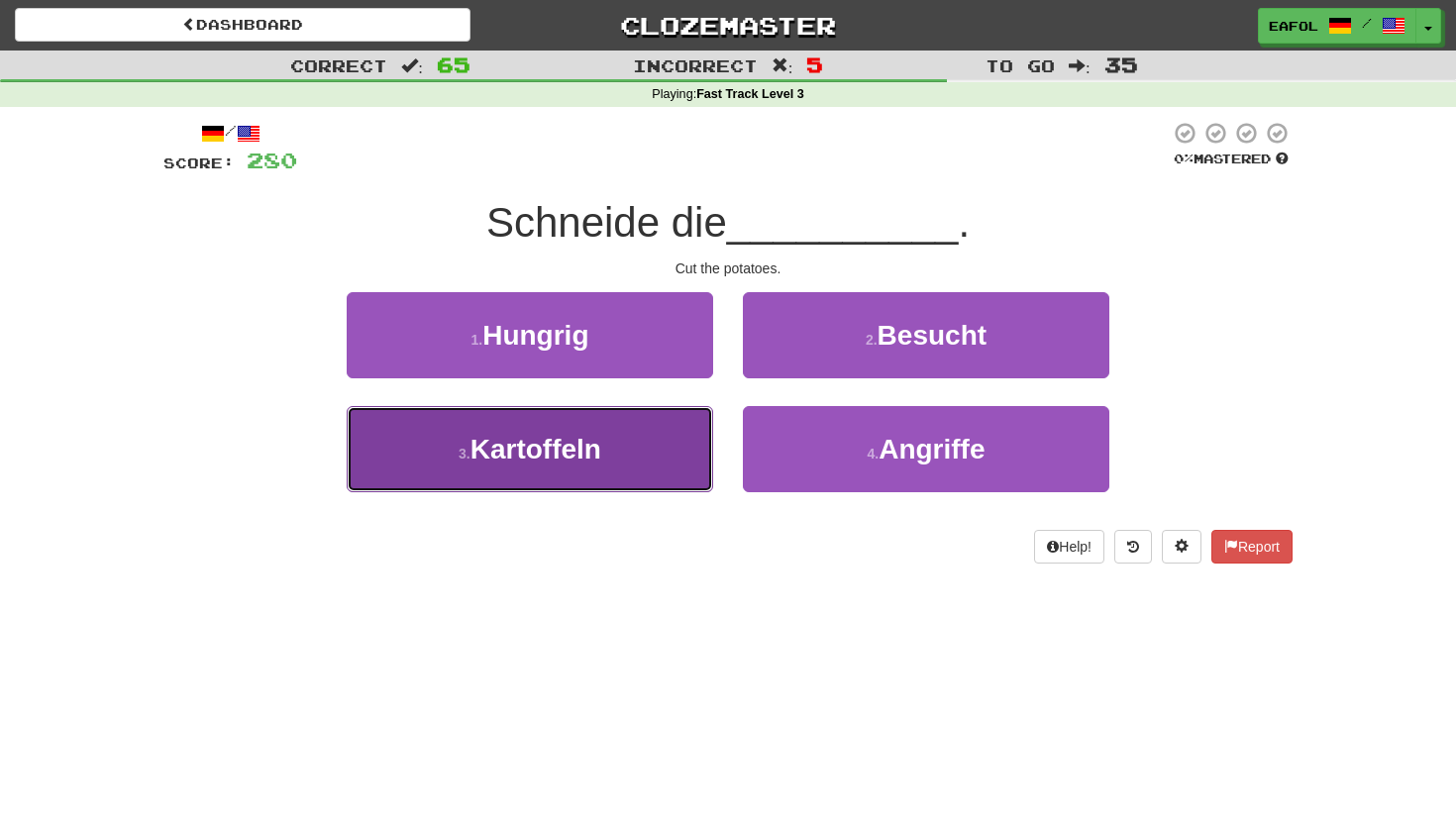 click on "3 .  Kartoffeln" at bounding box center (530, 449) 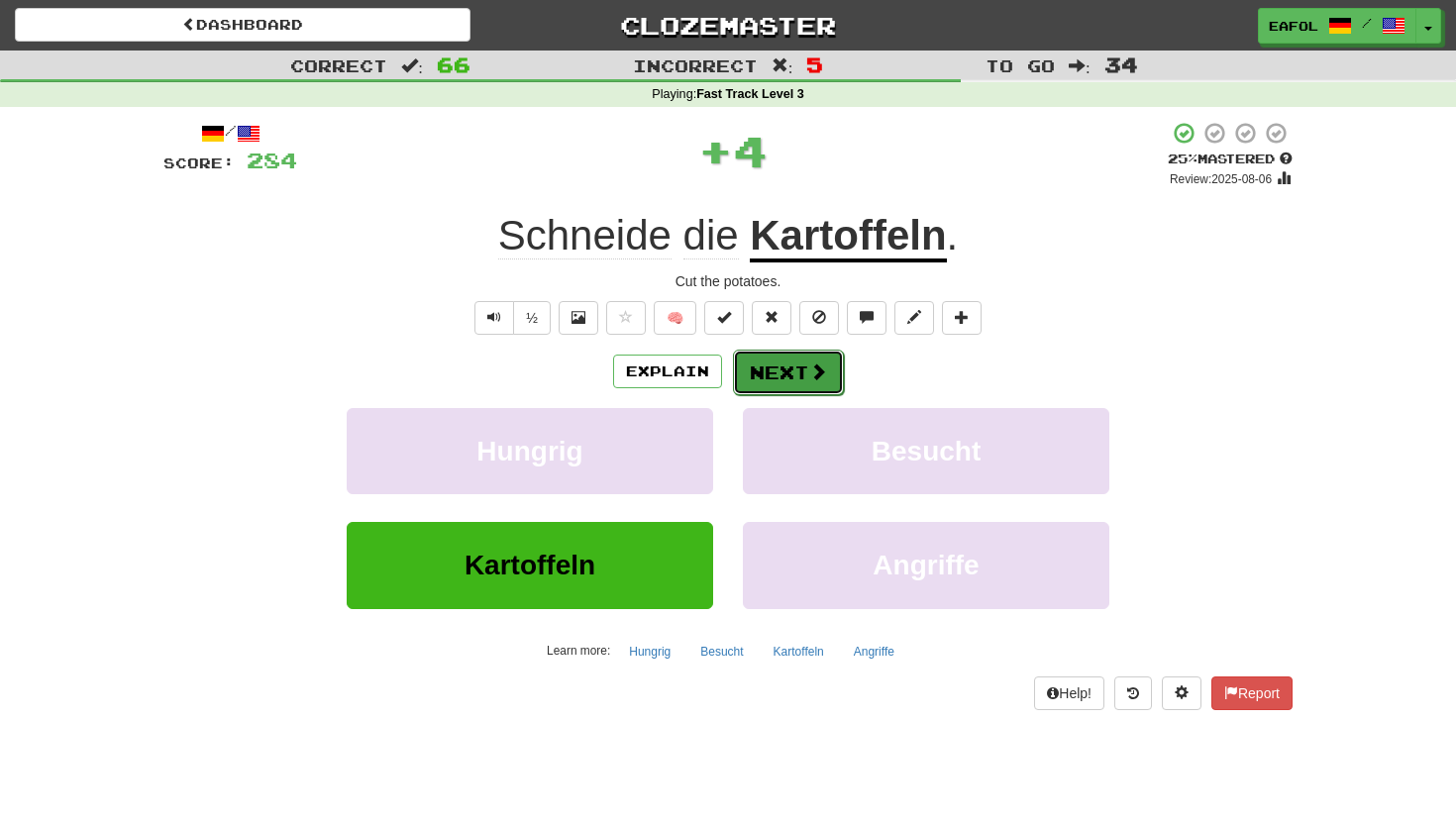 click on "Next" at bounding box center (788, 372) 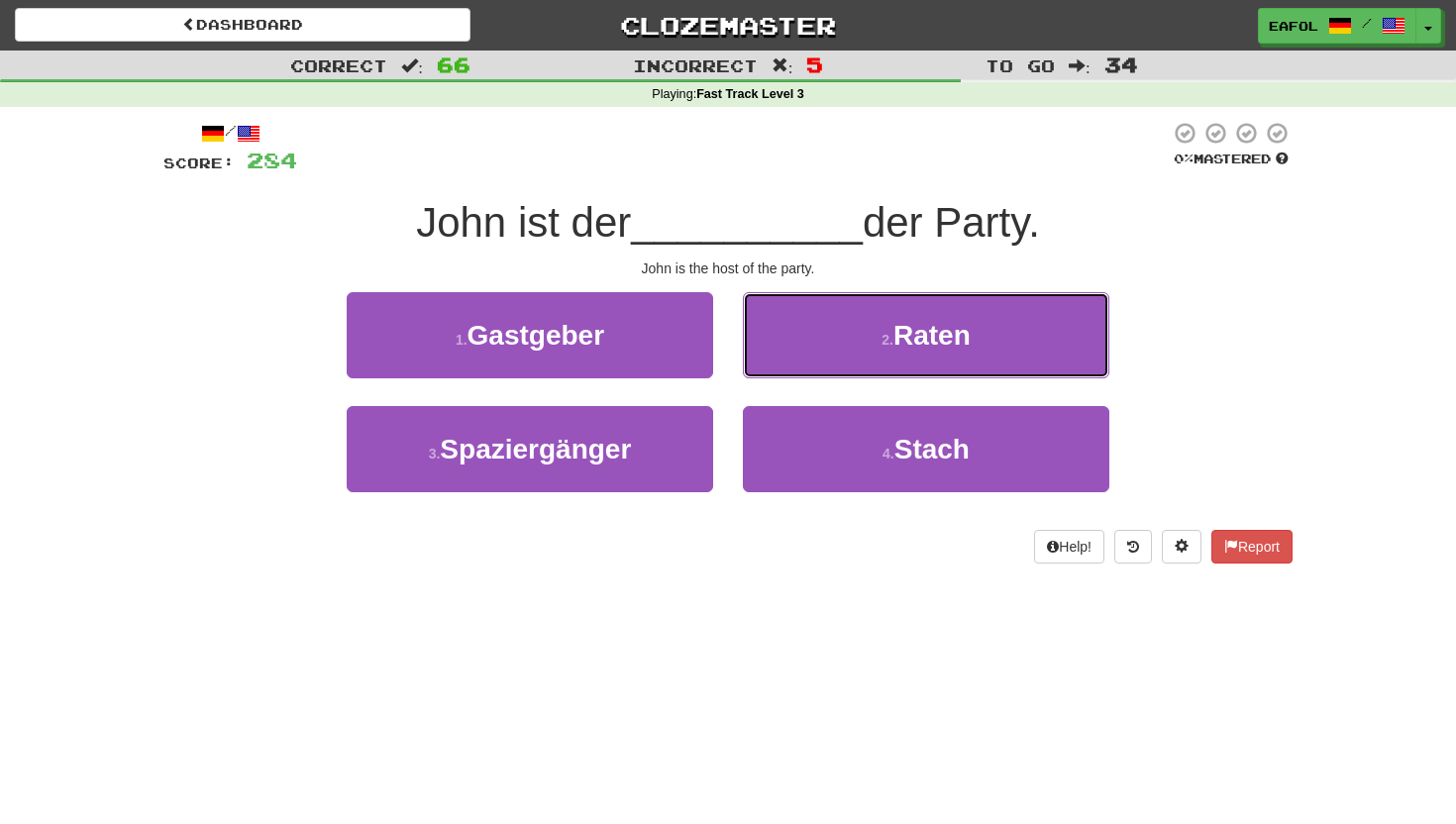 click on "2 .  Raten" at bounding box center [926, 335] 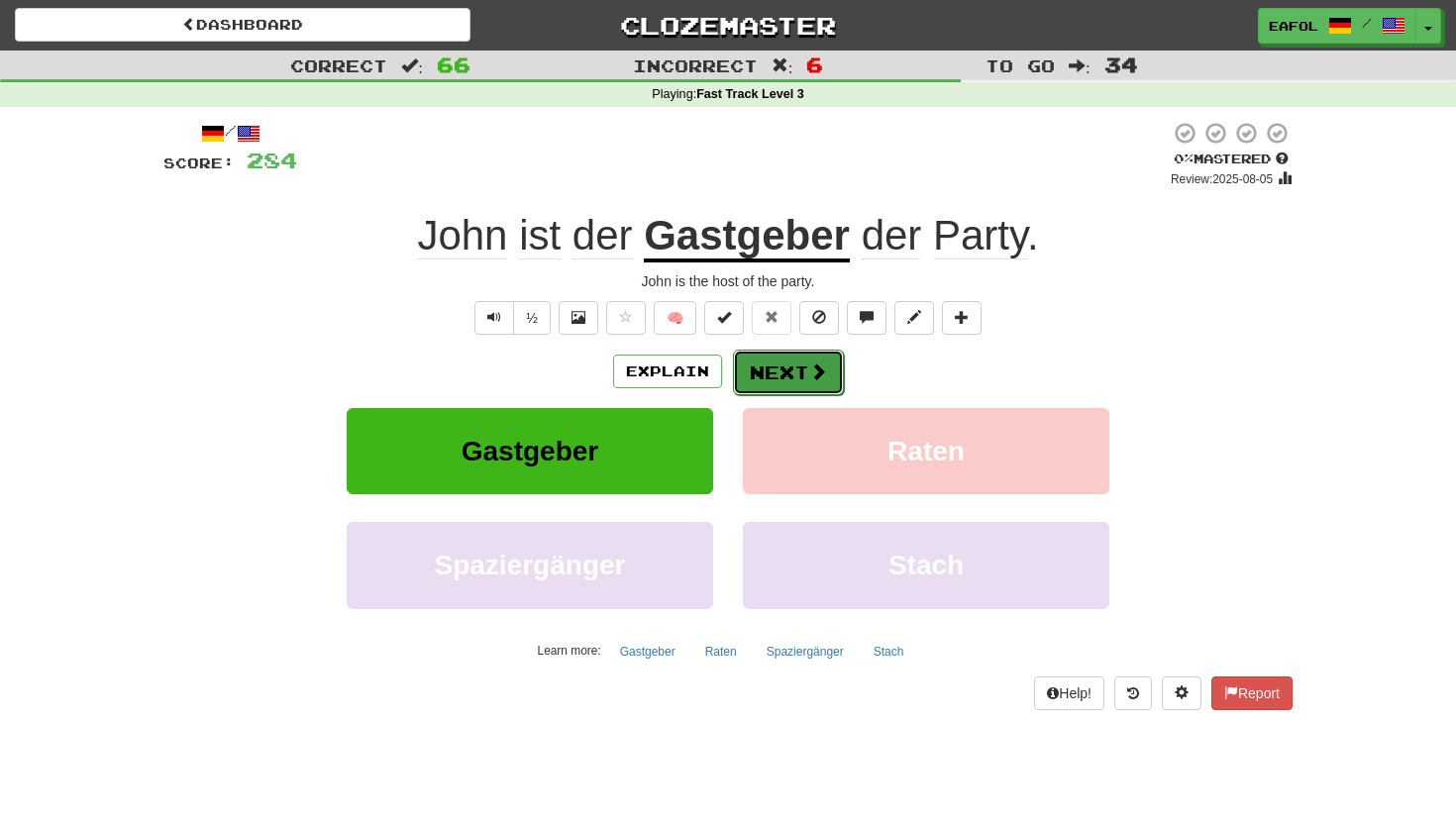 click on "Next" at bounding box center (788, 372) 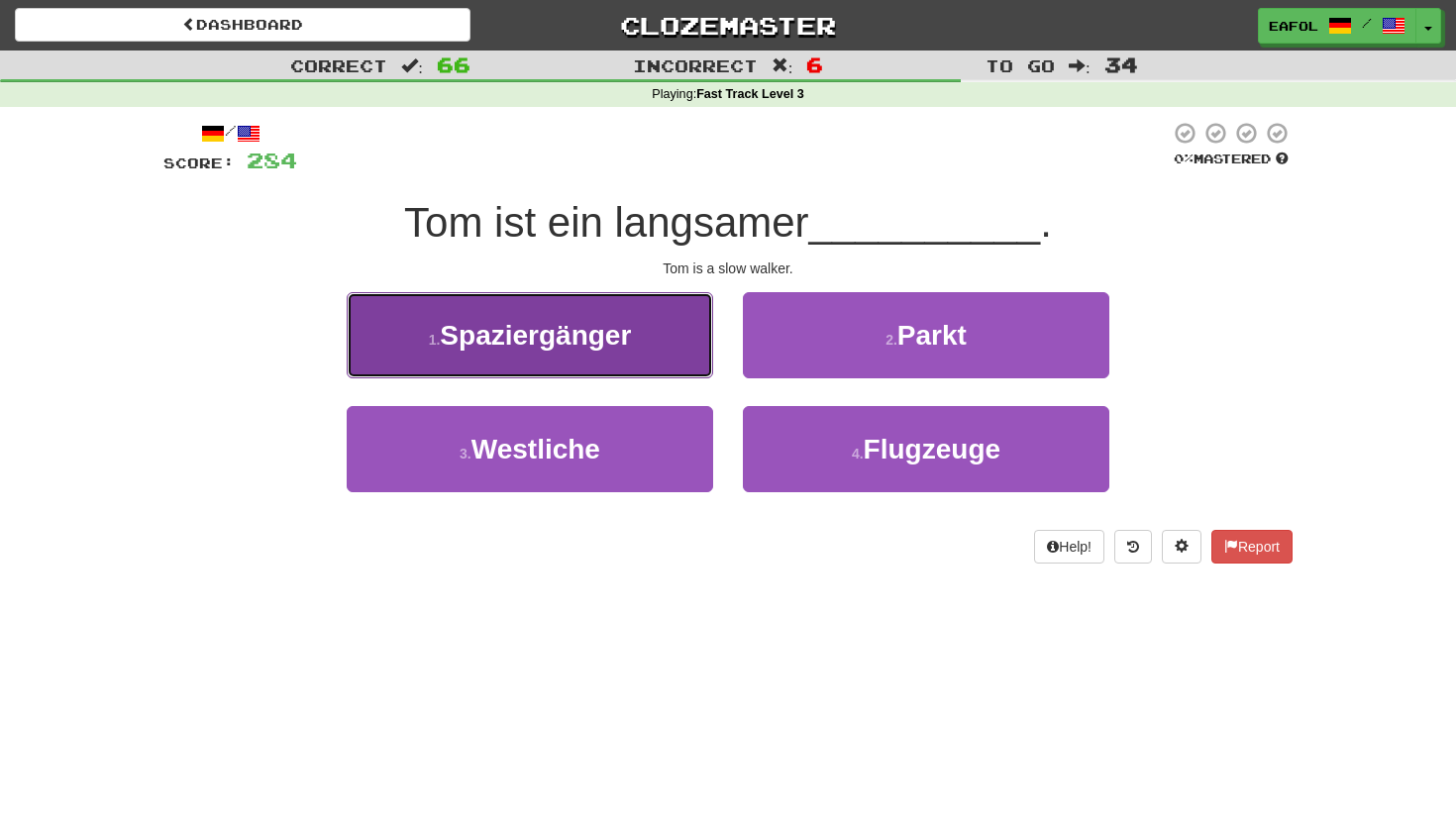 click on "1 .  Spaziergänger" at bounding box center [530, 335] 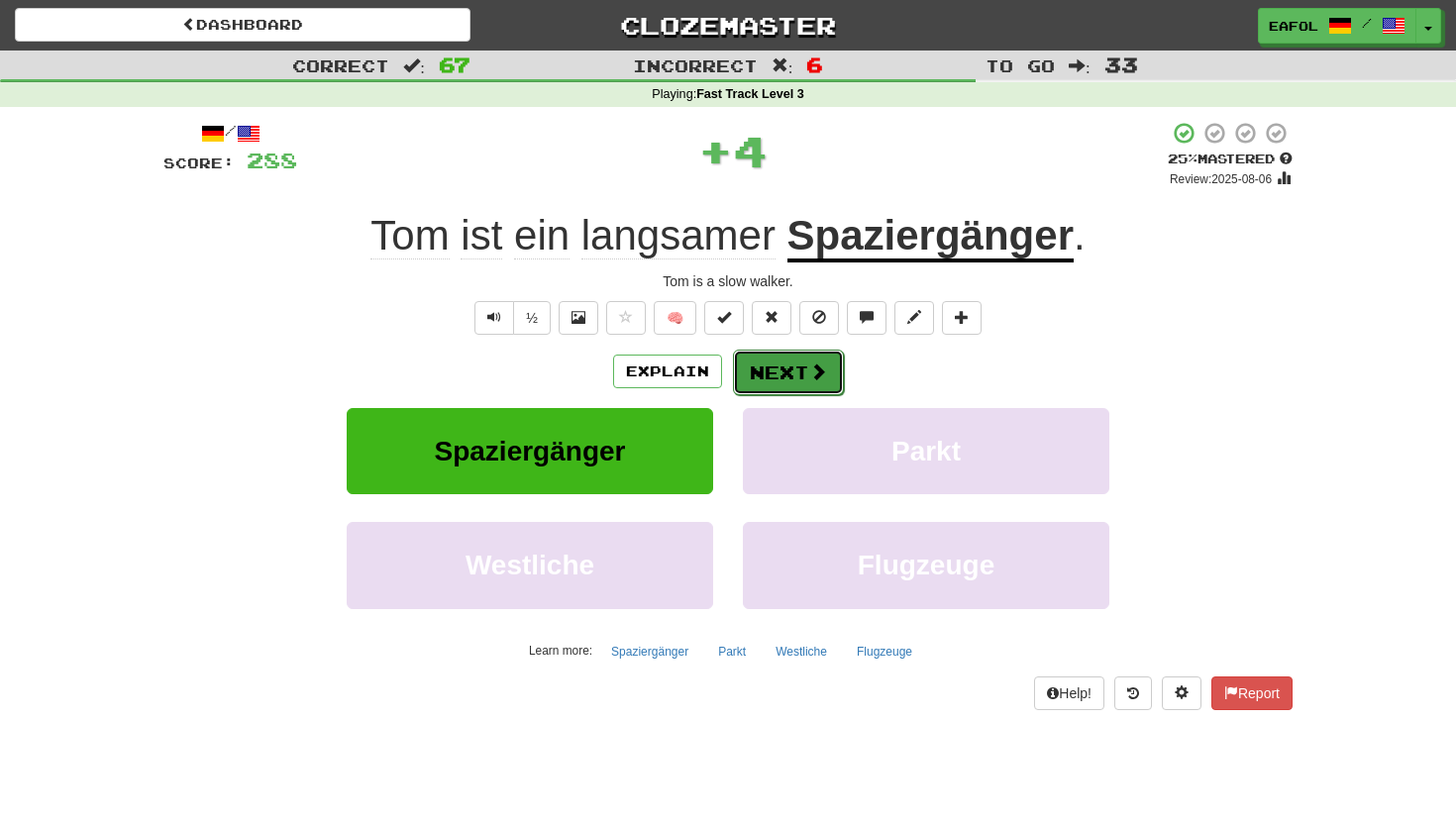 click on "Next" at bounding box center [788, 372] 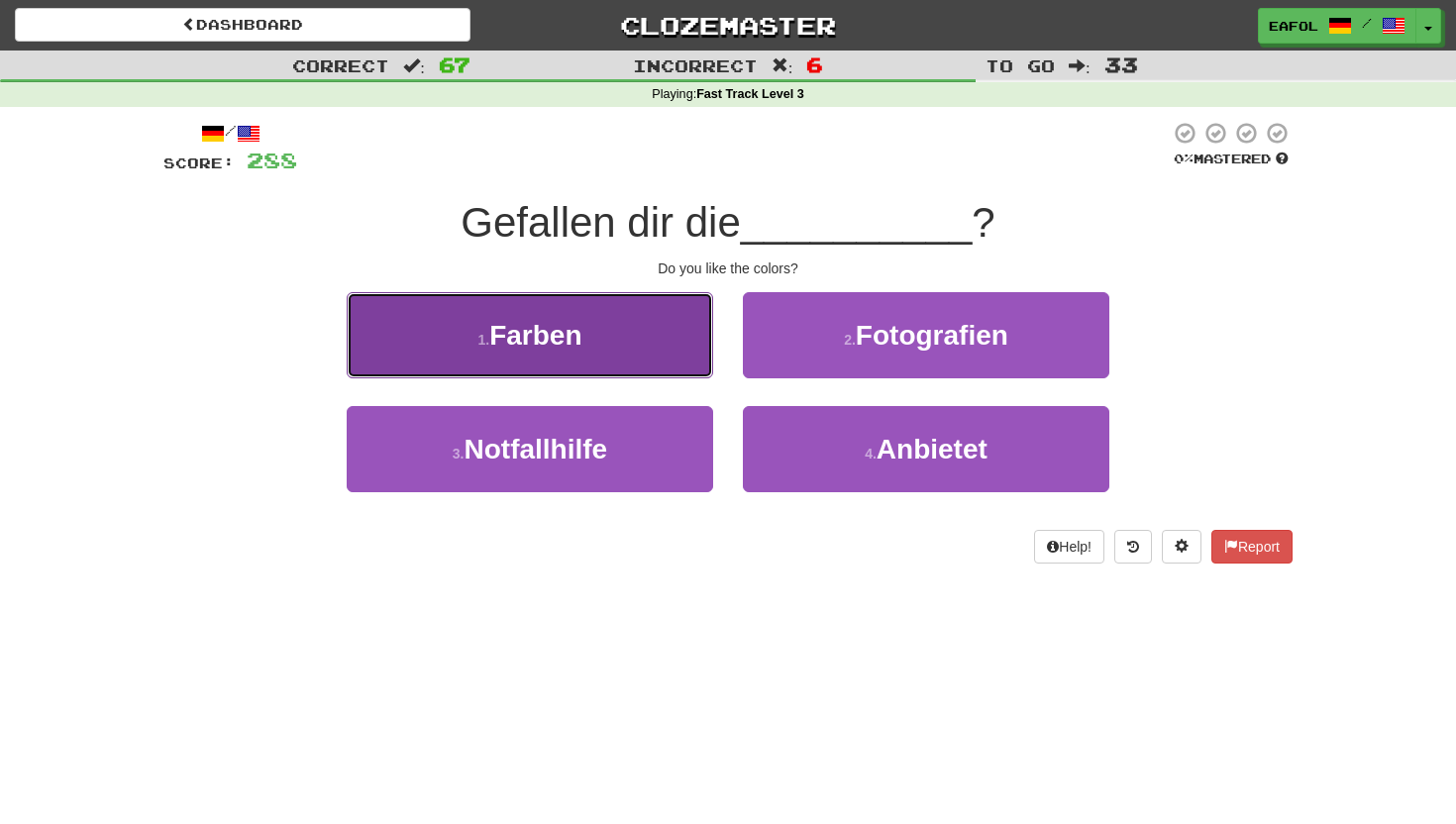 click on "1 .  Farben" at bounding box center [530, 335] 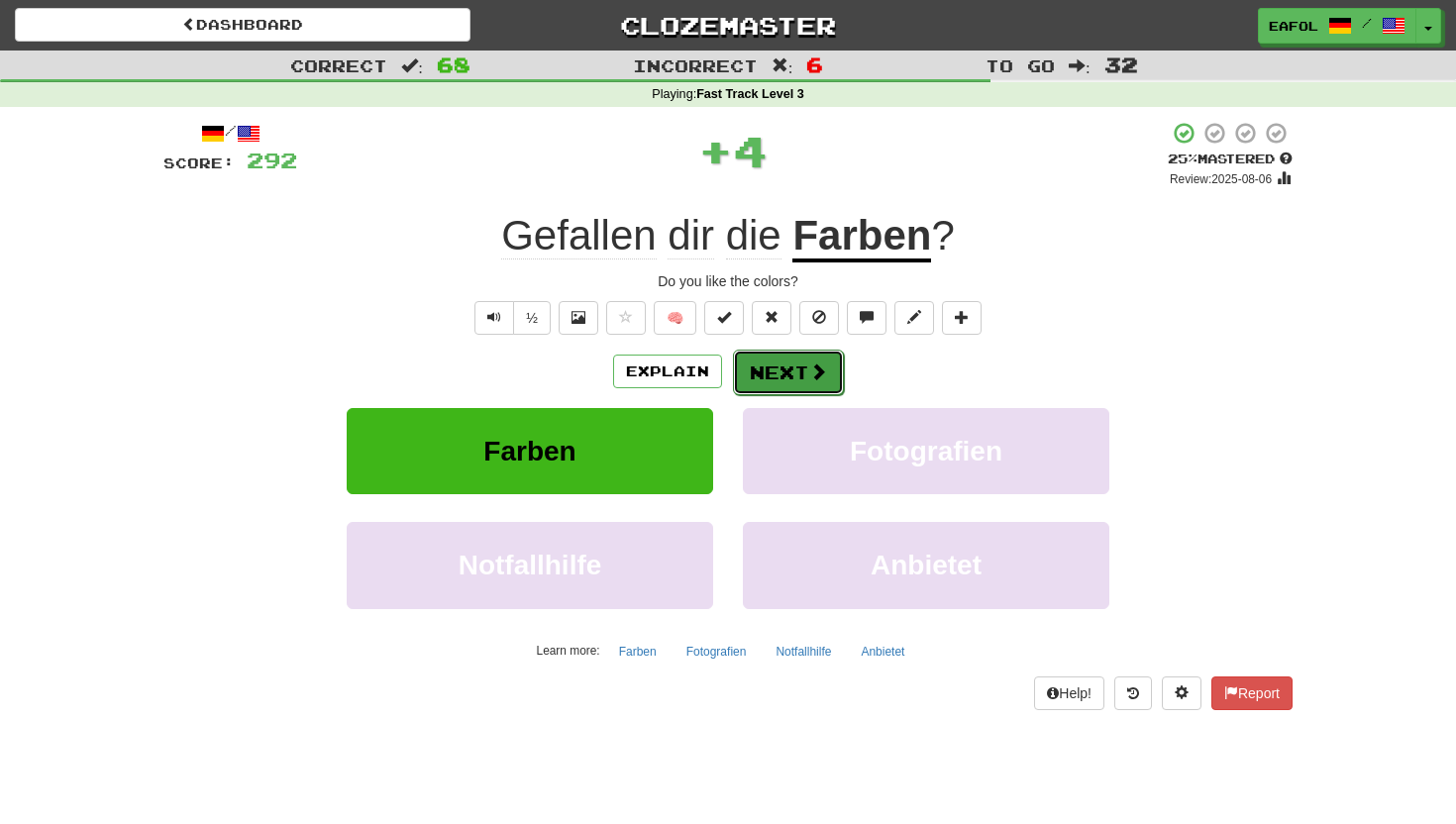 click on "Next" at bounding box center (788, 372) 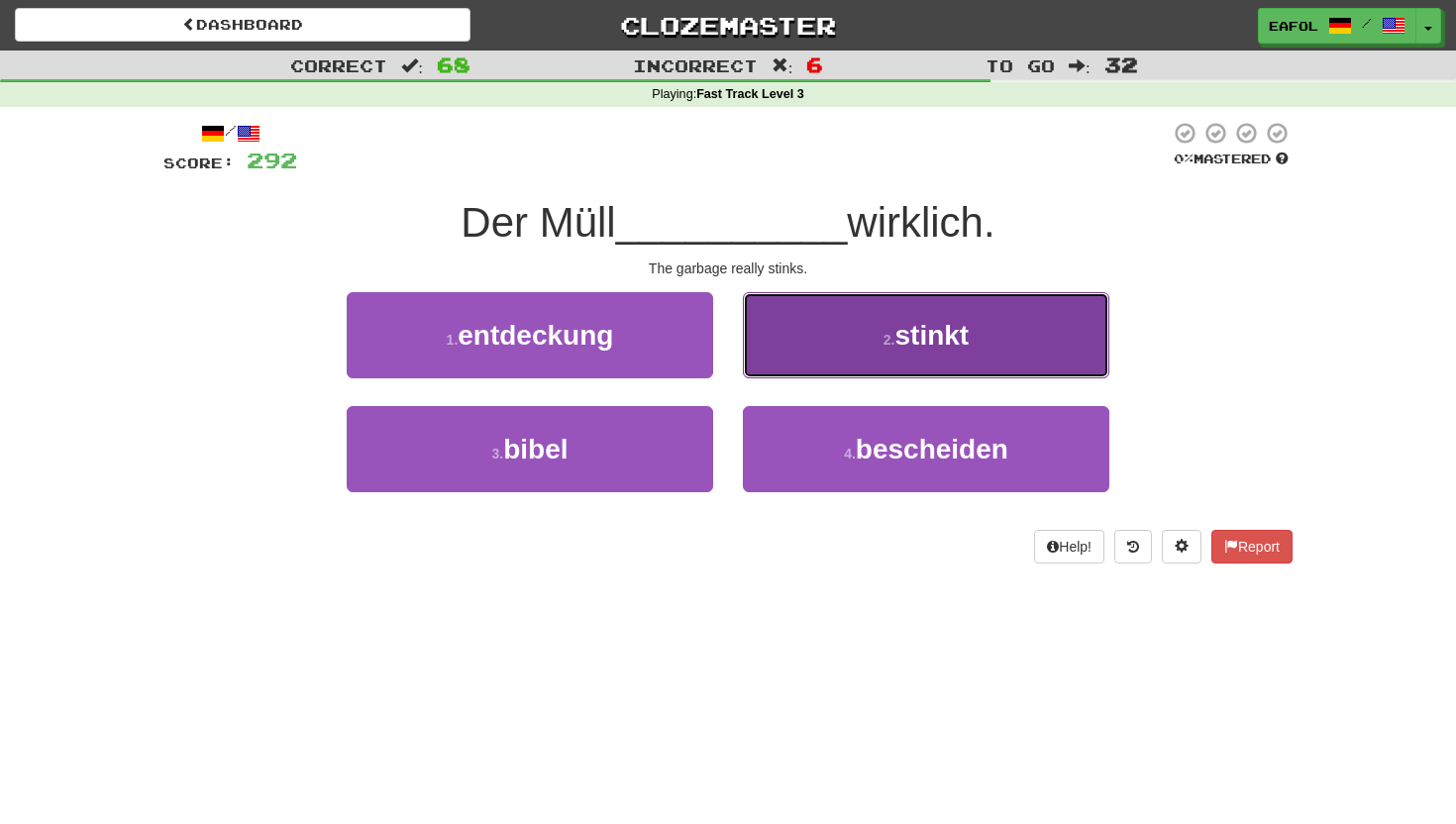click on "2 .  stinkt" at bounding box center [926, 335] 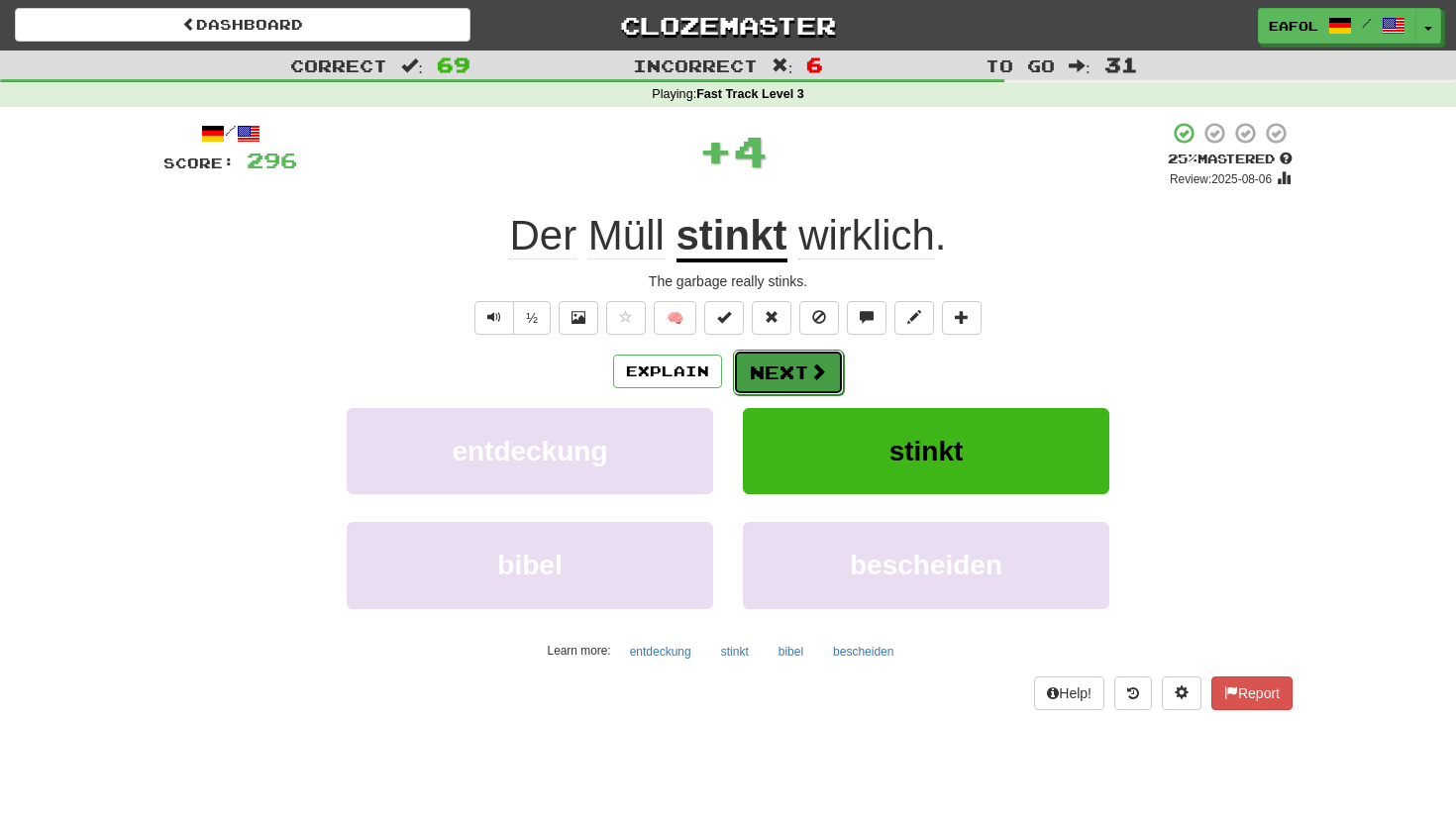 click on "Next" at bounding box center (788, 372) 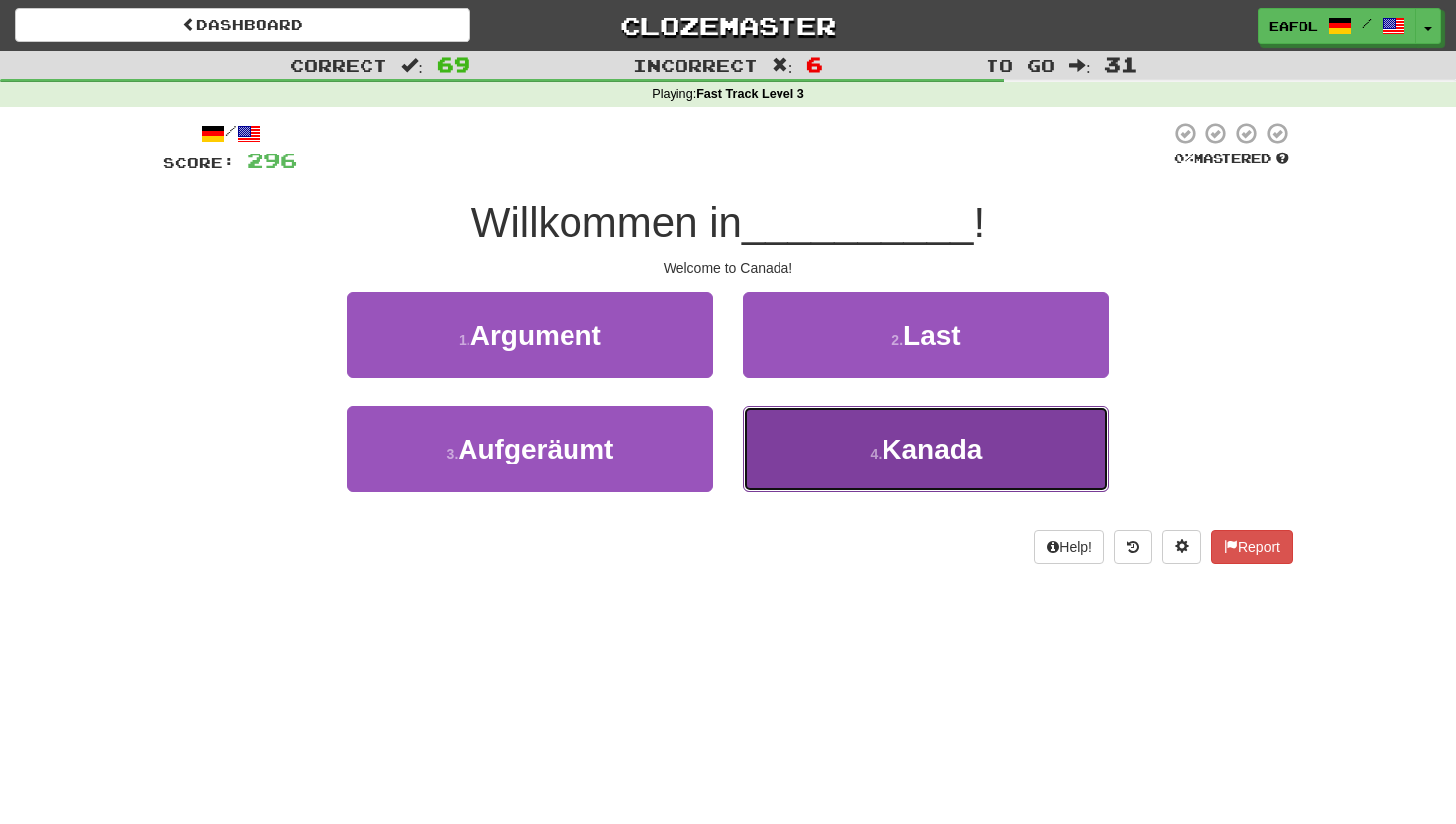 click on "4 . [COUNTRY]" at bounding box center [926, 449] 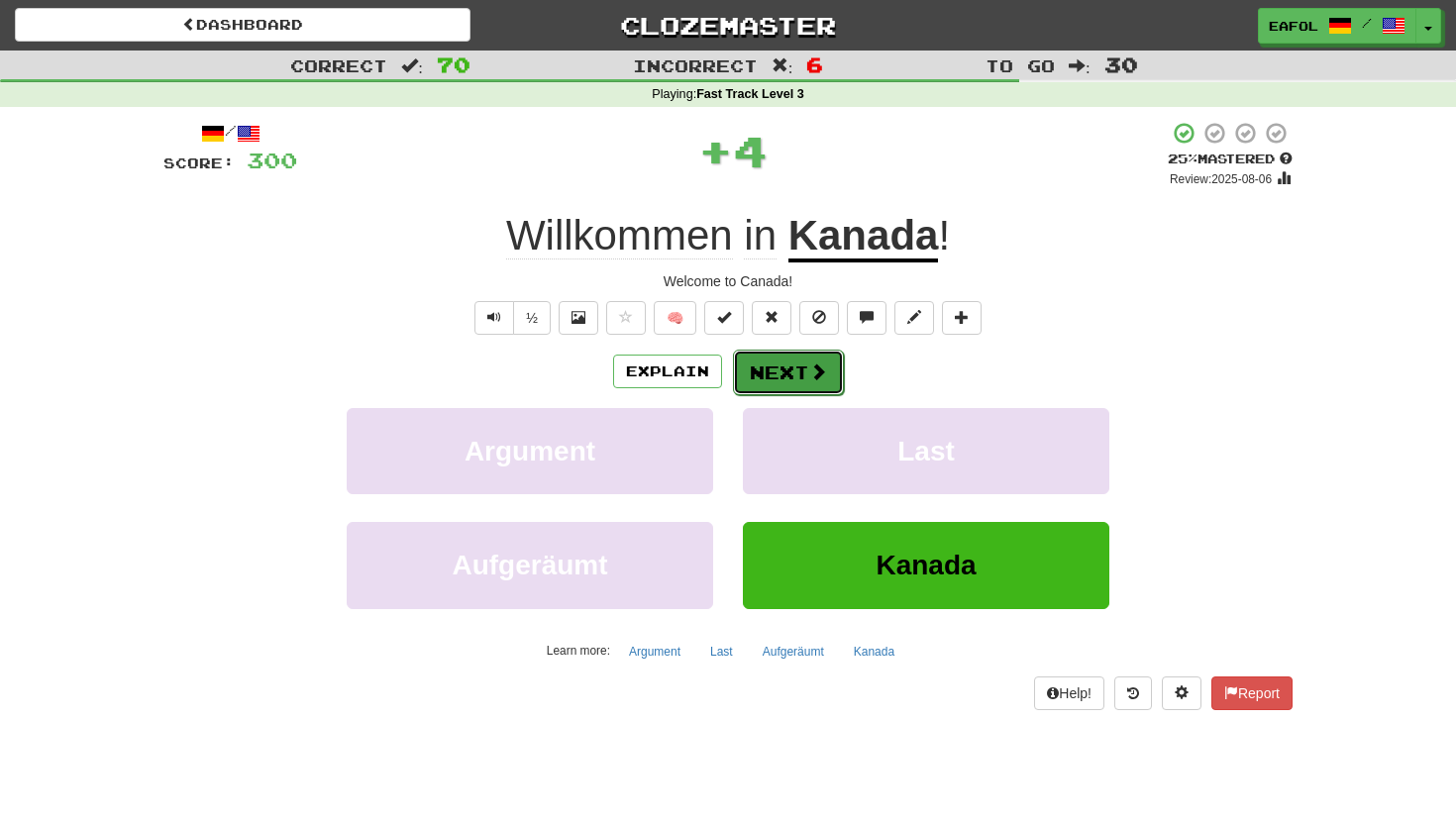 click on "Next" at bounding box center (788, 372) 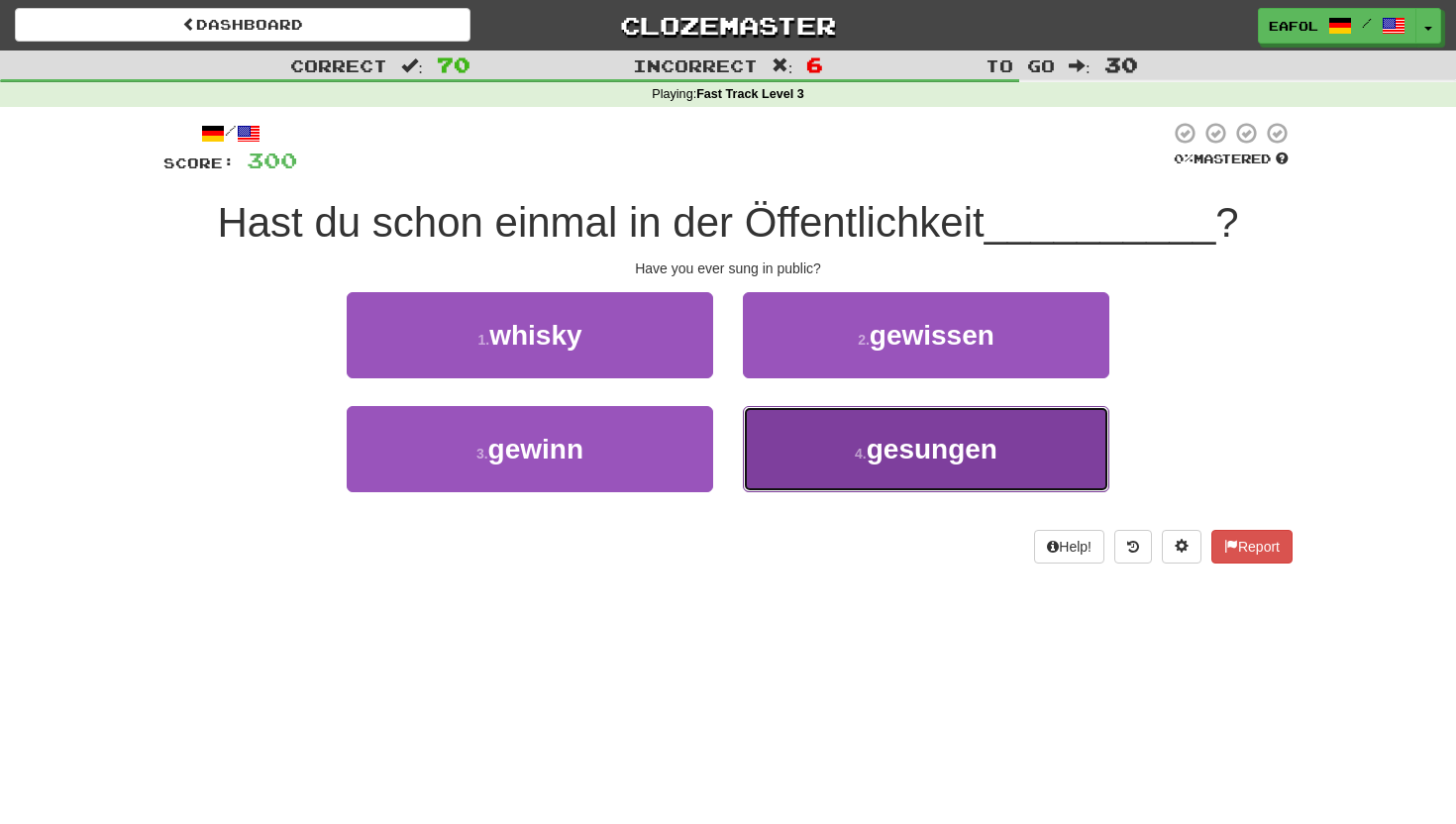 click on "4 .  gesungen" at bounding box center (926, 449) 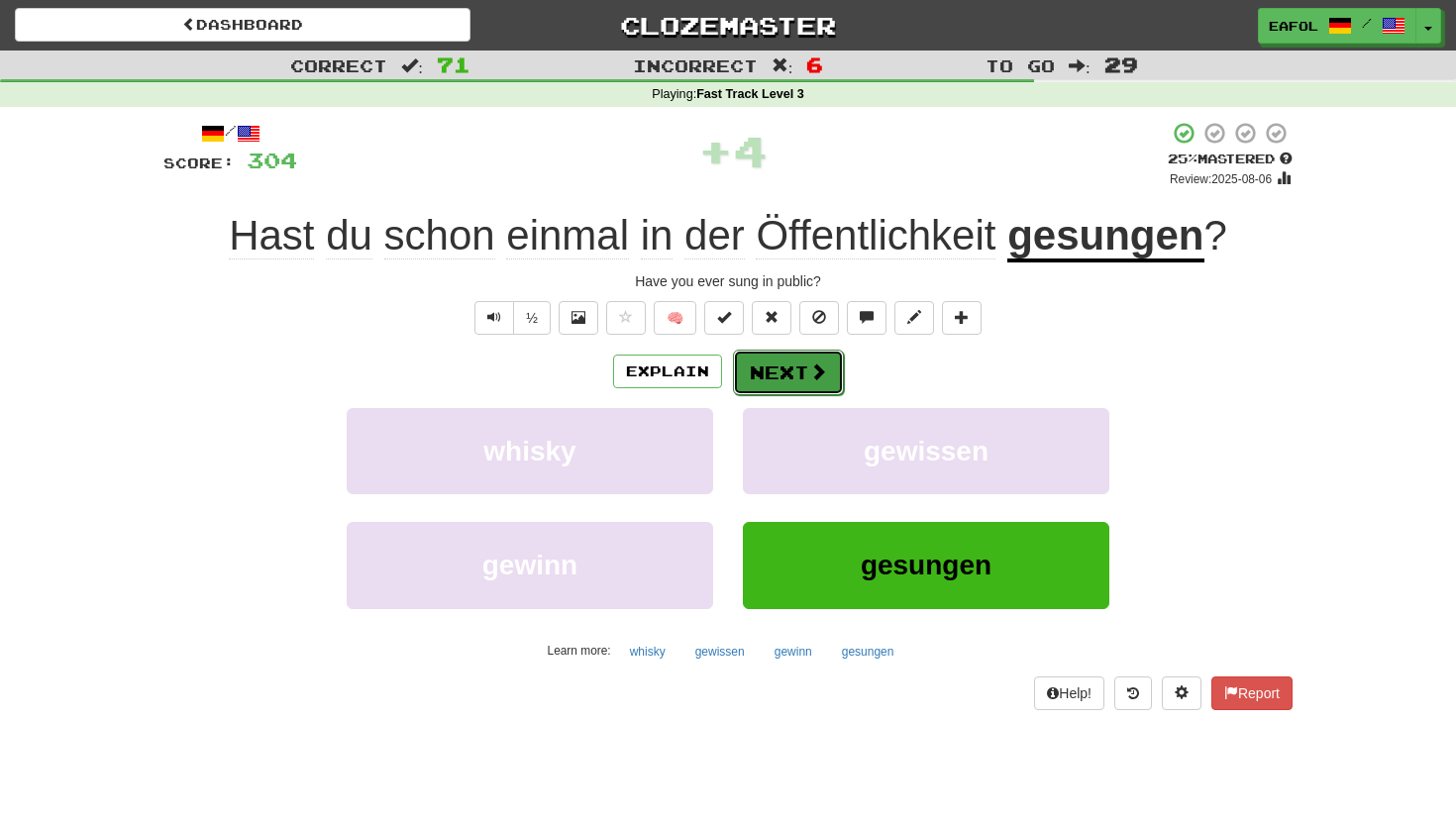 click on "Next" at bounding box center (788, 372) 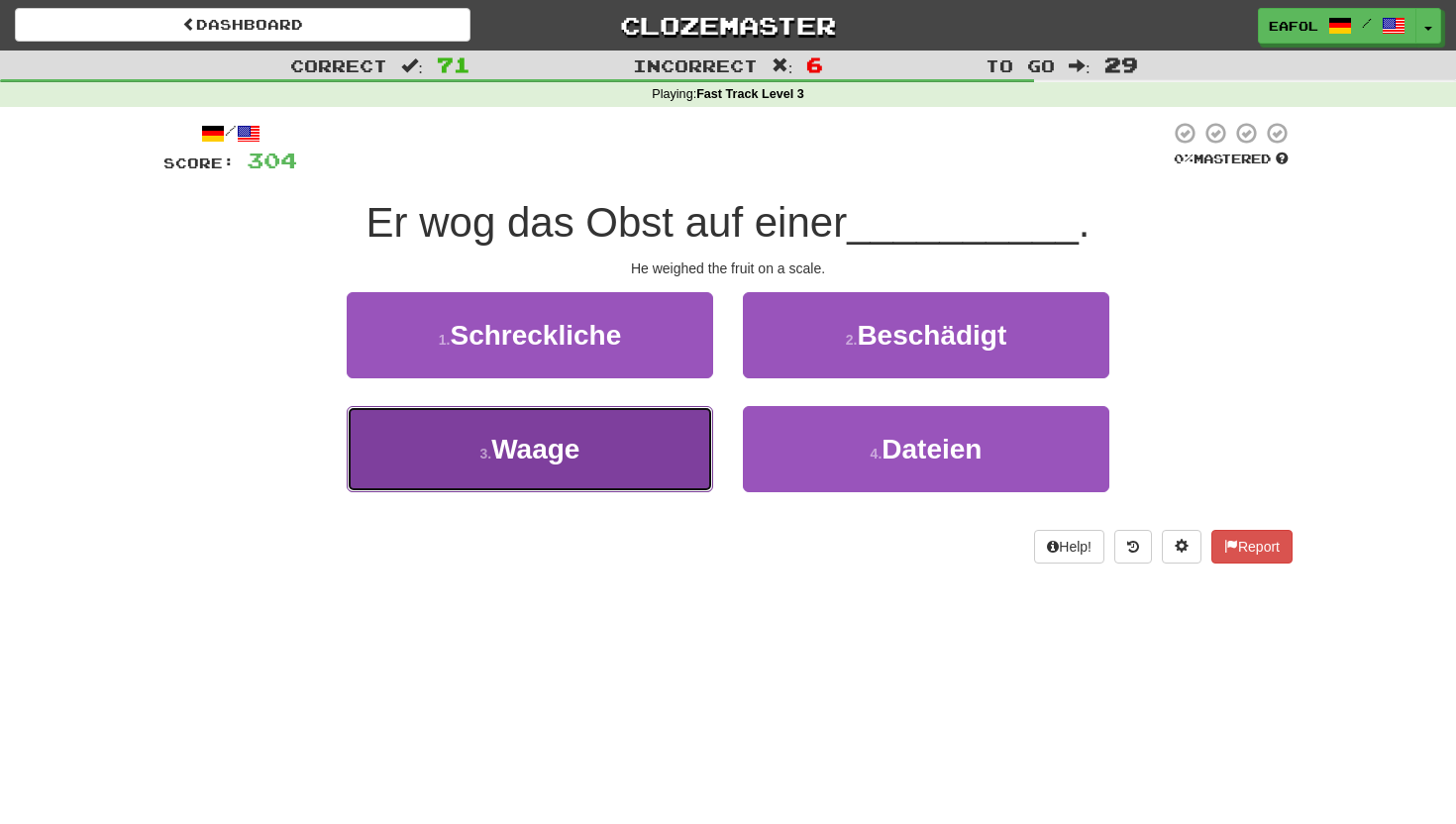 click on "3 .  Waage" at bounding box center (530, 449) 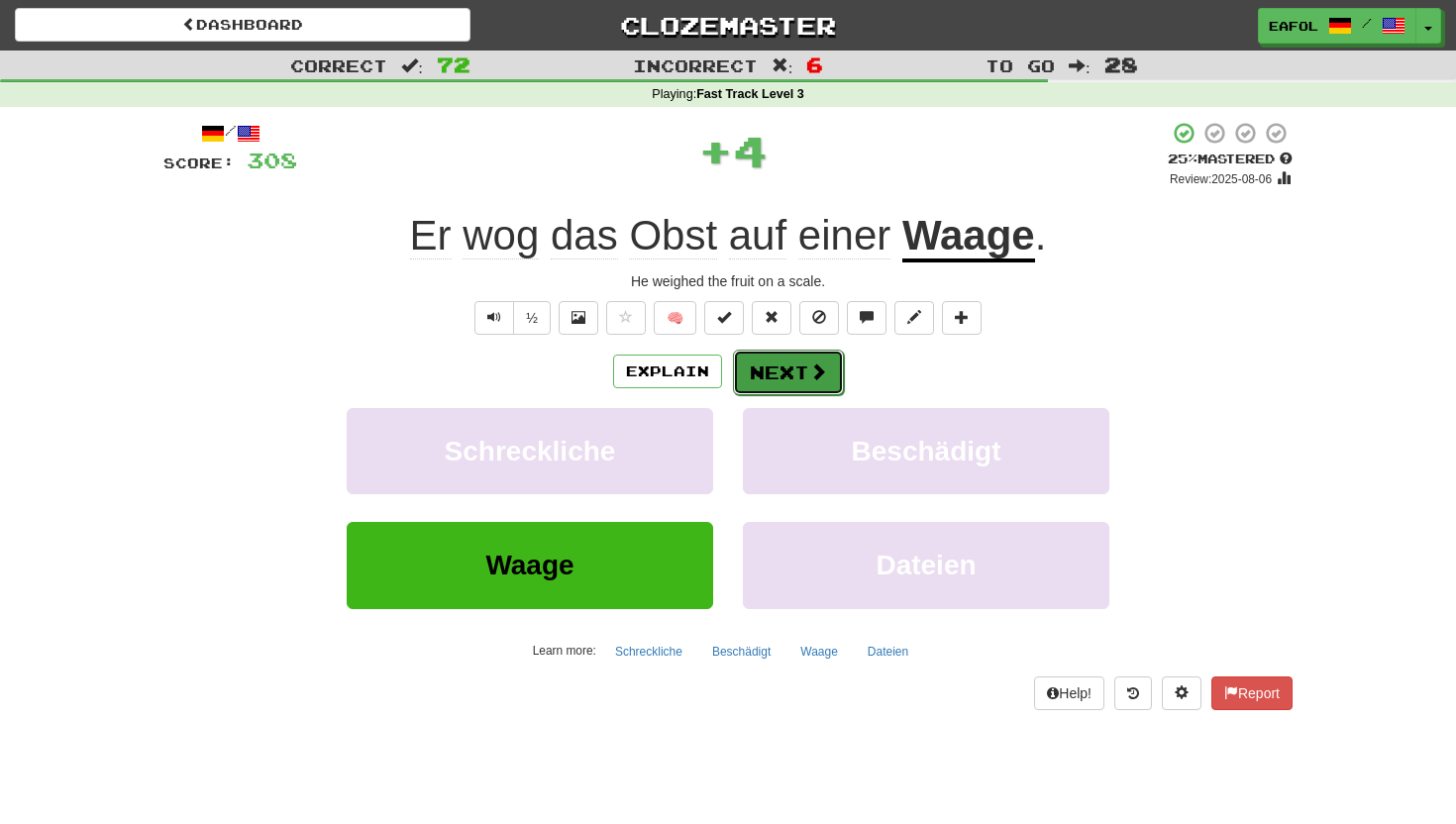 click on "Next" at bounding box center [788, 372] 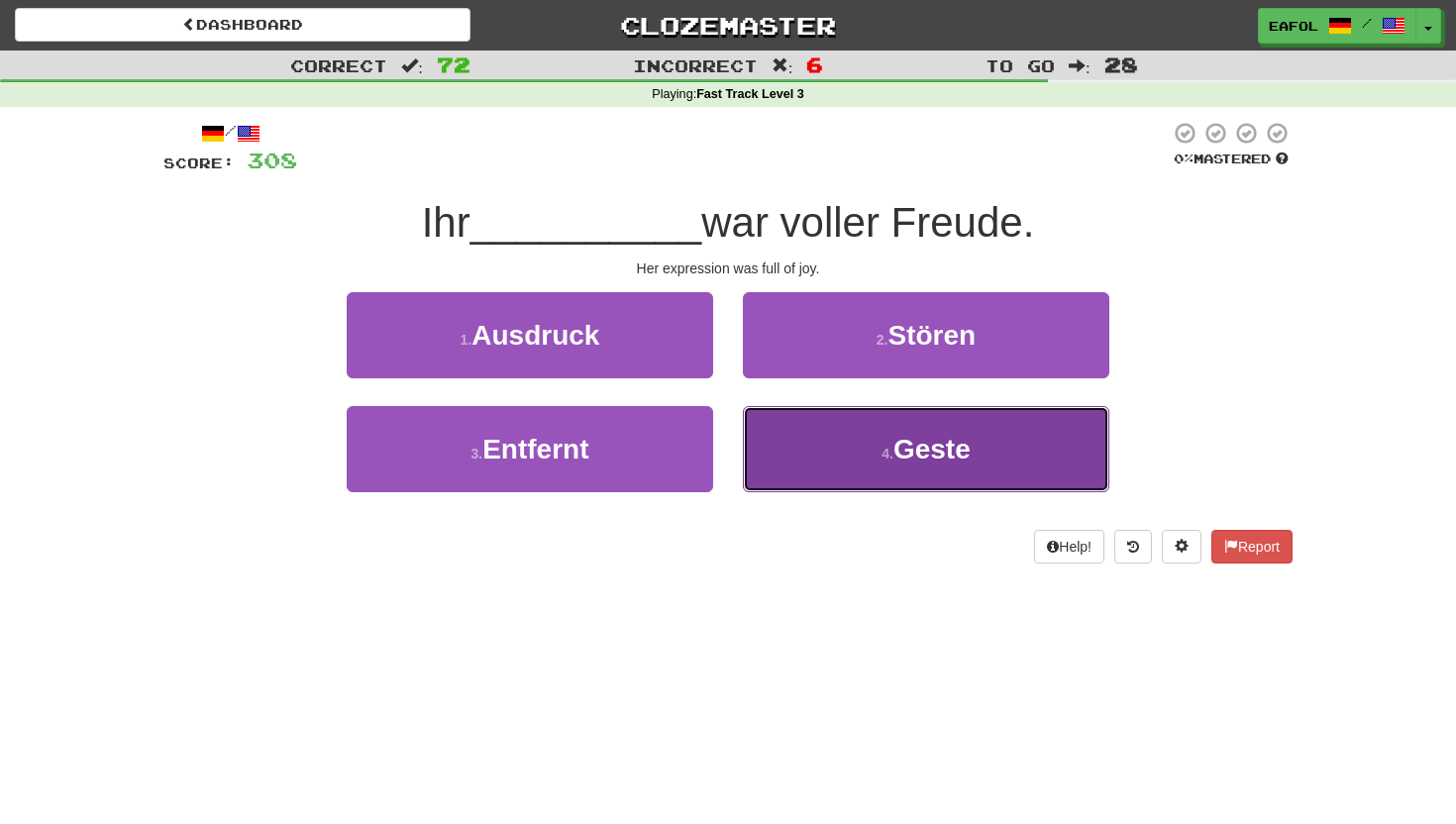 click on "4 ." at bounding box center [887, 454] 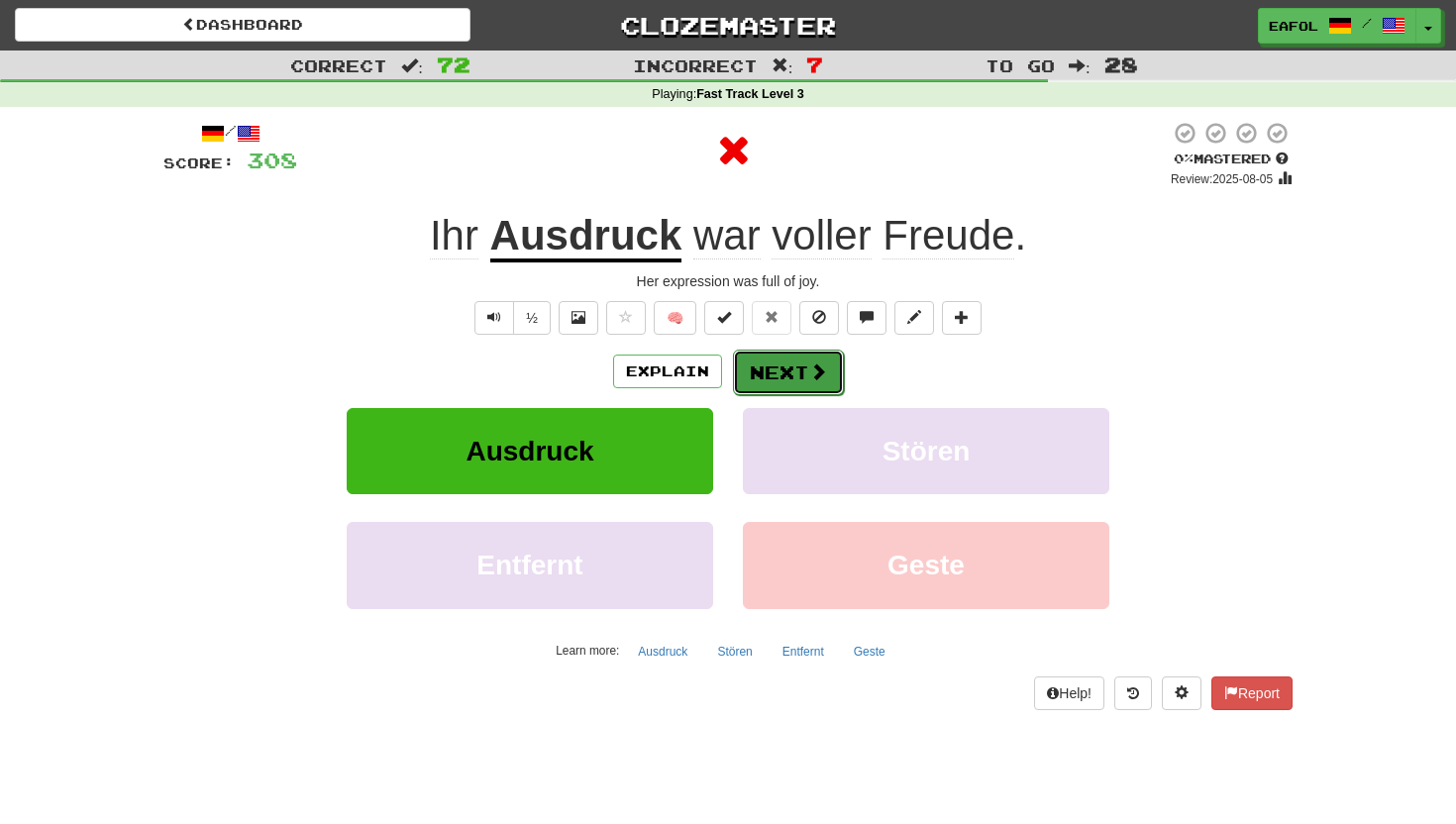 click on "Next" at bounding box center (788, 372) 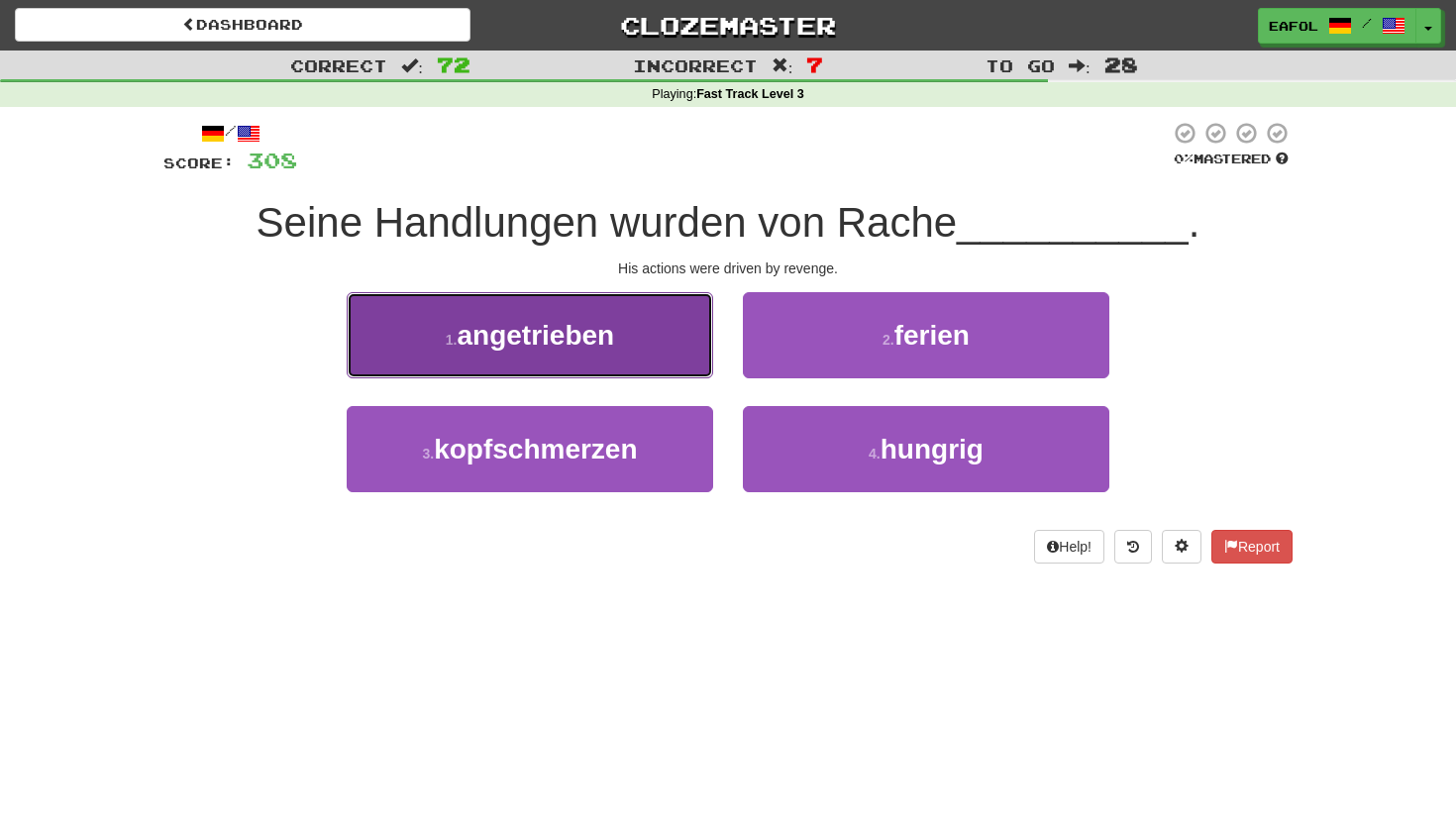 click on "1 .  angetrieben" at bounding box center (530, 335) 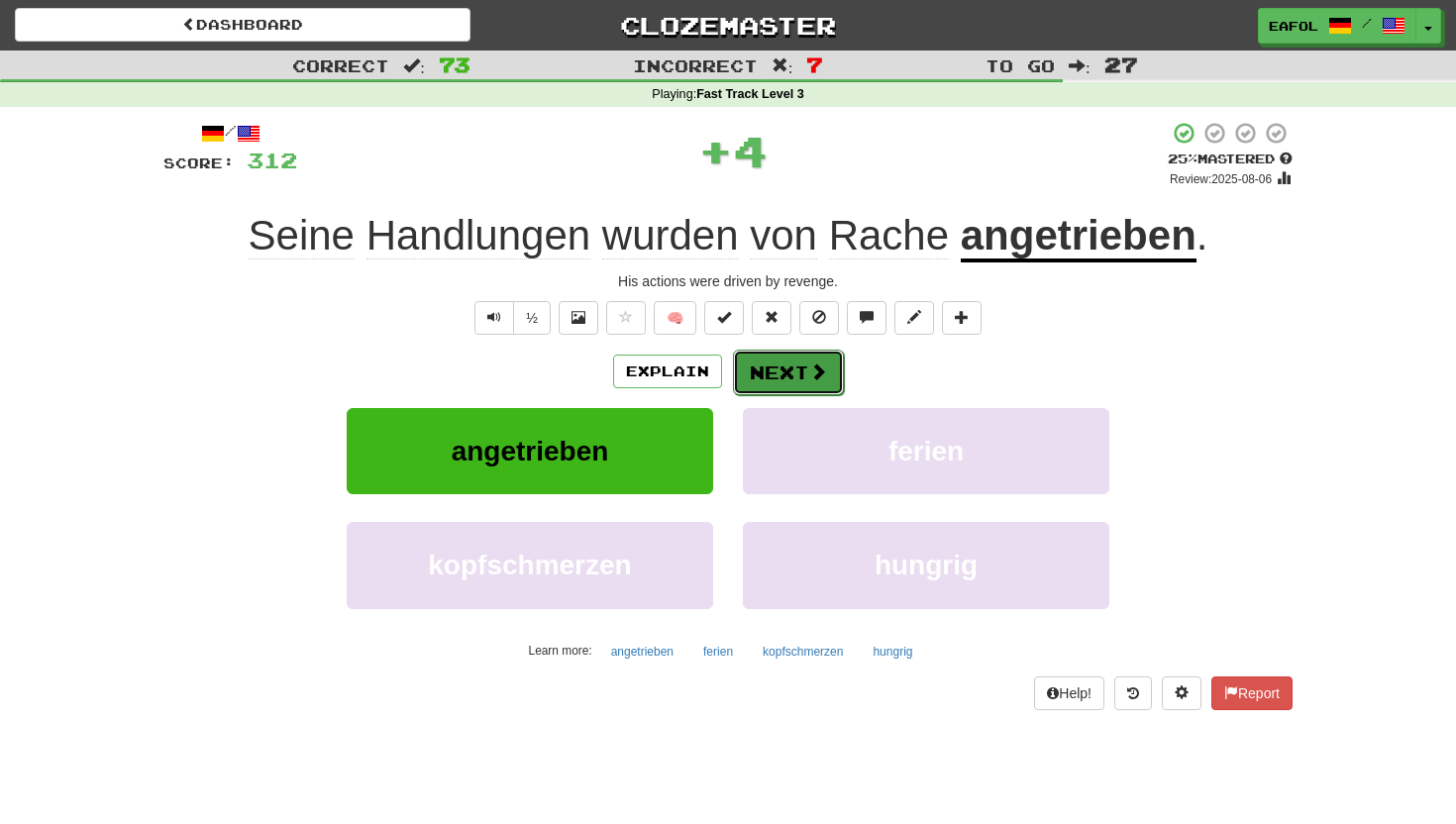 click on "Next" at bounding box center [788, 372] 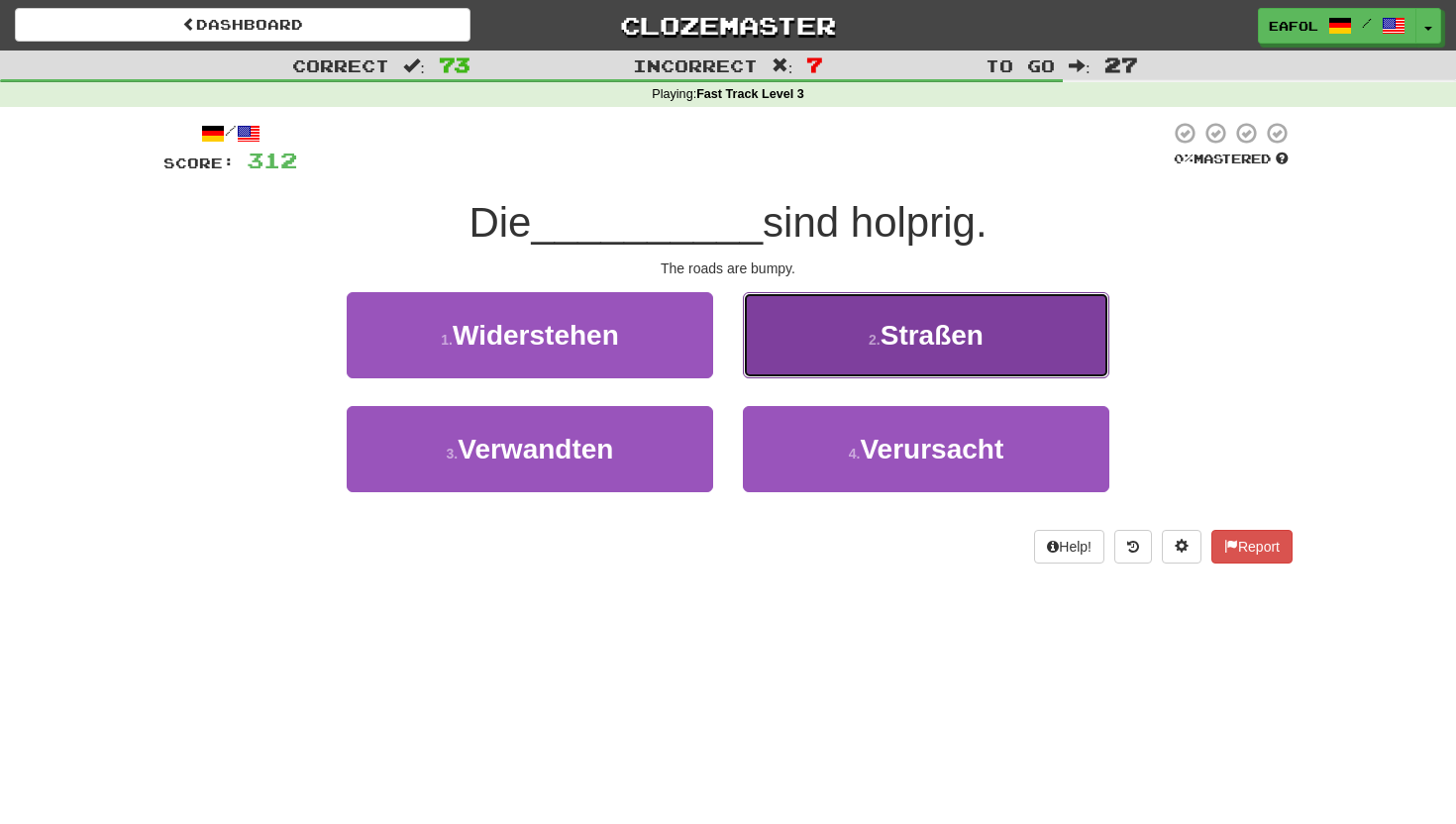 click on "2 .  Straßen" at bounding box center [926, 335] 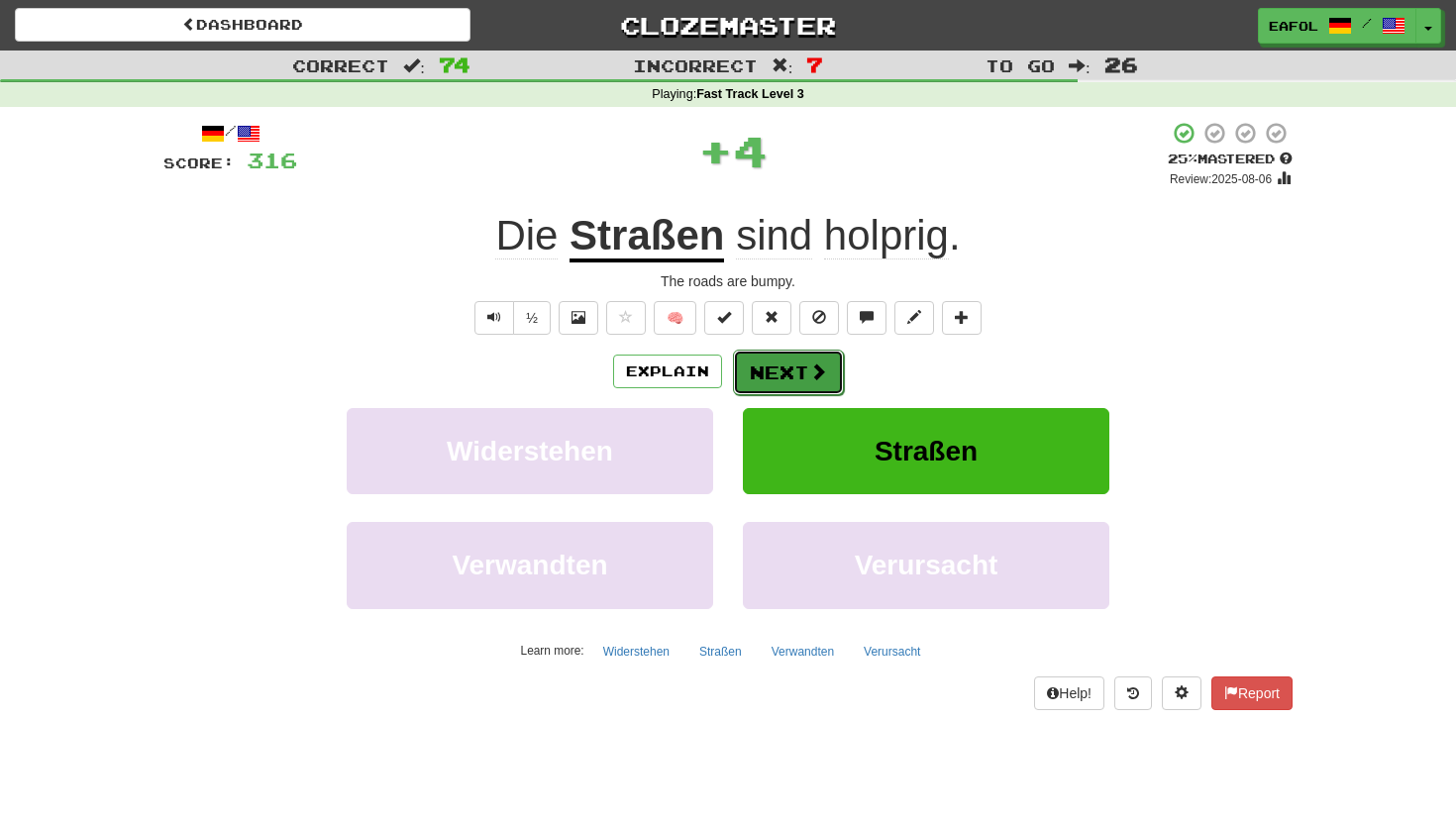 click on "Next" at bounding box center (788, 372) 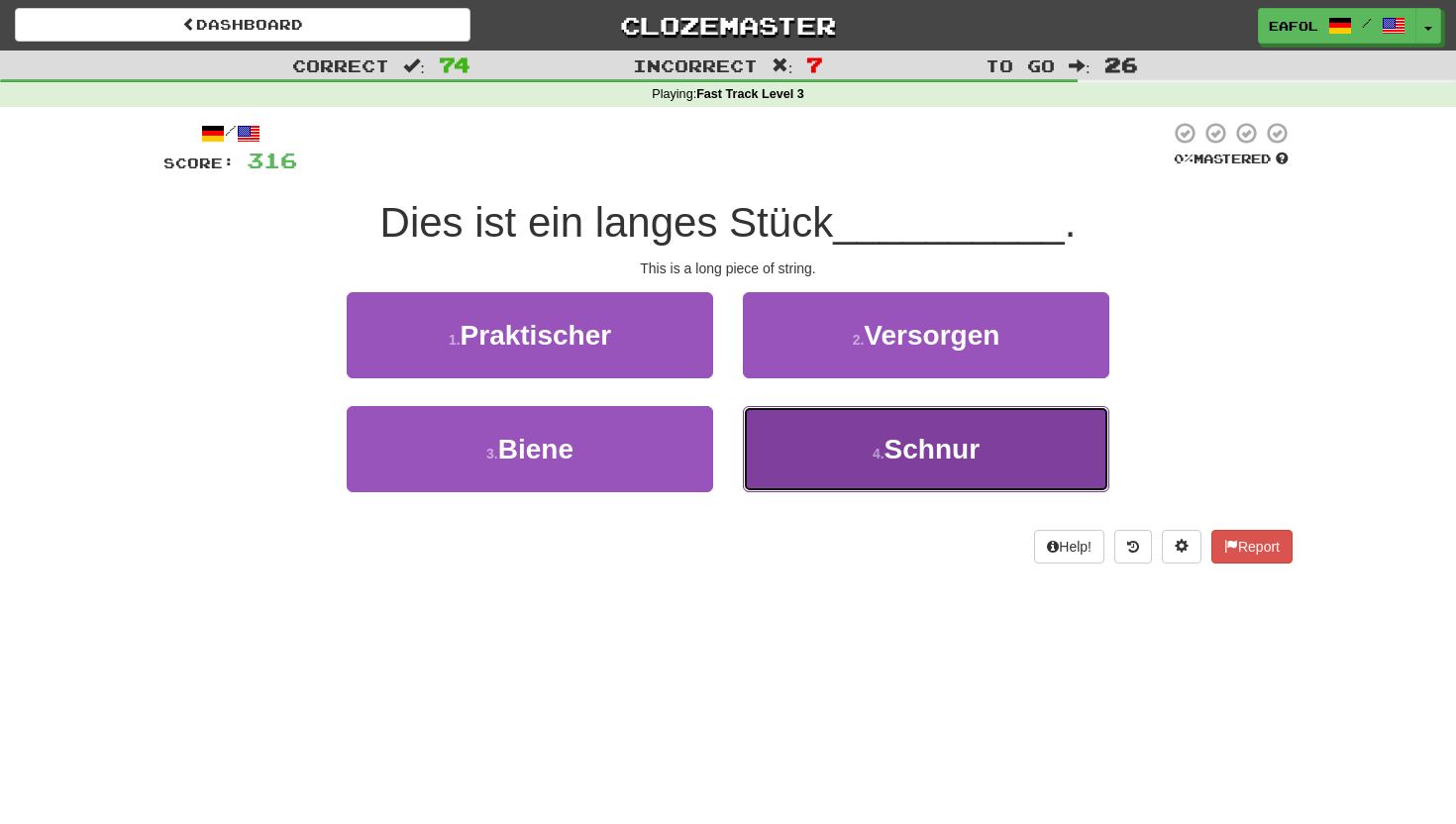 click on "4 .  Schnur" at bounding box center [926, 449] 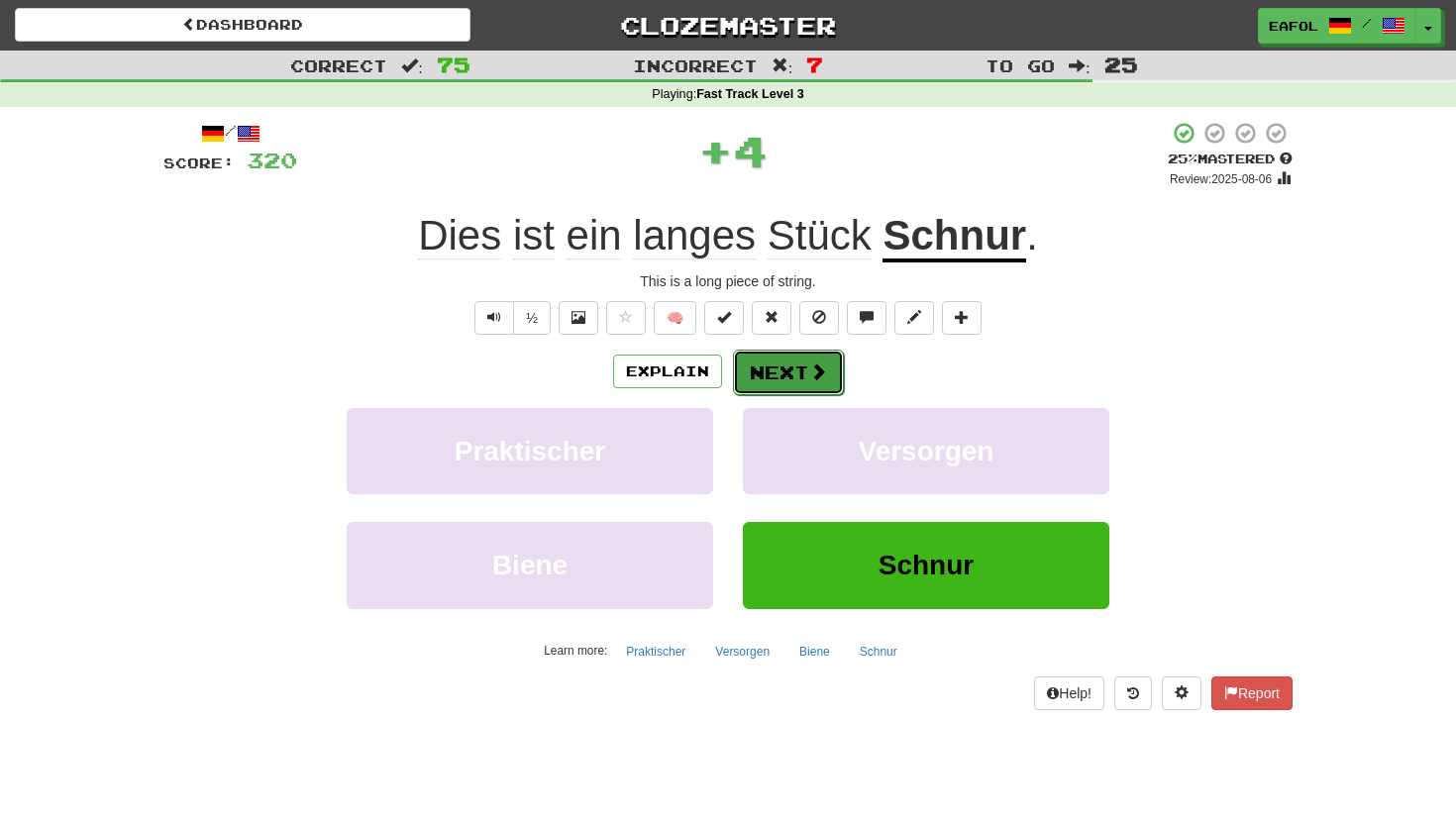 click on "Next" at bounding box center (788, 372) 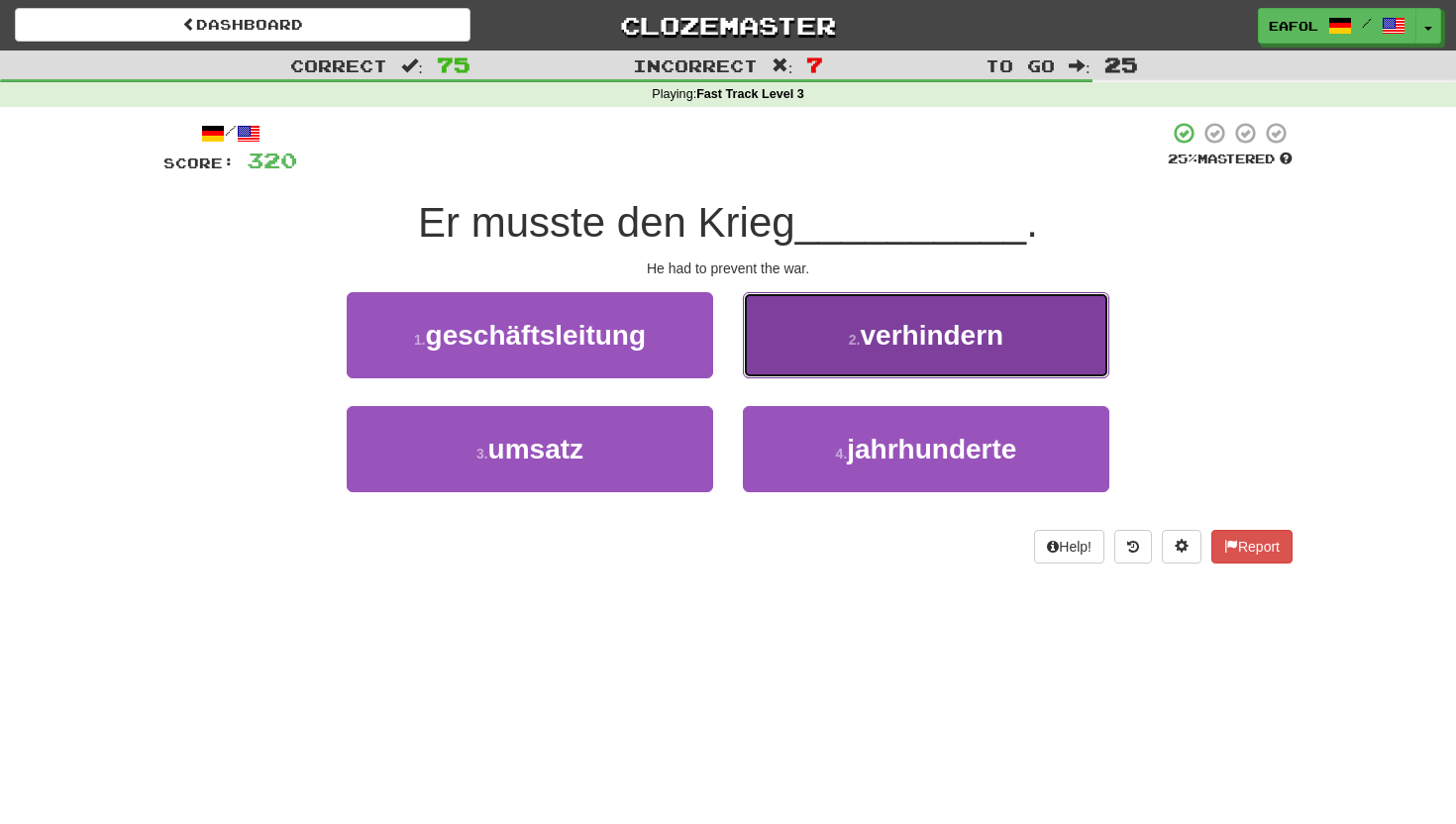 click on "2 .  verhindern" at bounding box center [926, 335] 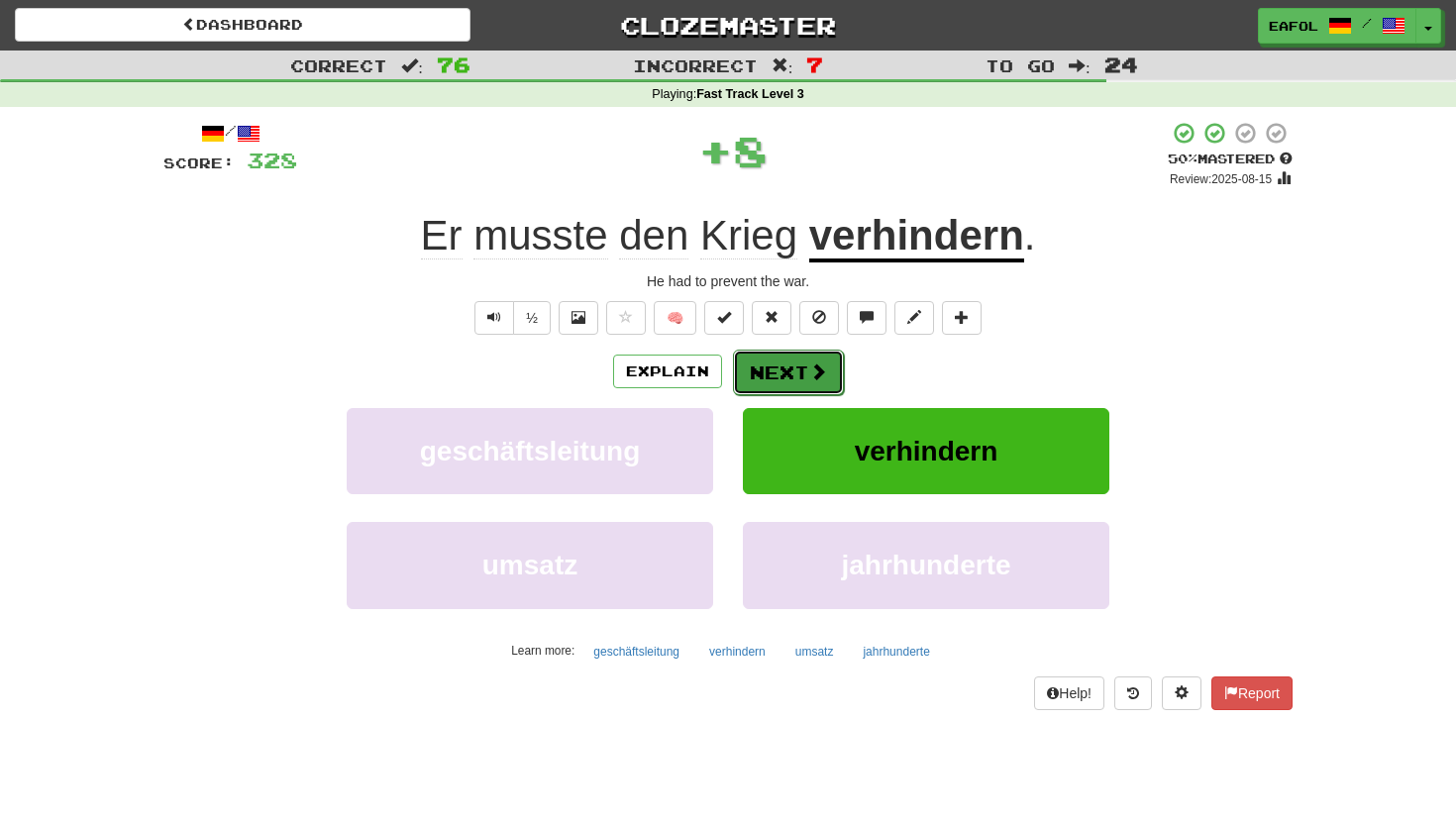 click on "Next" at bounding box center [788, 372] 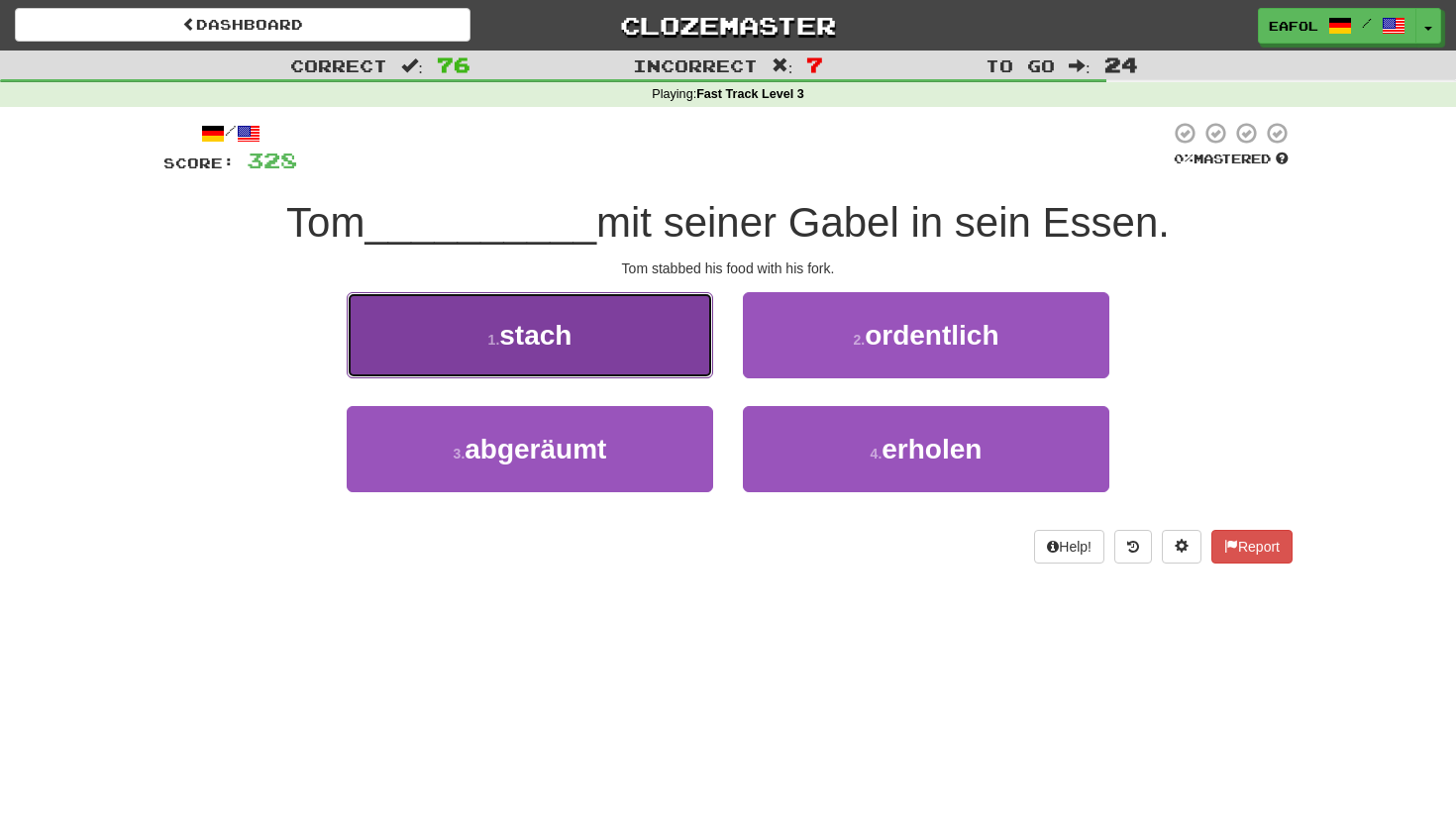 click on "1 .  stach" at bounding box center (530, 335) 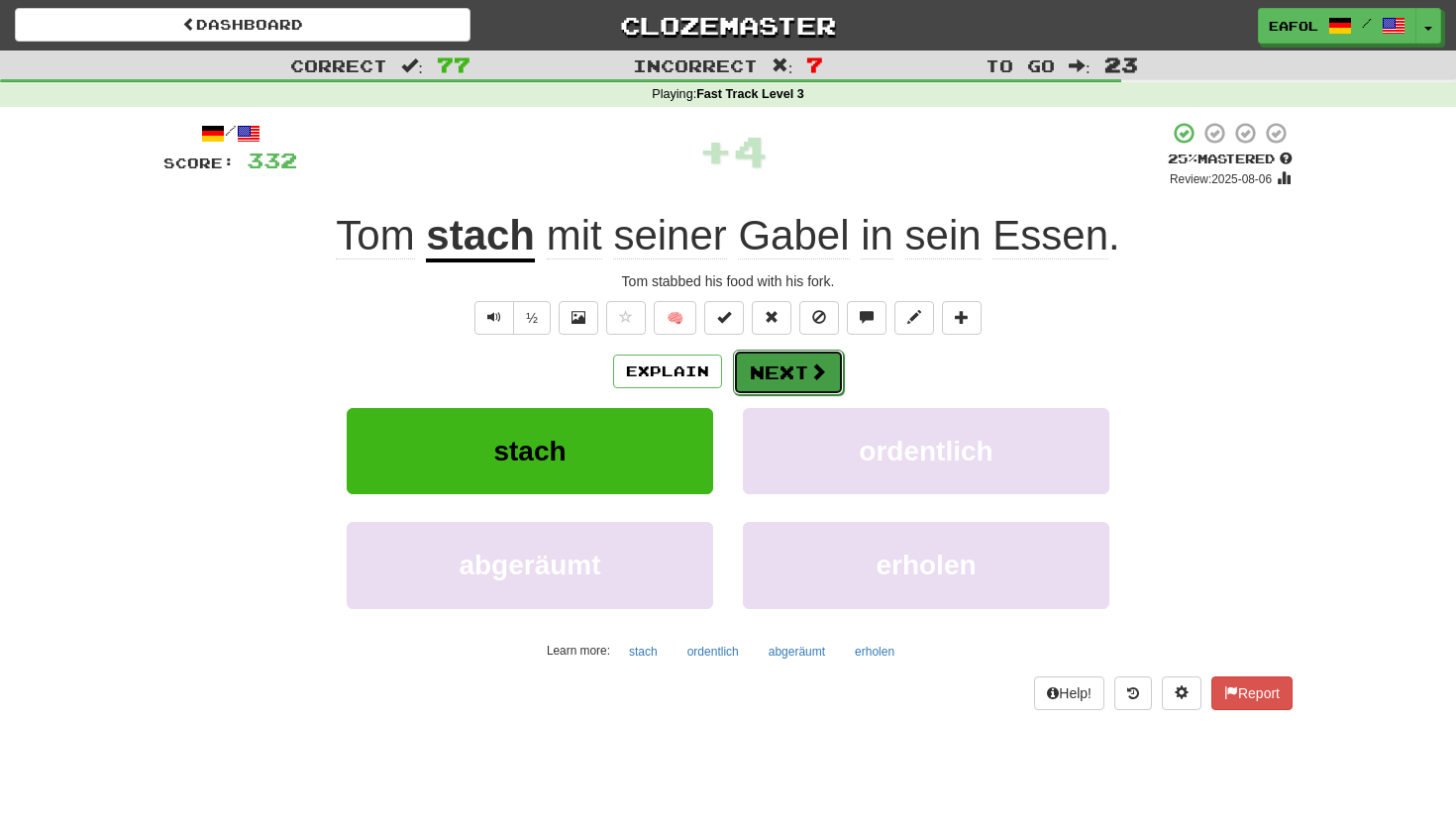 click at bounding box center [818, 371] 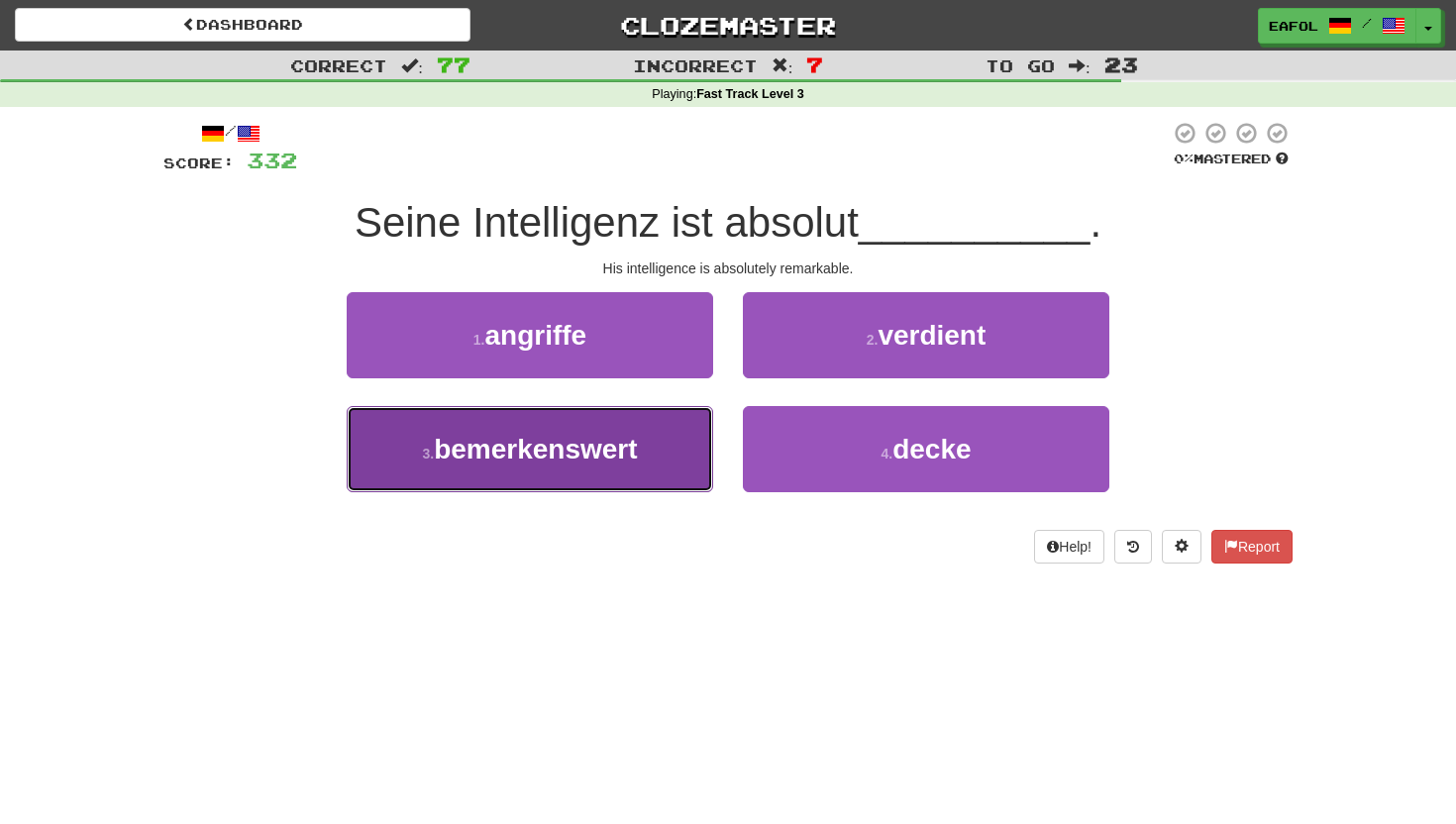 click on "bemerkenswert" at bounding box center (535, 449) 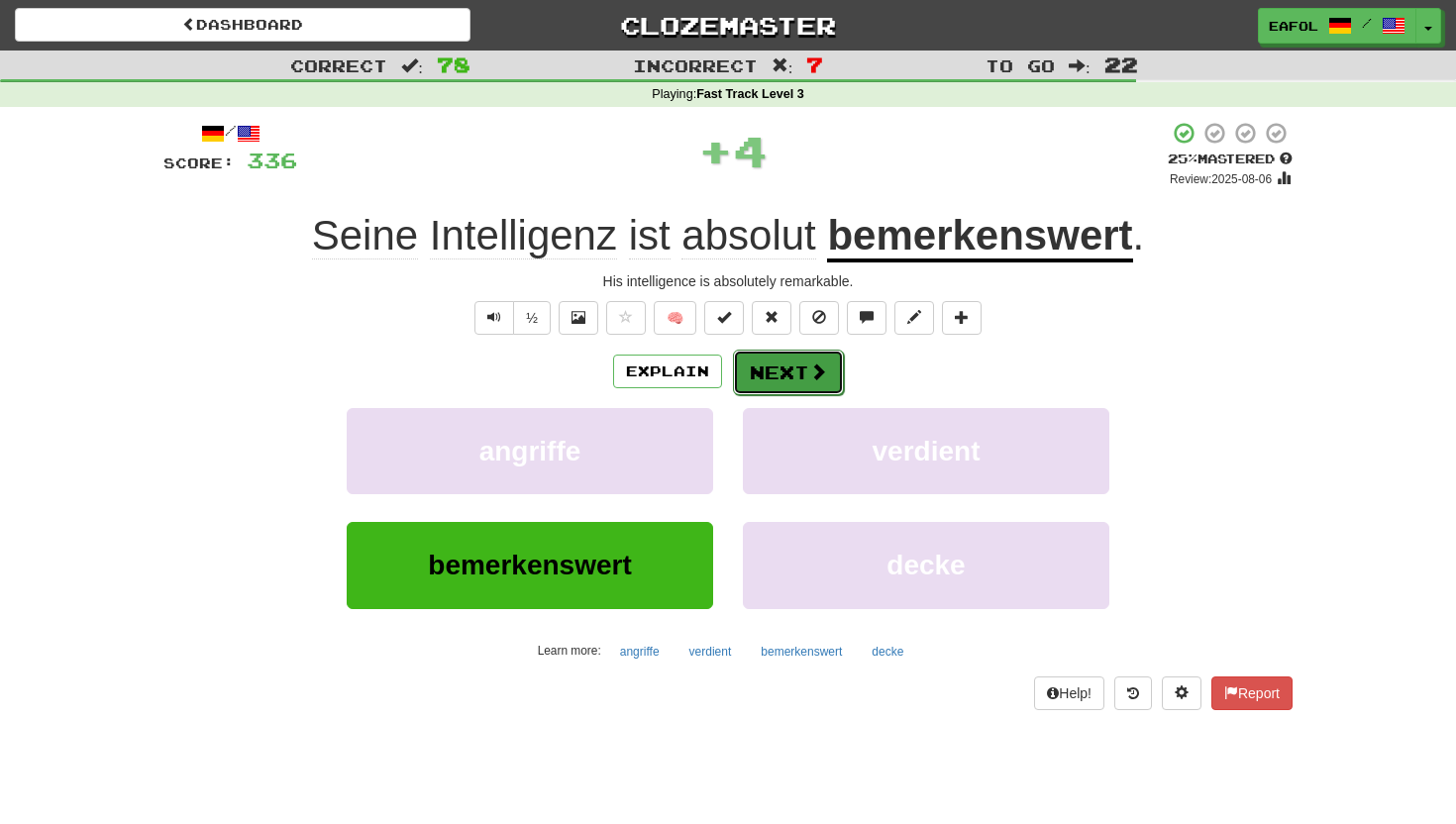 click on "Next" at bounding box center (788, 372) 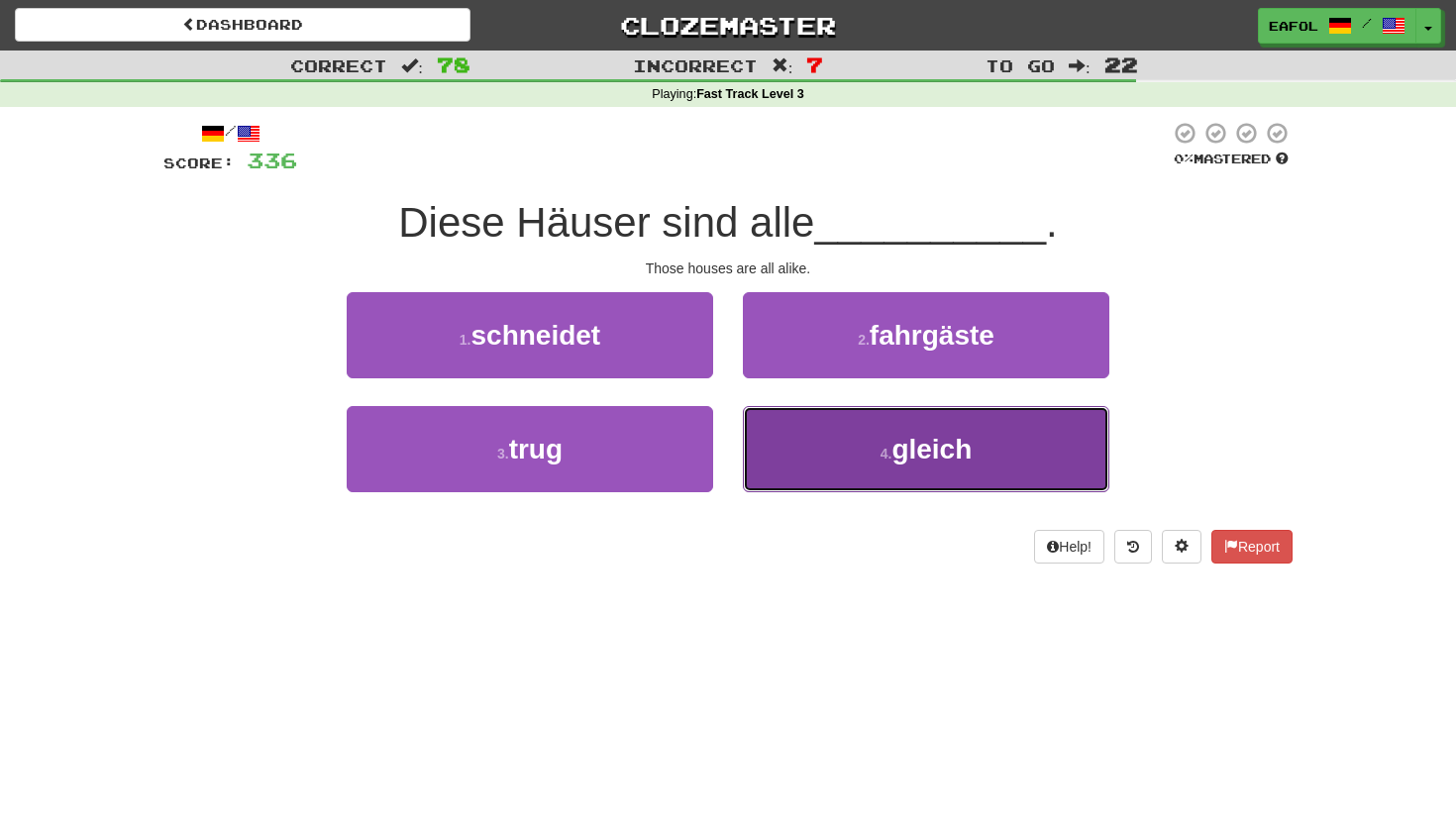 click on "4 .  gleich" at bounding box center [926, 449] 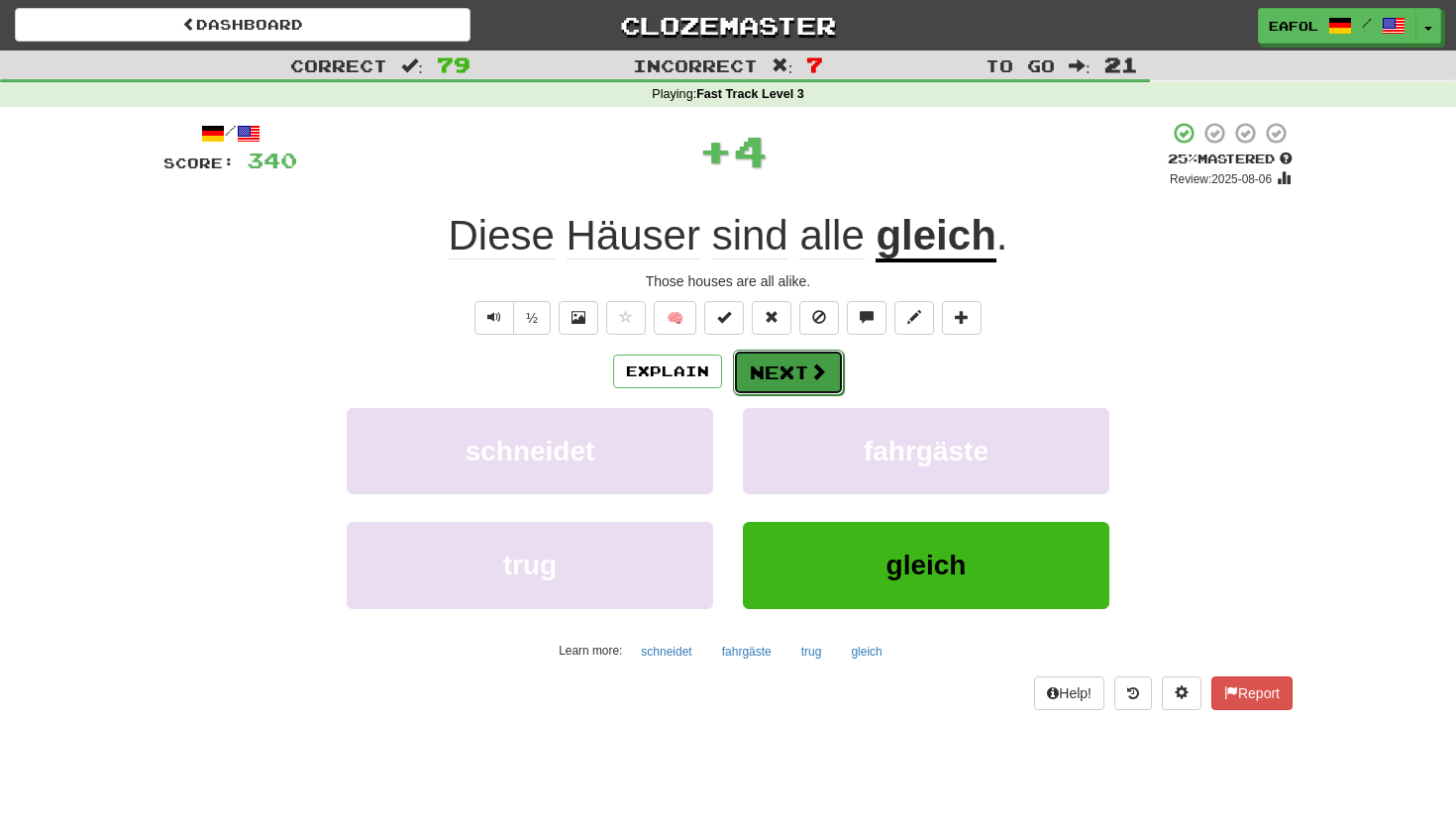click on "Next" at bounding box center (788, 372) 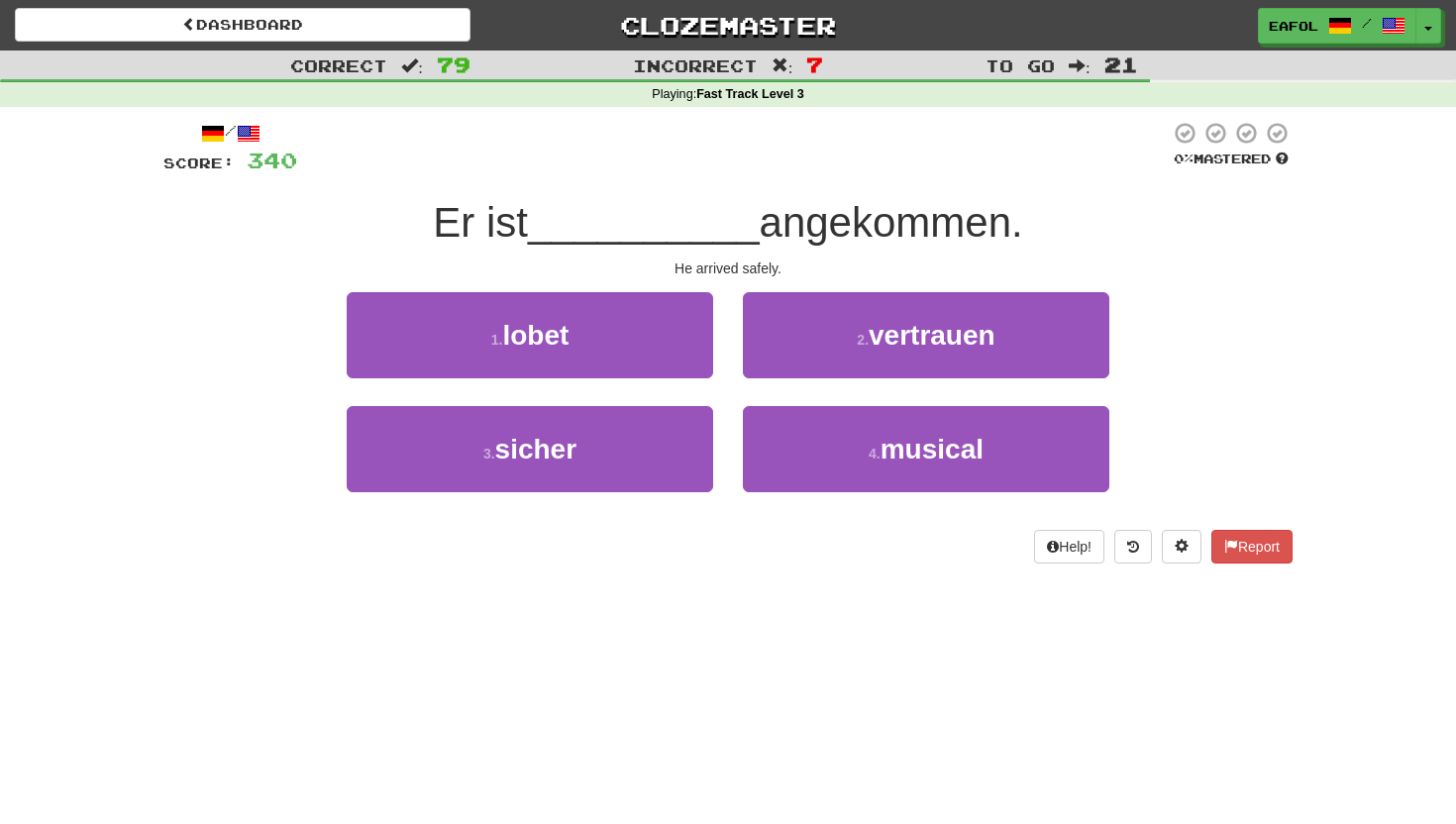 click on "/  Score:   340 0 %  Mastered Er ist  [ADJECTIVE]  angekommen. He arrived safely. 1 .  lobet 2 .  vertrauen 3 .  sicher 4 .  musical  Help!  Report" at bounding box center [728, 349] 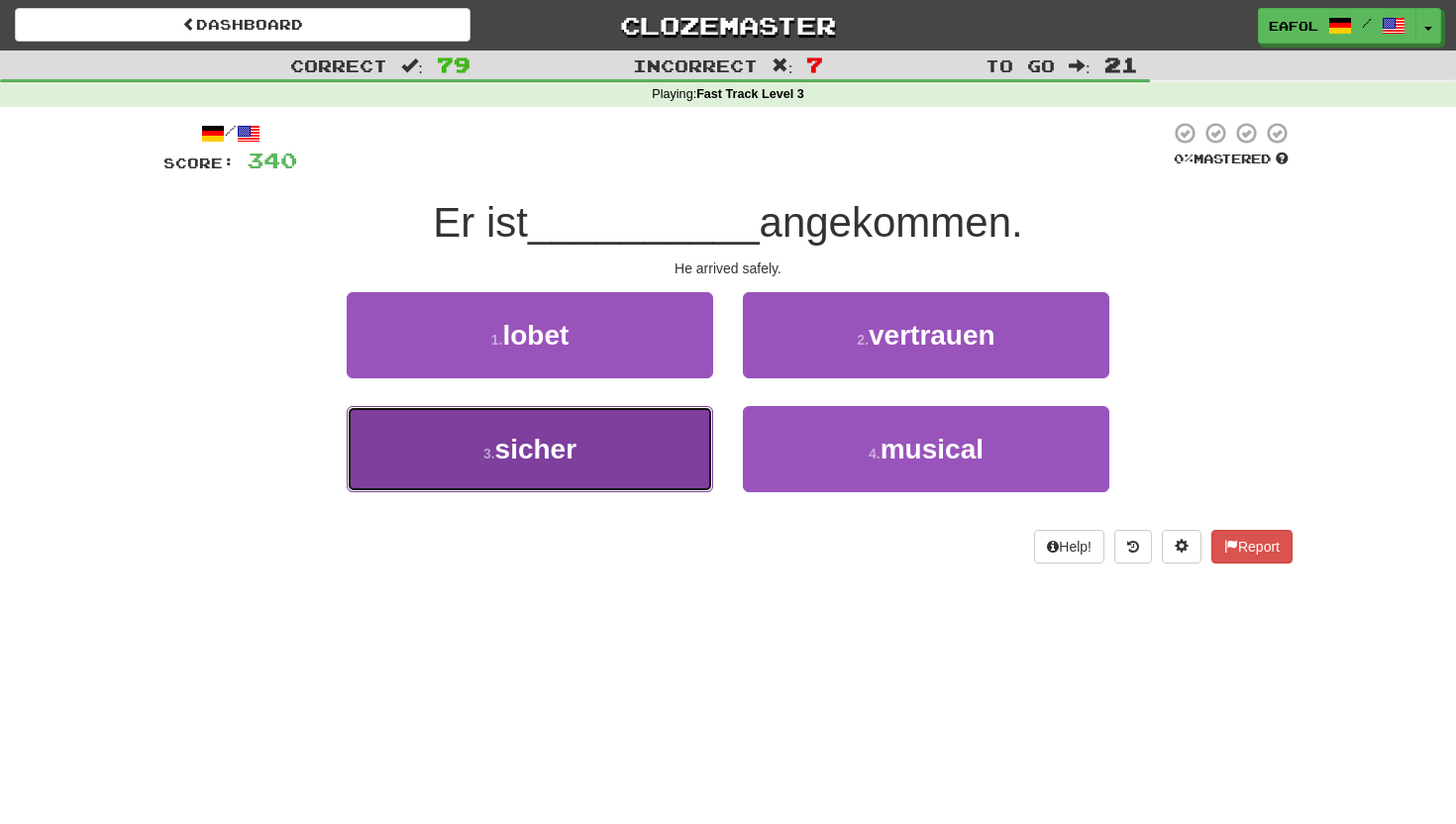click on "3 .  sicher" at bounding box center (530, 449) 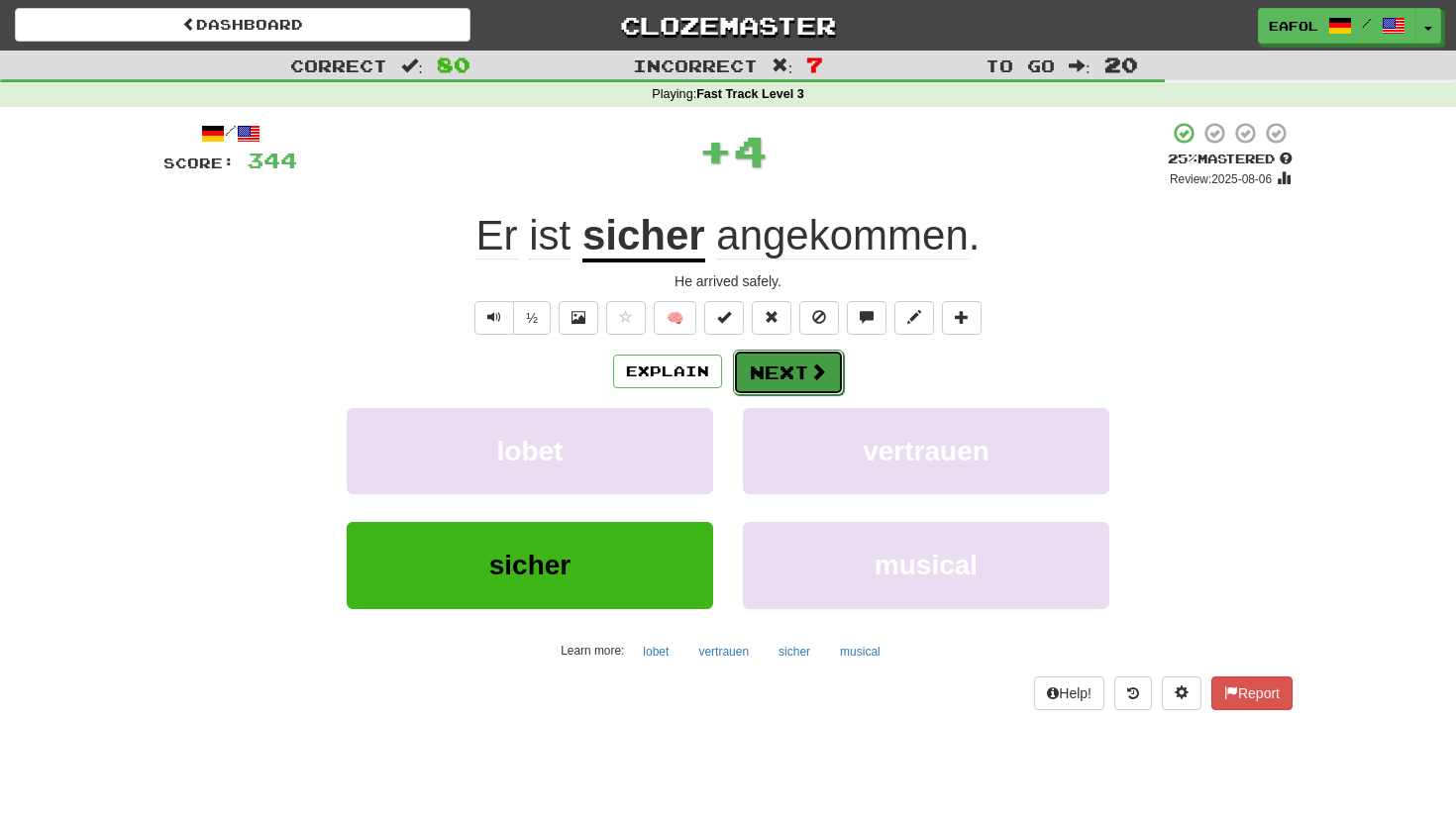 click on "Next" at bounding box center (788, 372) 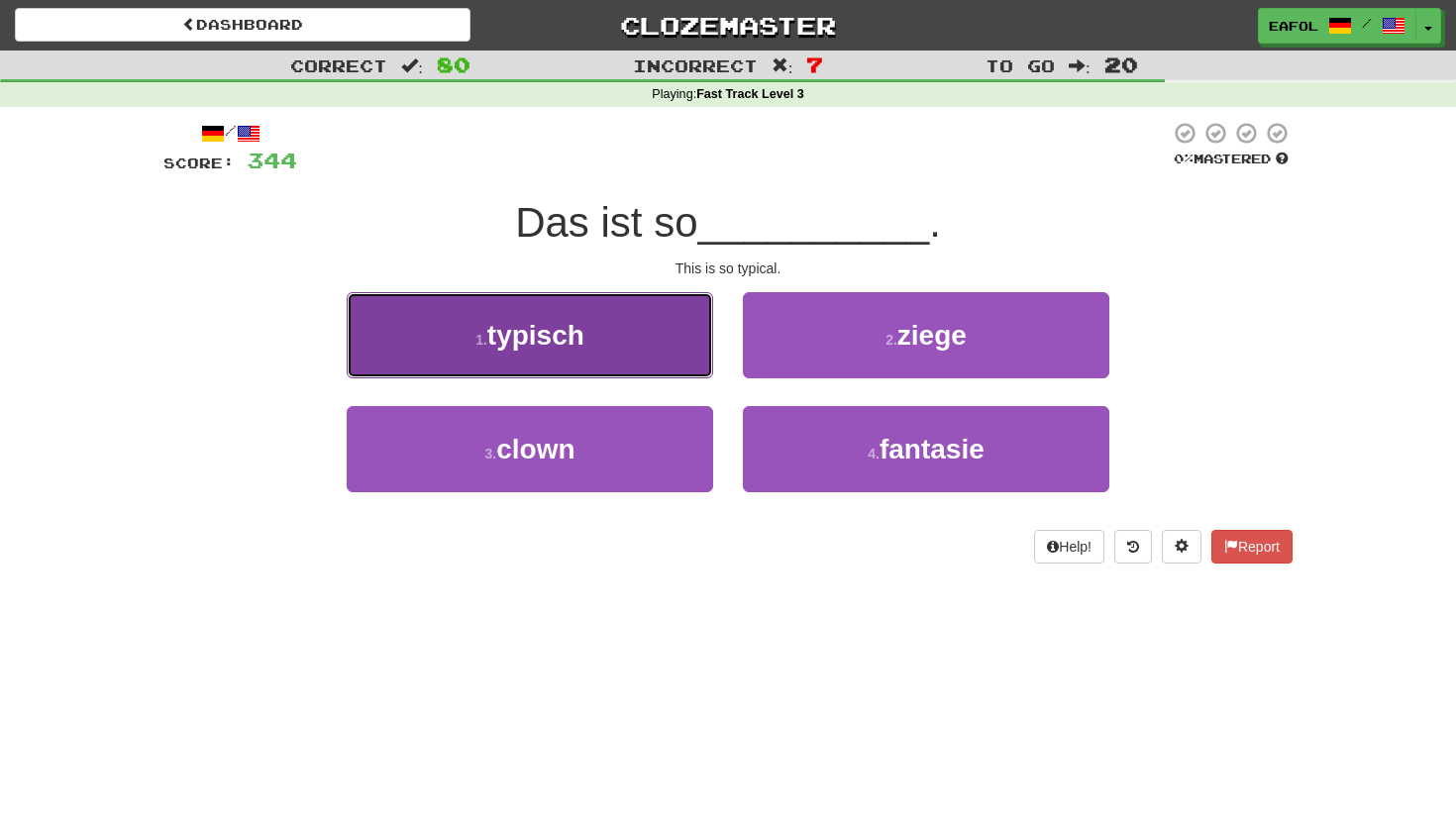 click on "1 .  typisch" at bounding box center [530, 335] 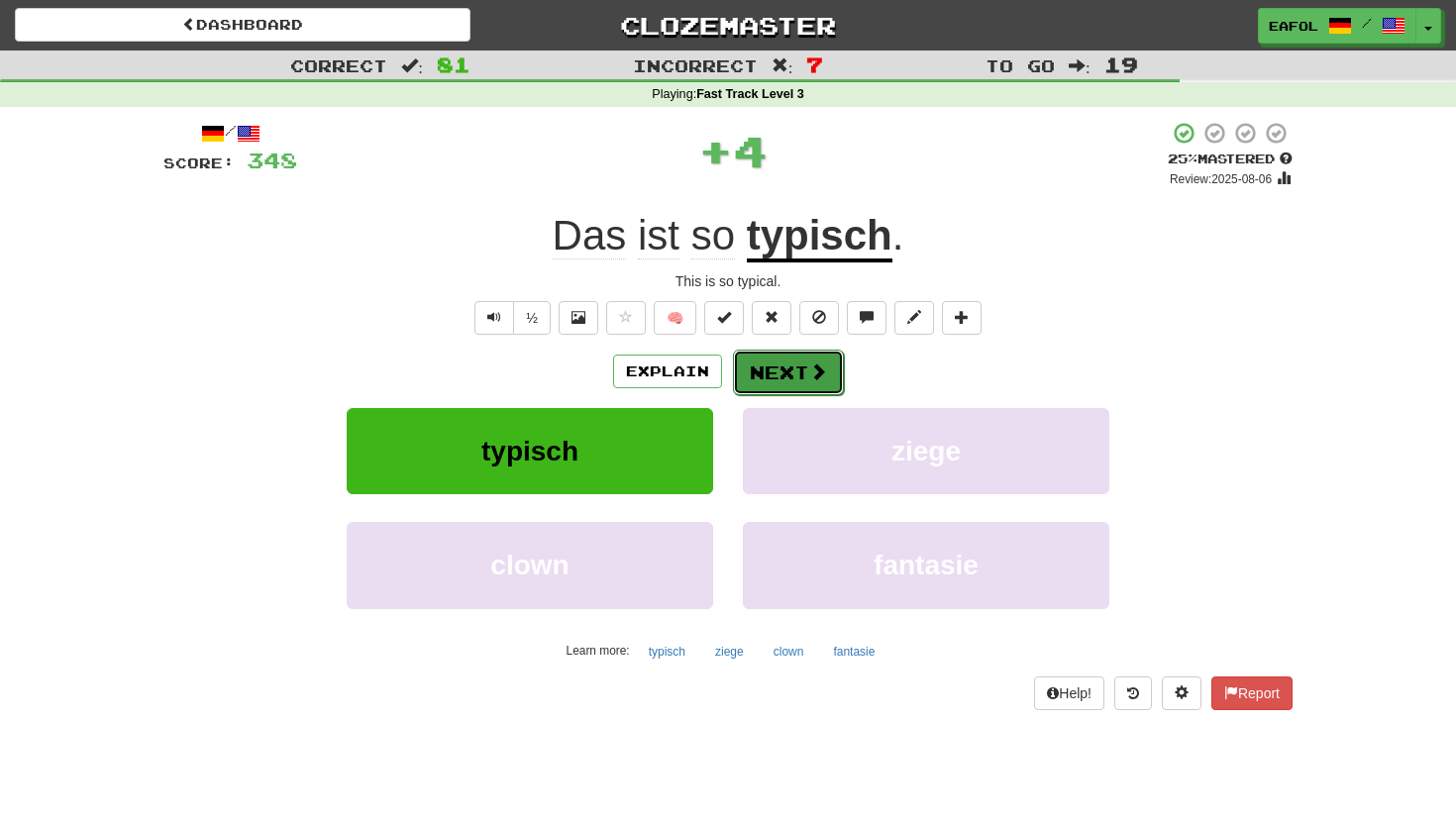 click on "Next" at bounding box center (788, 372) 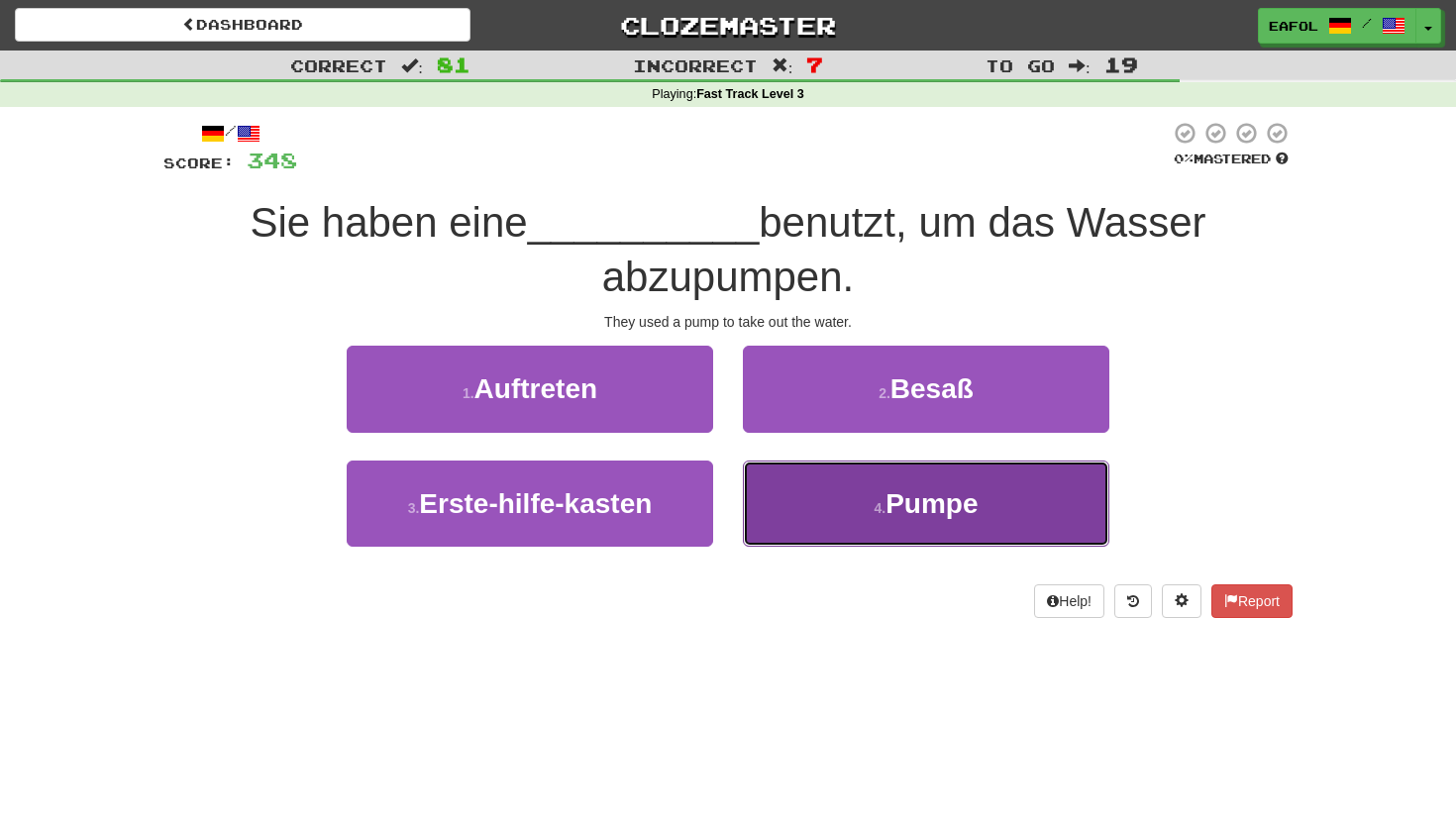 click on "4 .  Pumpe" at bounding box center (926, 503) 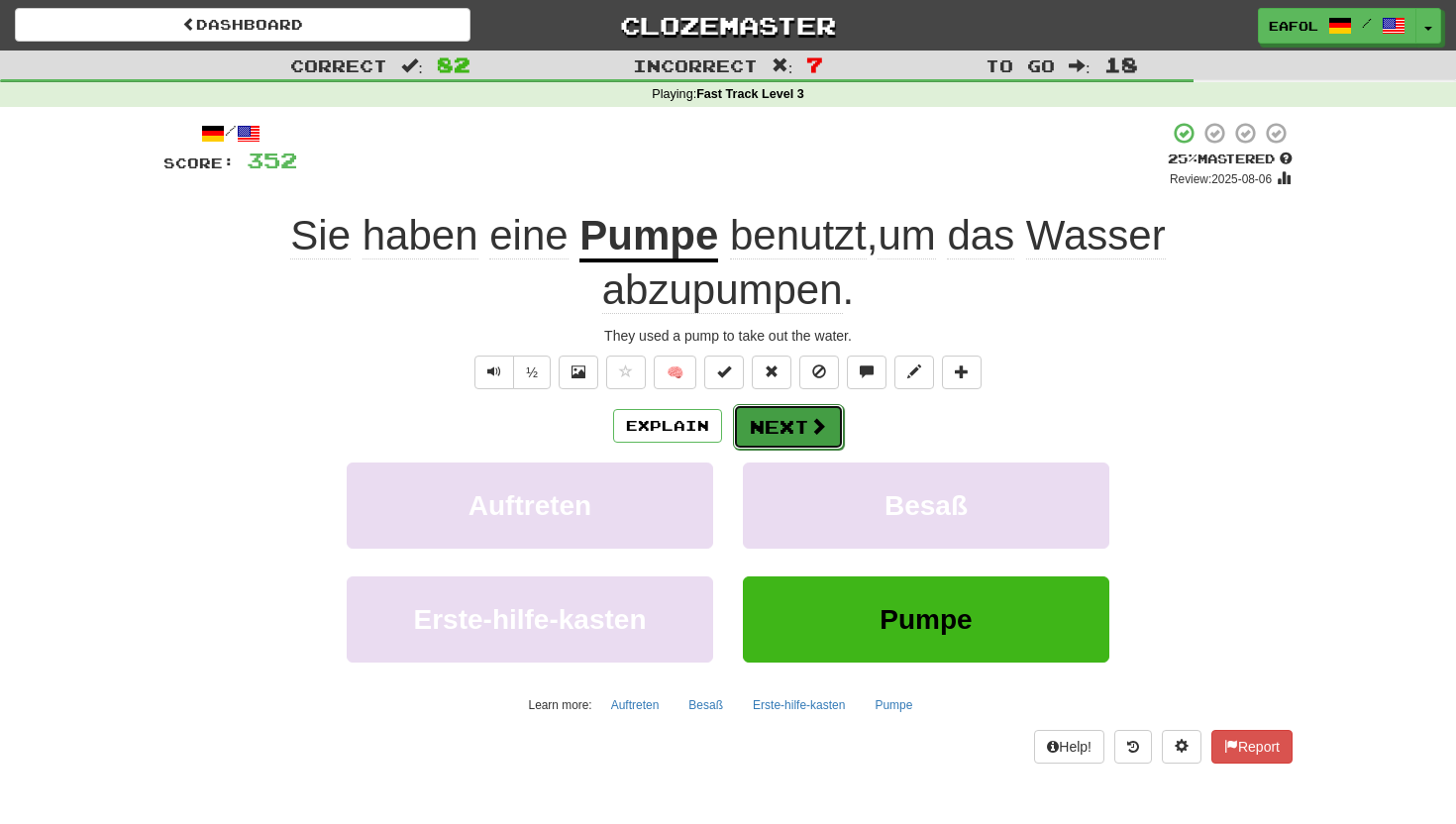 click on "Next" at bounding box center (788, 427) 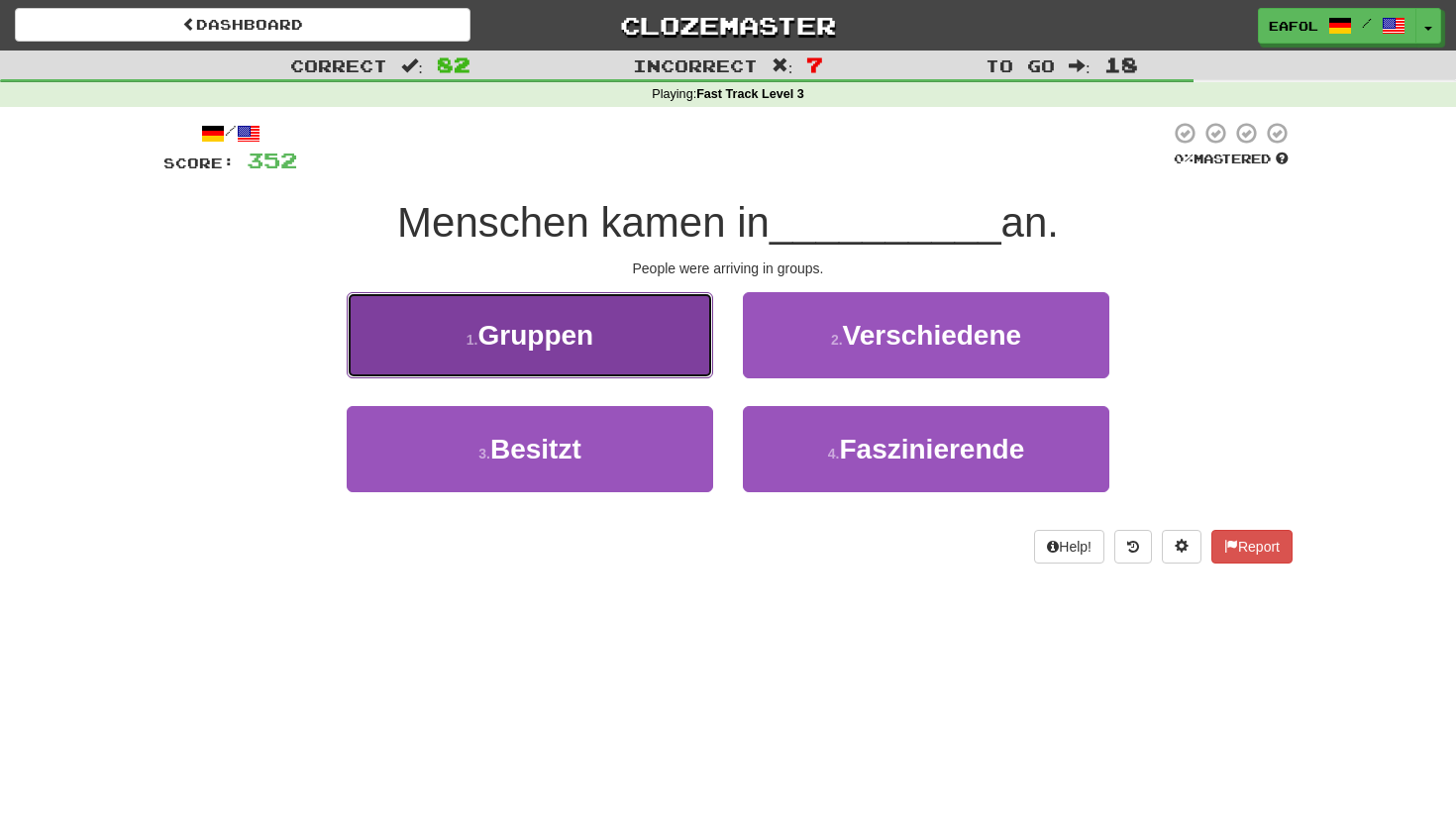 click on "1 .  Gruppen" at bounding box center [530, 335] 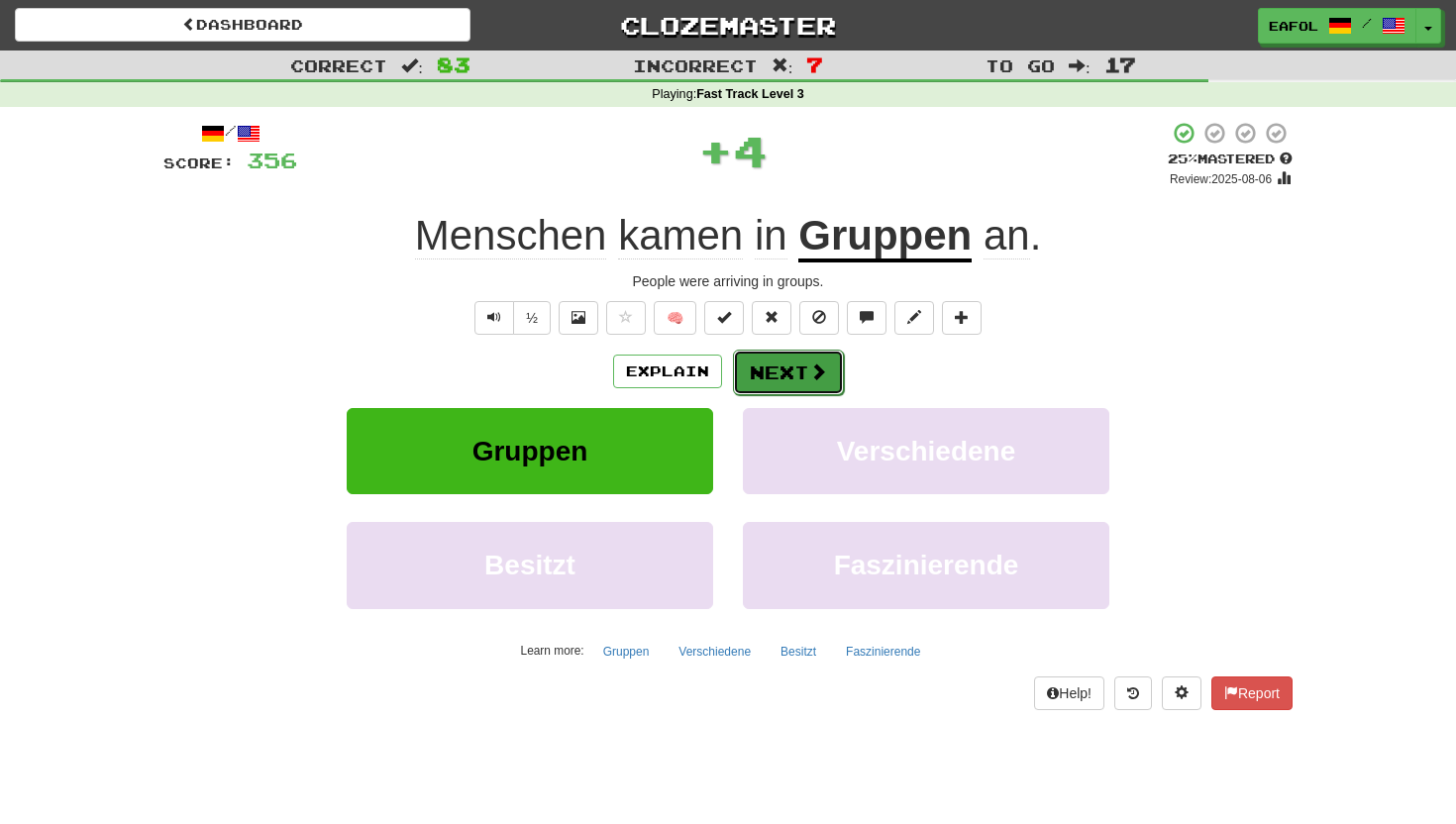 click on "Next" at bounding box center (788, 372) 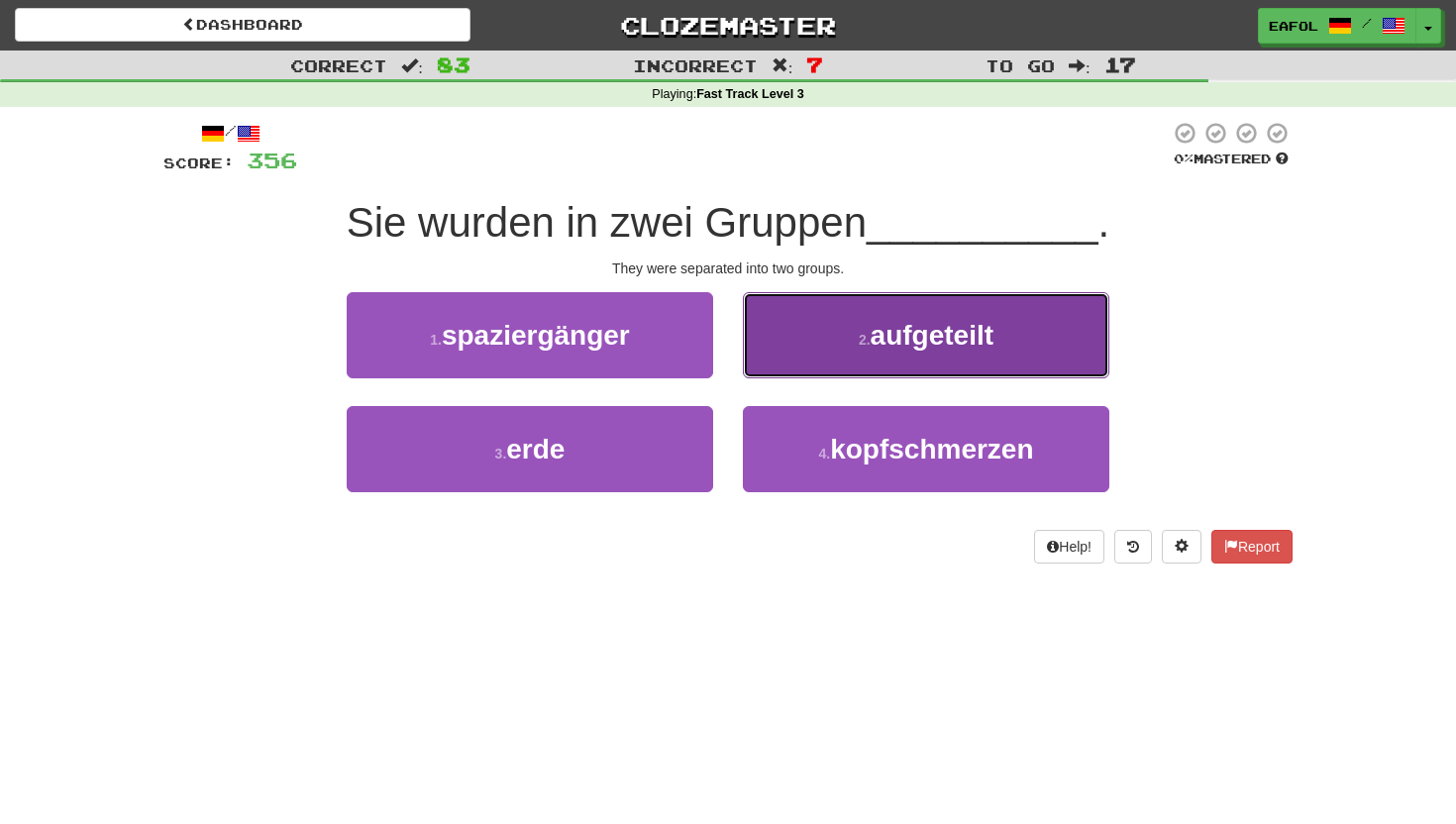 click on "2 .  aufgeteilt" at bounding box center (926, 335) 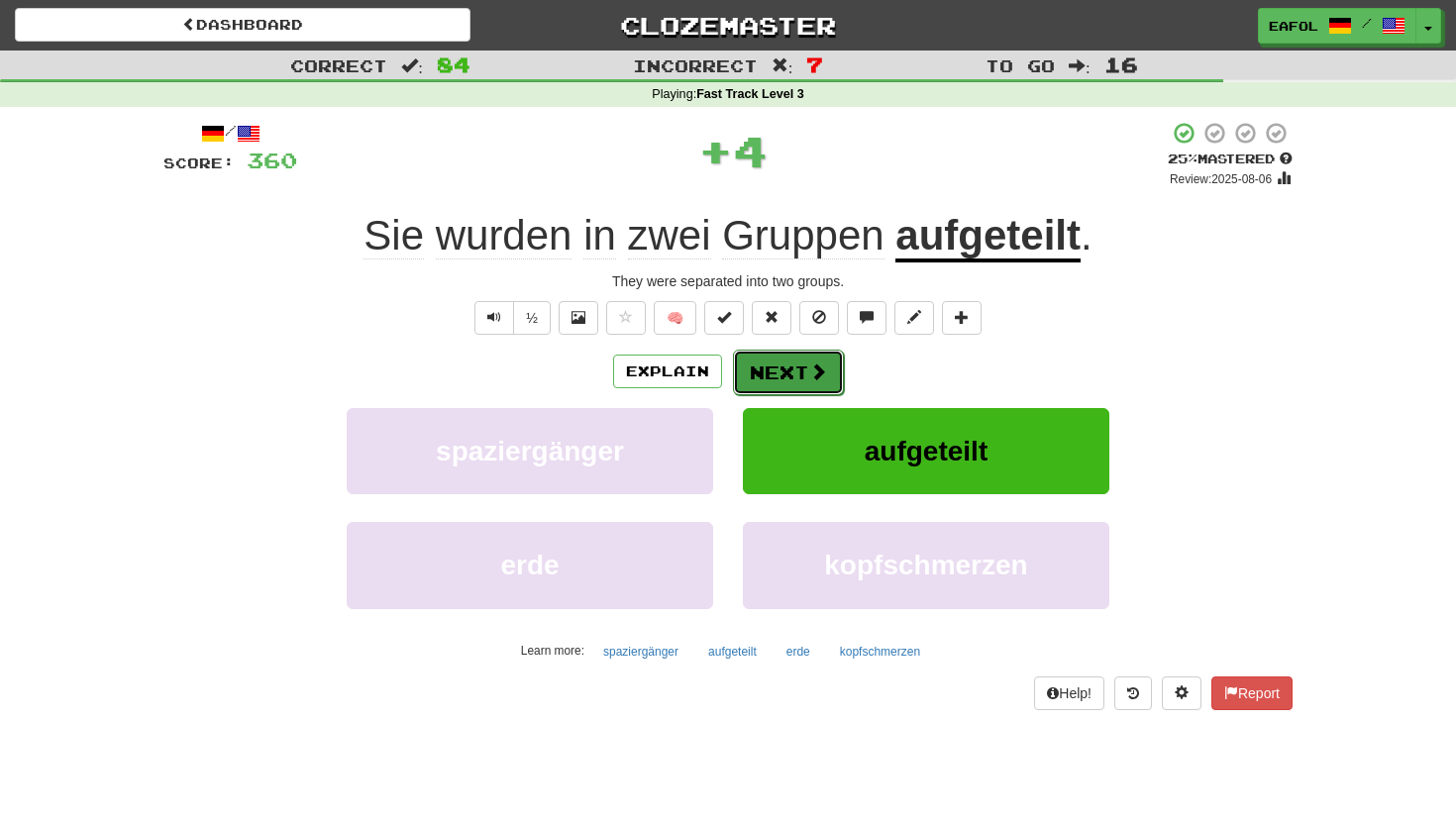 click on "Next" at bounding box center [788, 372] 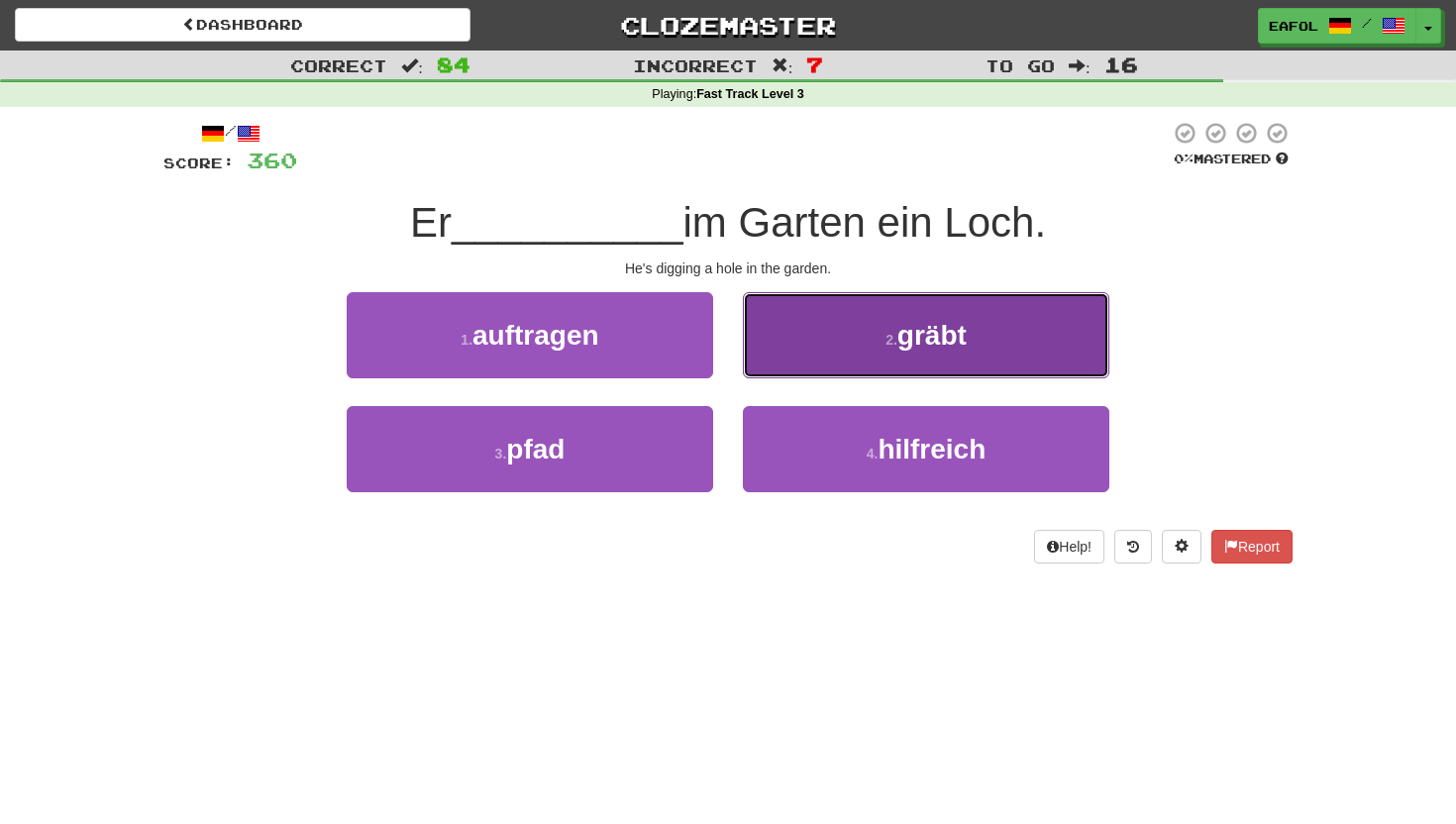 click on "2 .  gräbt" at bounding box center (926, 335) 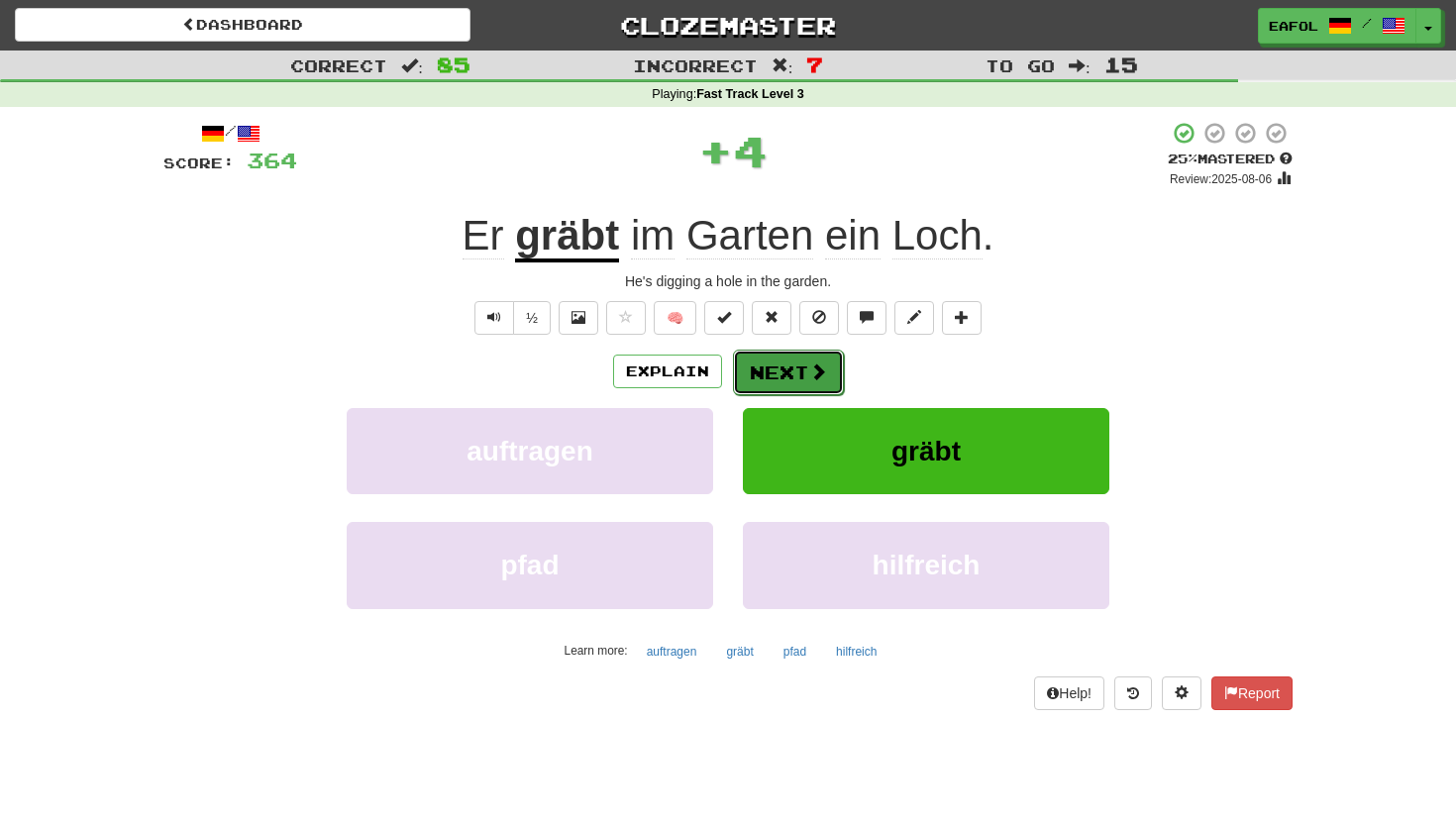 click on "Next" at bounding box center (788, 372) 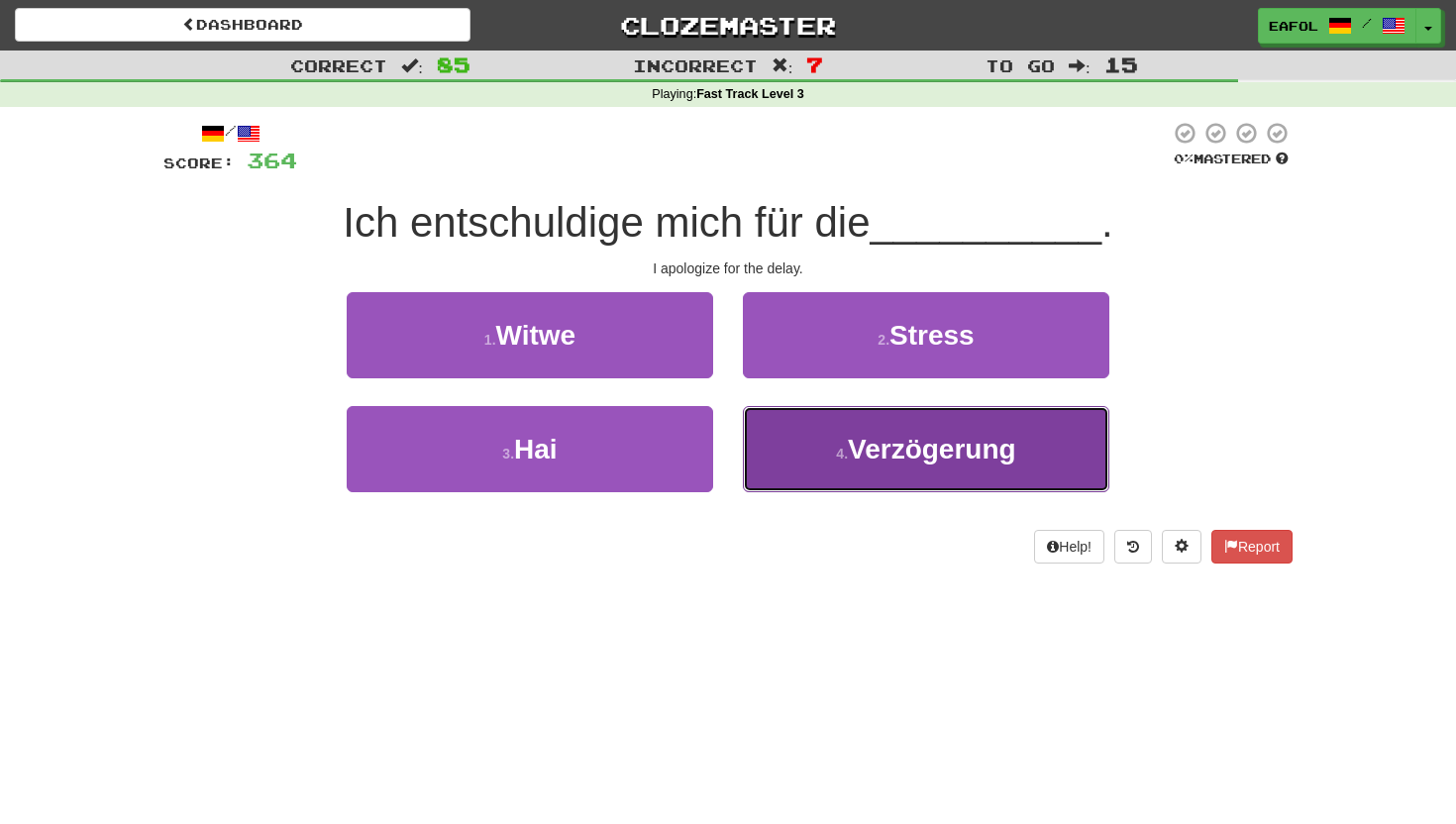 click on "4 .  Verzögerung" at bounding box center (926, 449) 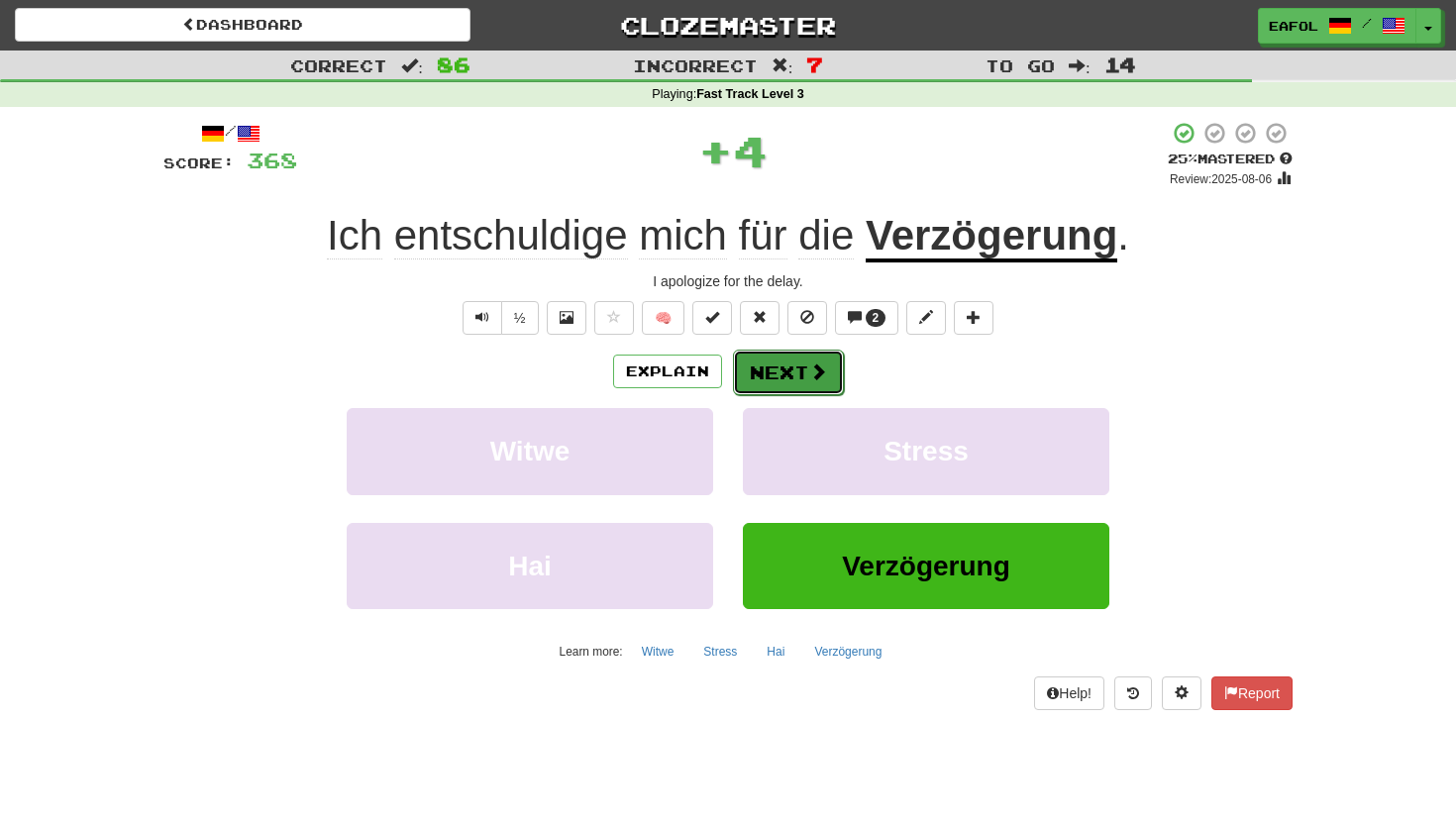 click on "Next" at bounding box center (788, 372) 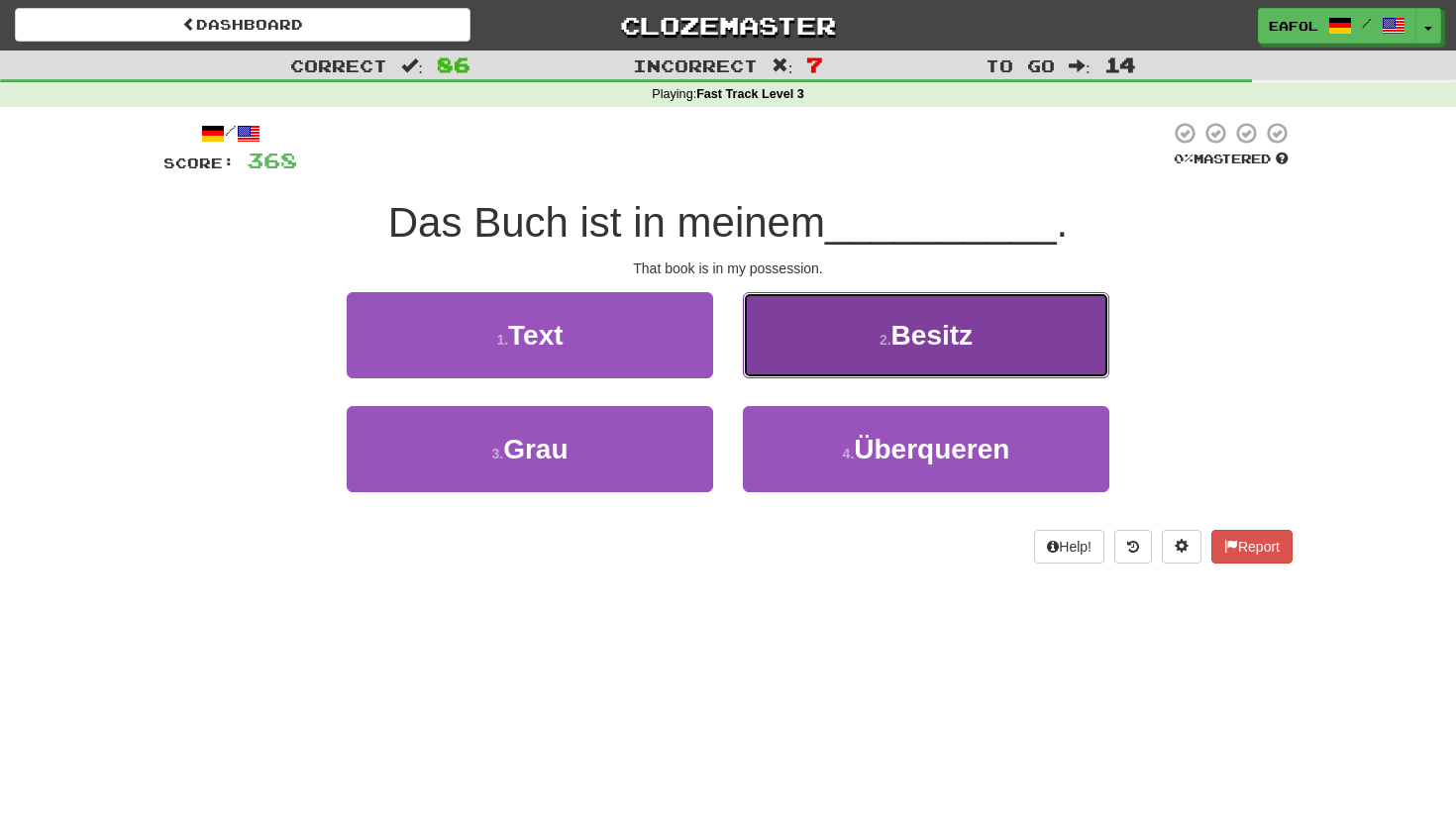 click on "2 .  Besitz" at bounding box center [926, 335] 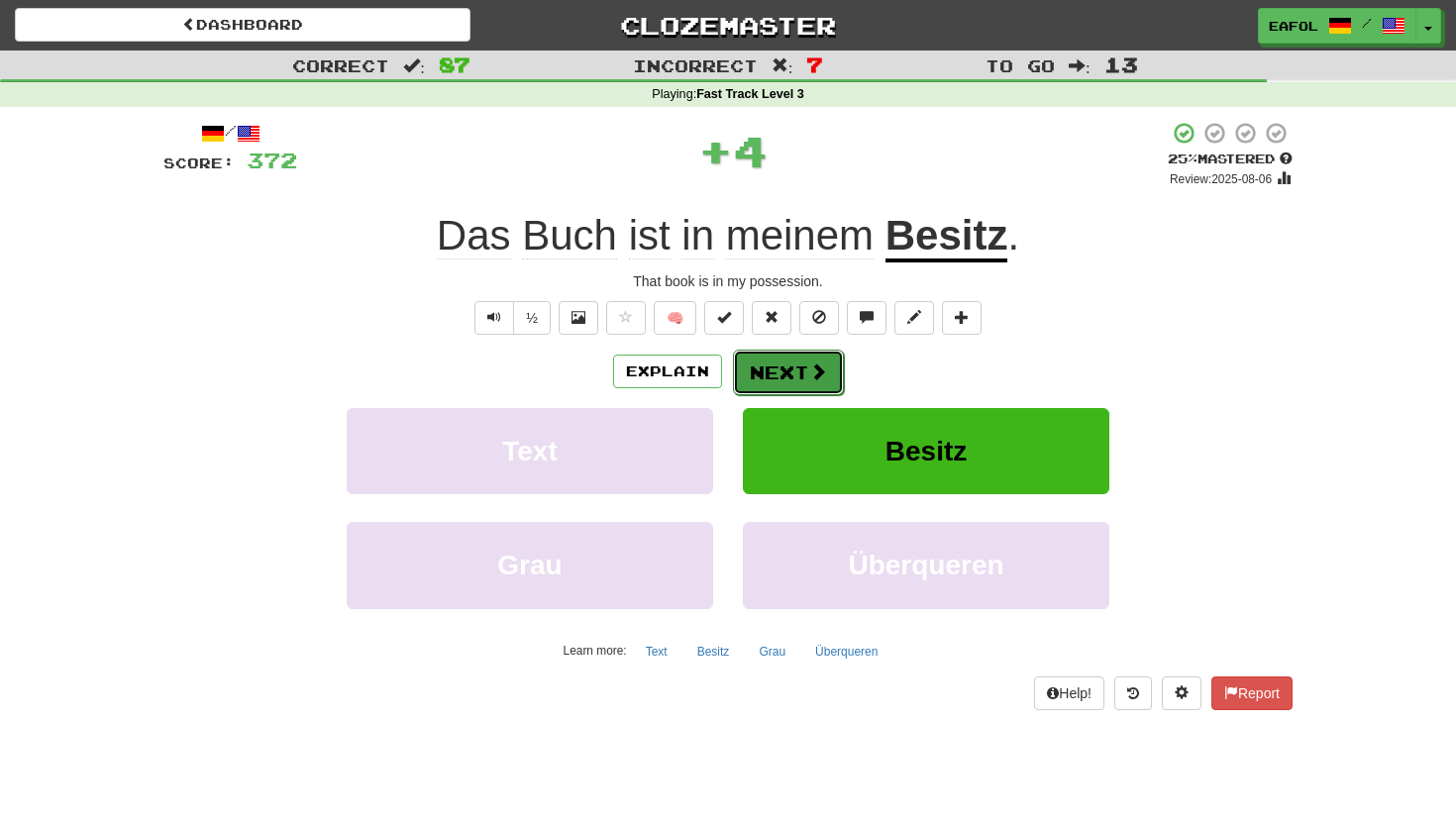 click on "Next" at bounding box center [788, 372] 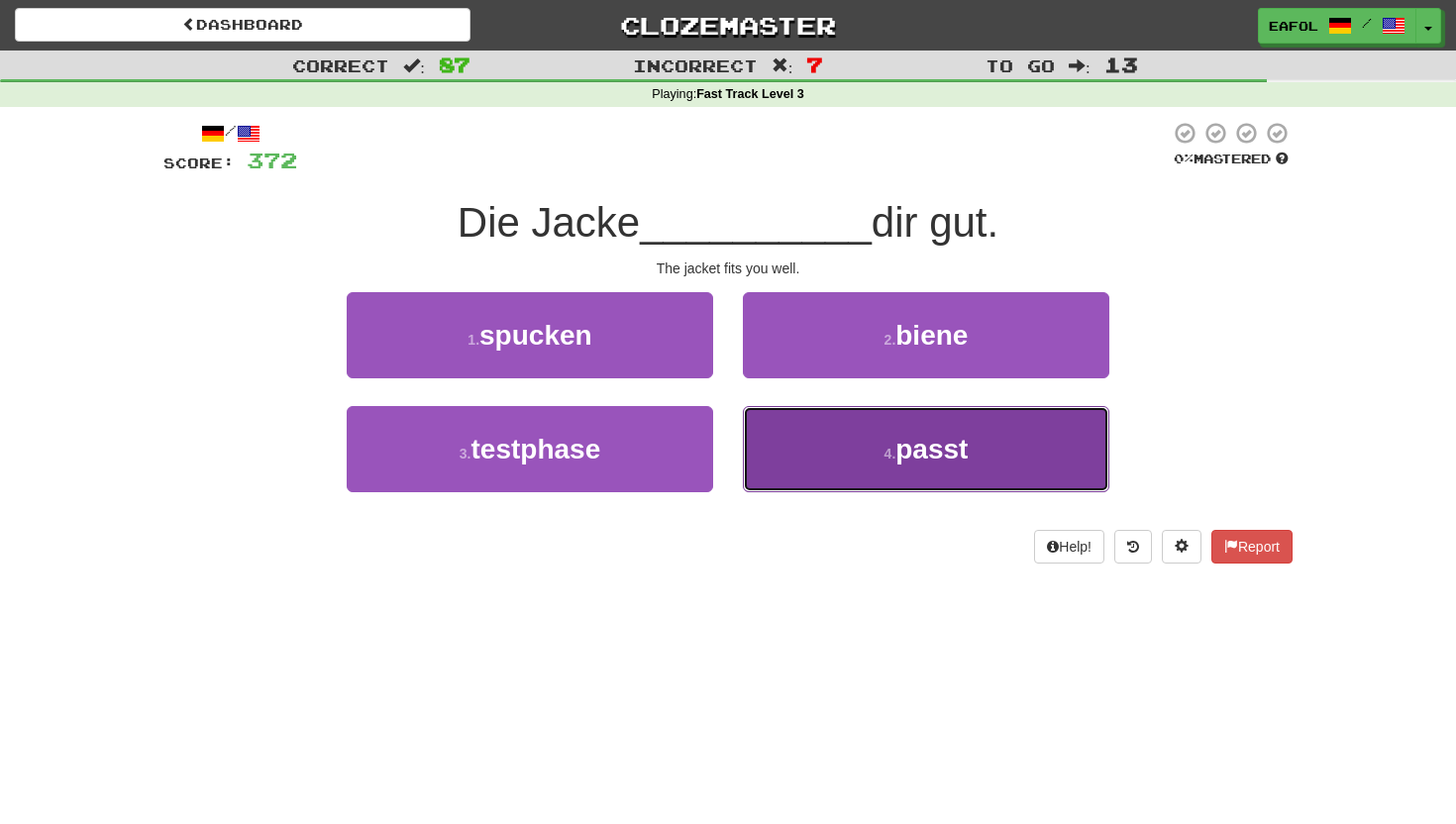 click on "4 .  passt" at bounding box center (926, 449) 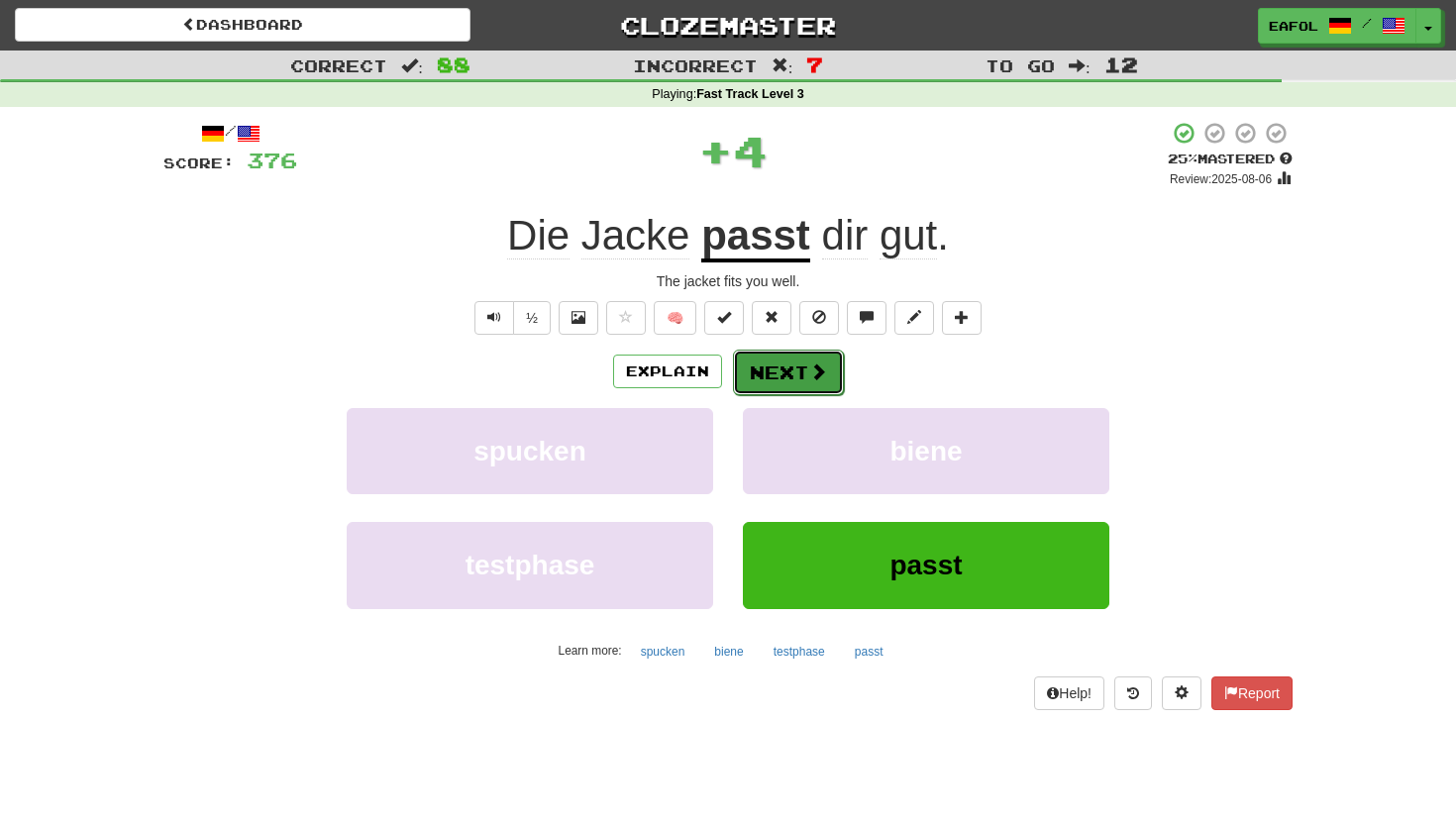 click on "Next" at bounding box center (788, 372) 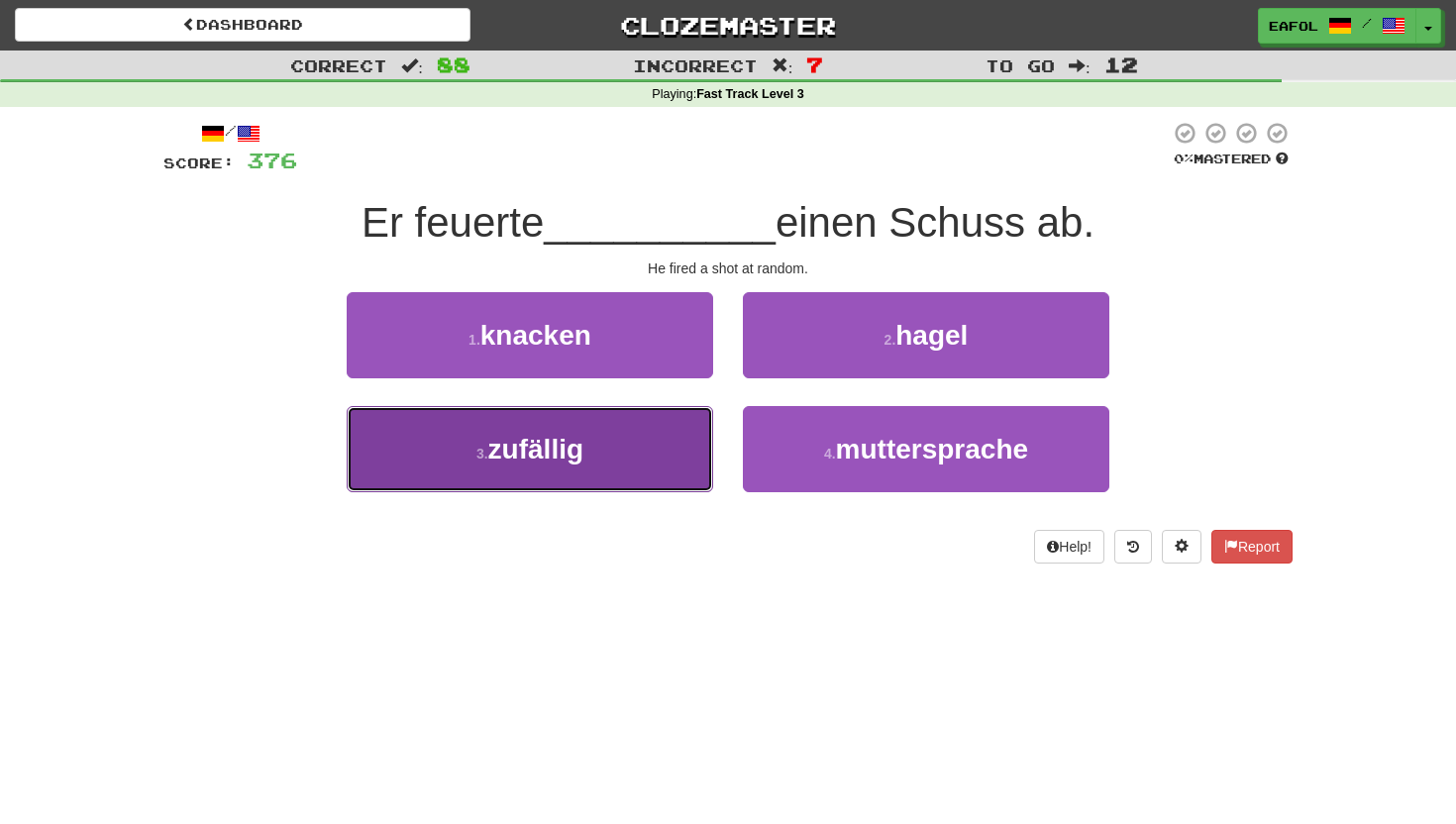 click on "zufällig" at bounding box center (536, 449) 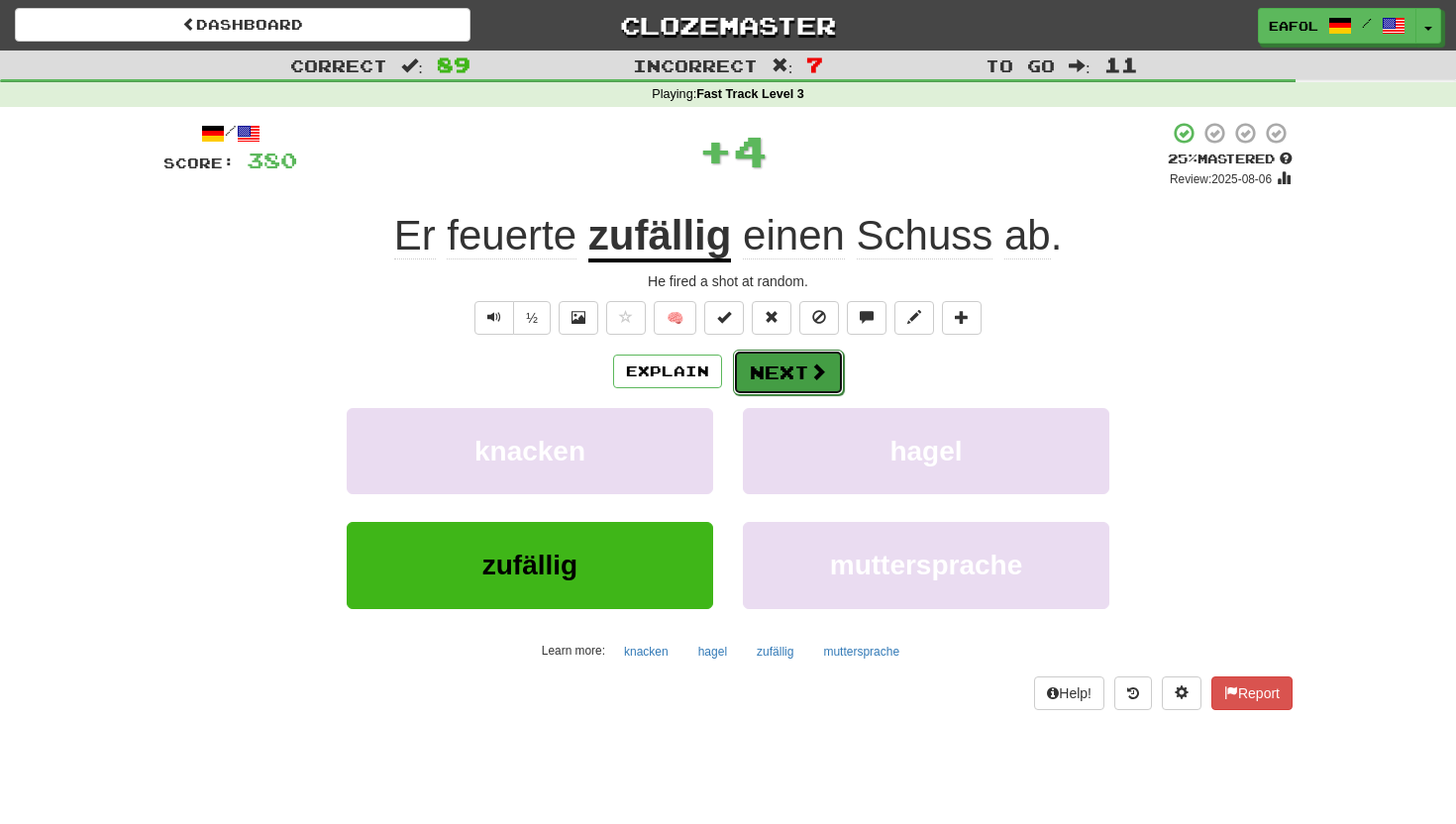 click on "Next" at bounding box center [788, 372] 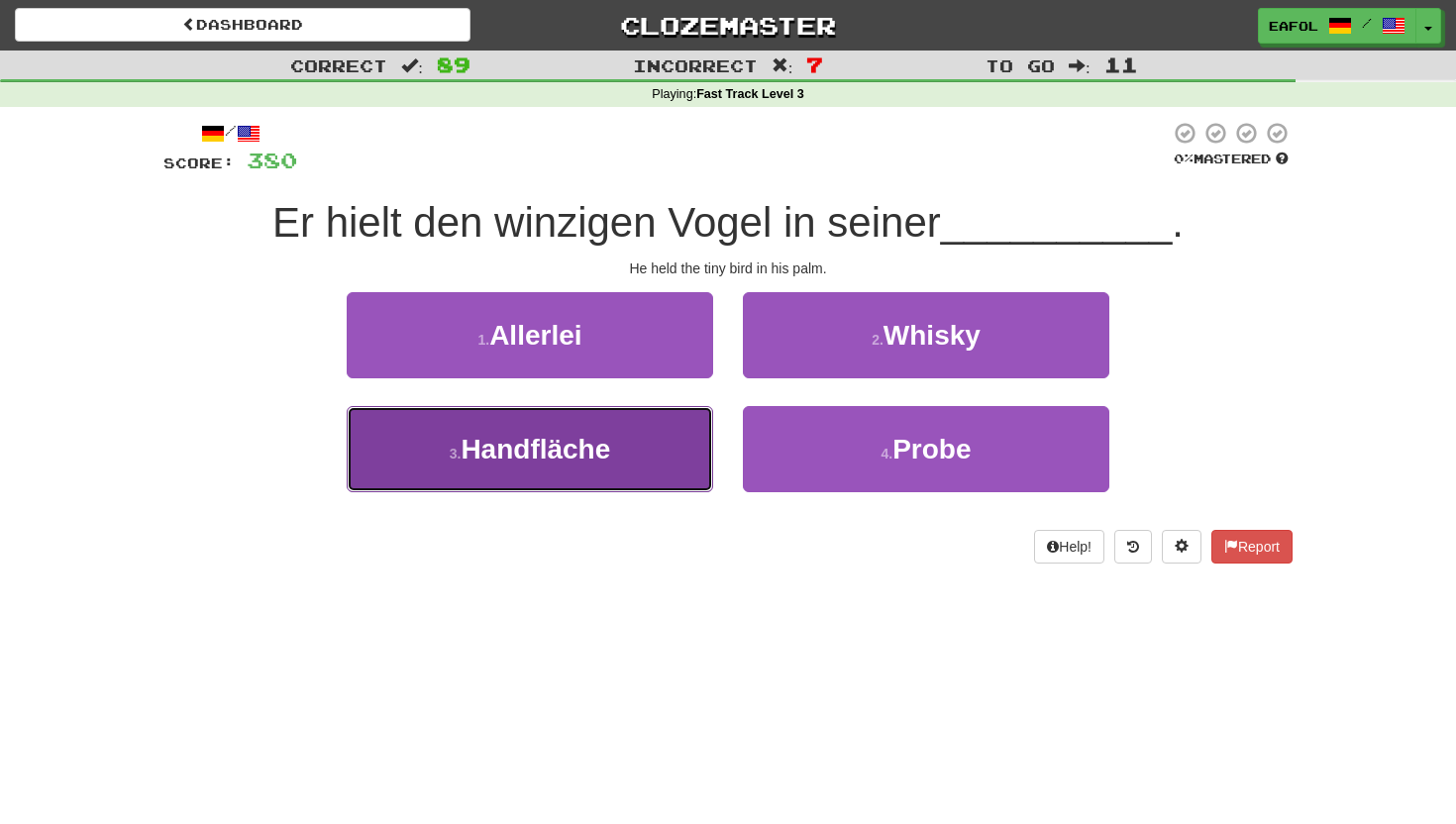 click on "Handfläche" at bounding box center [535, 449] 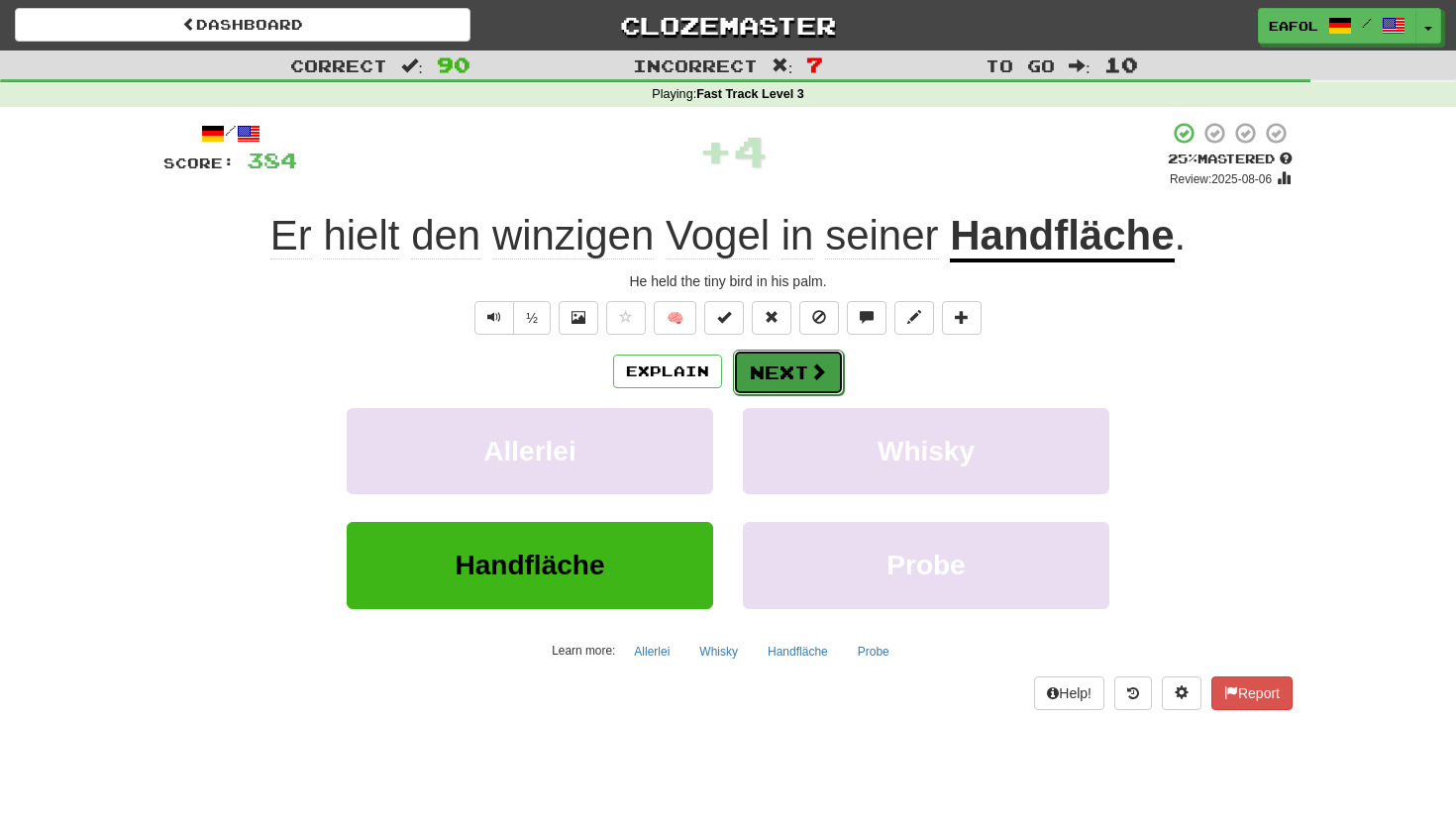 click on "Next" at bounding box center [788, 372] 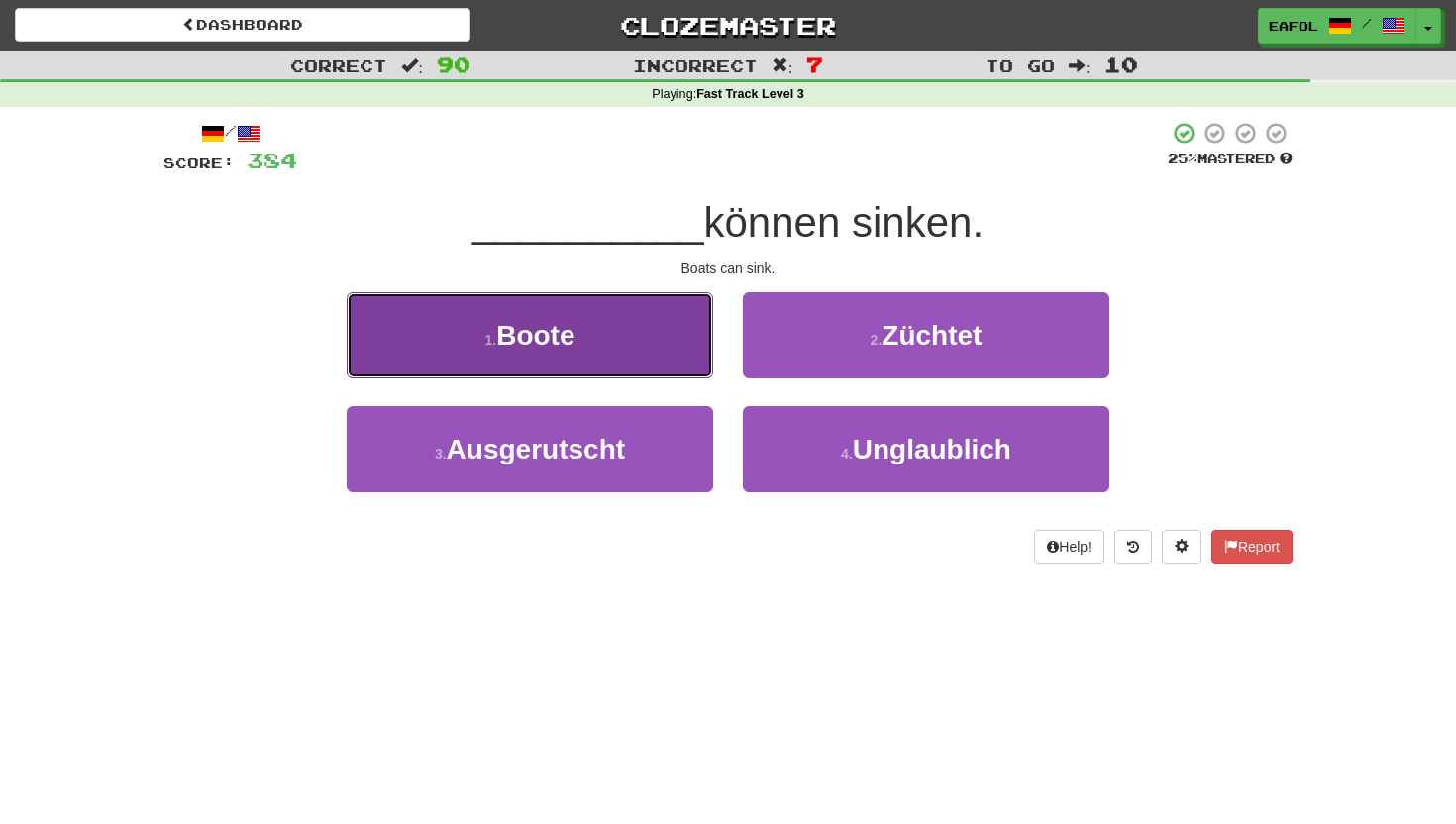click on "1 .  Boote" at bounding box center (530, 335) 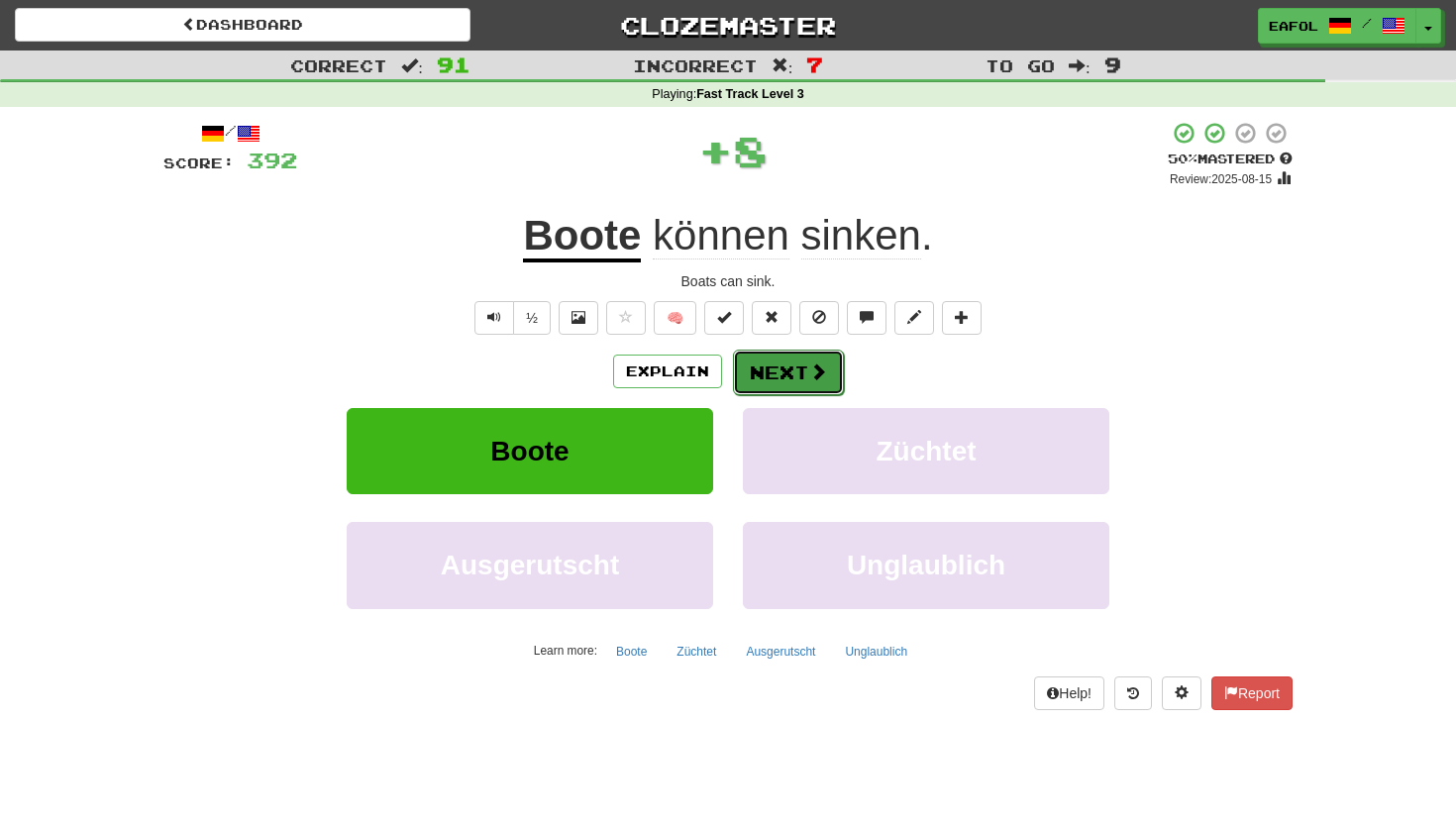 click on "Next" at bounding box center (788, 372) 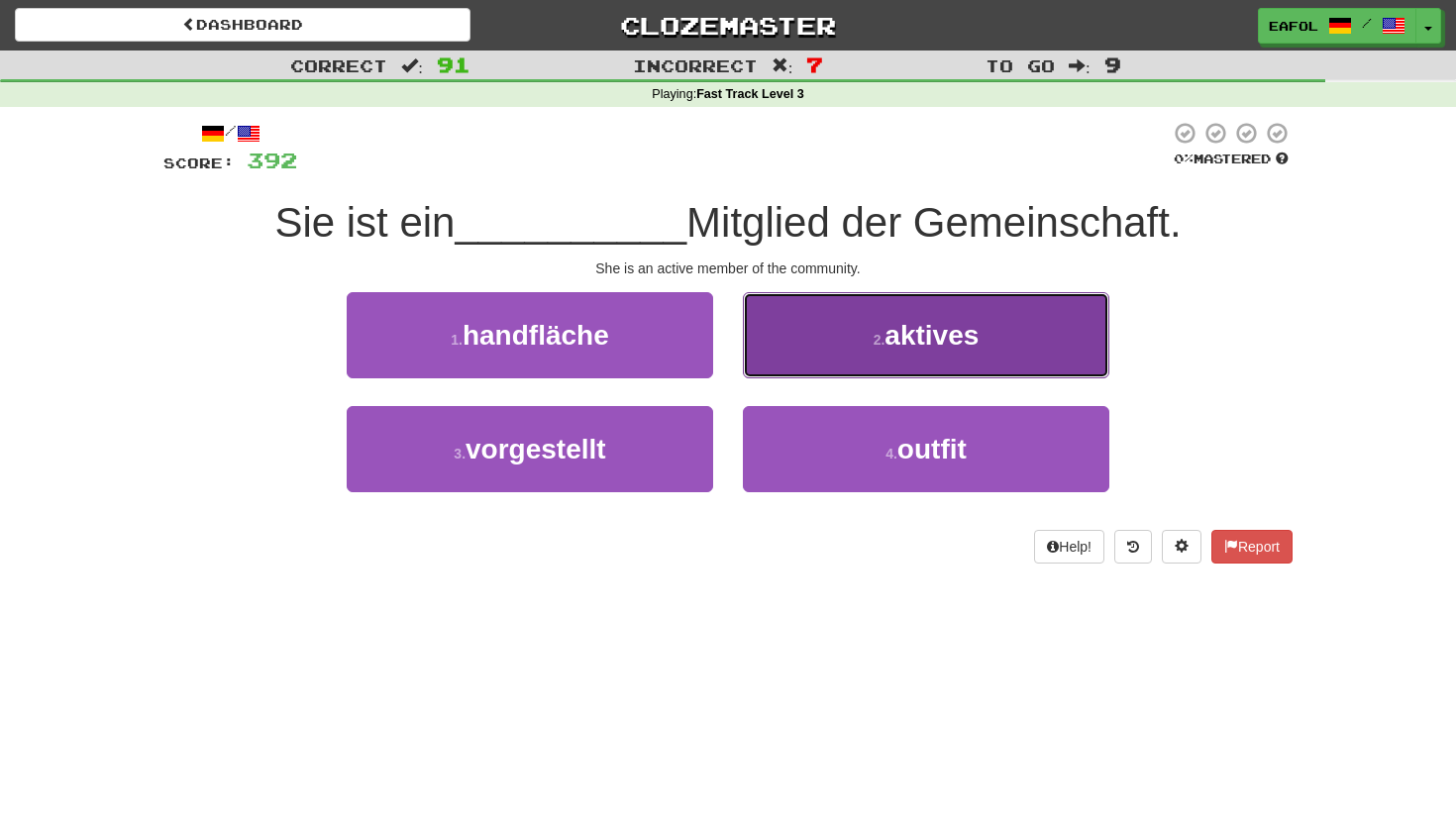 click on "2 .  aktives" at bounding box center (926, 335) 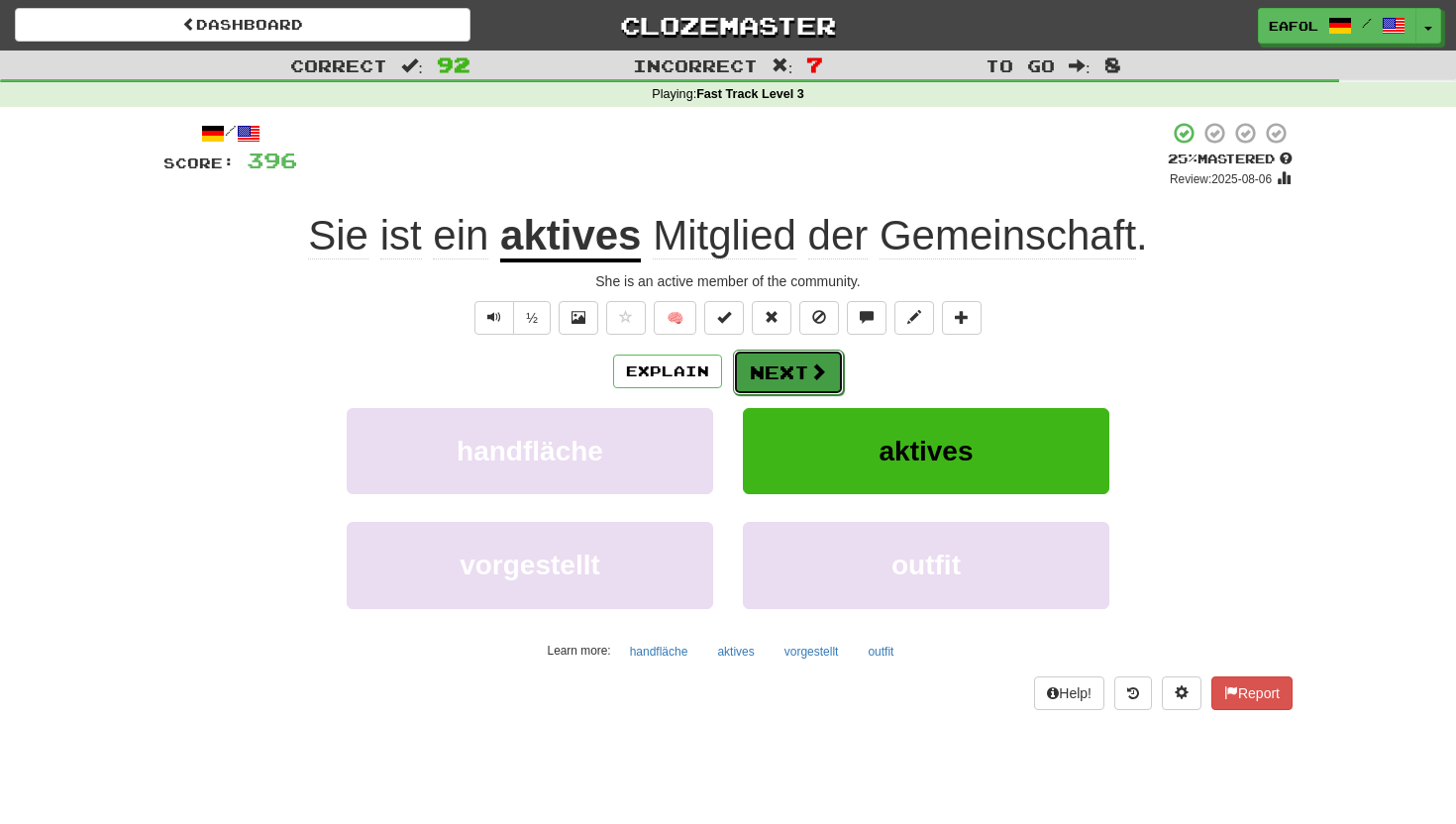 click on "Next" at bounding box center [788, 372] 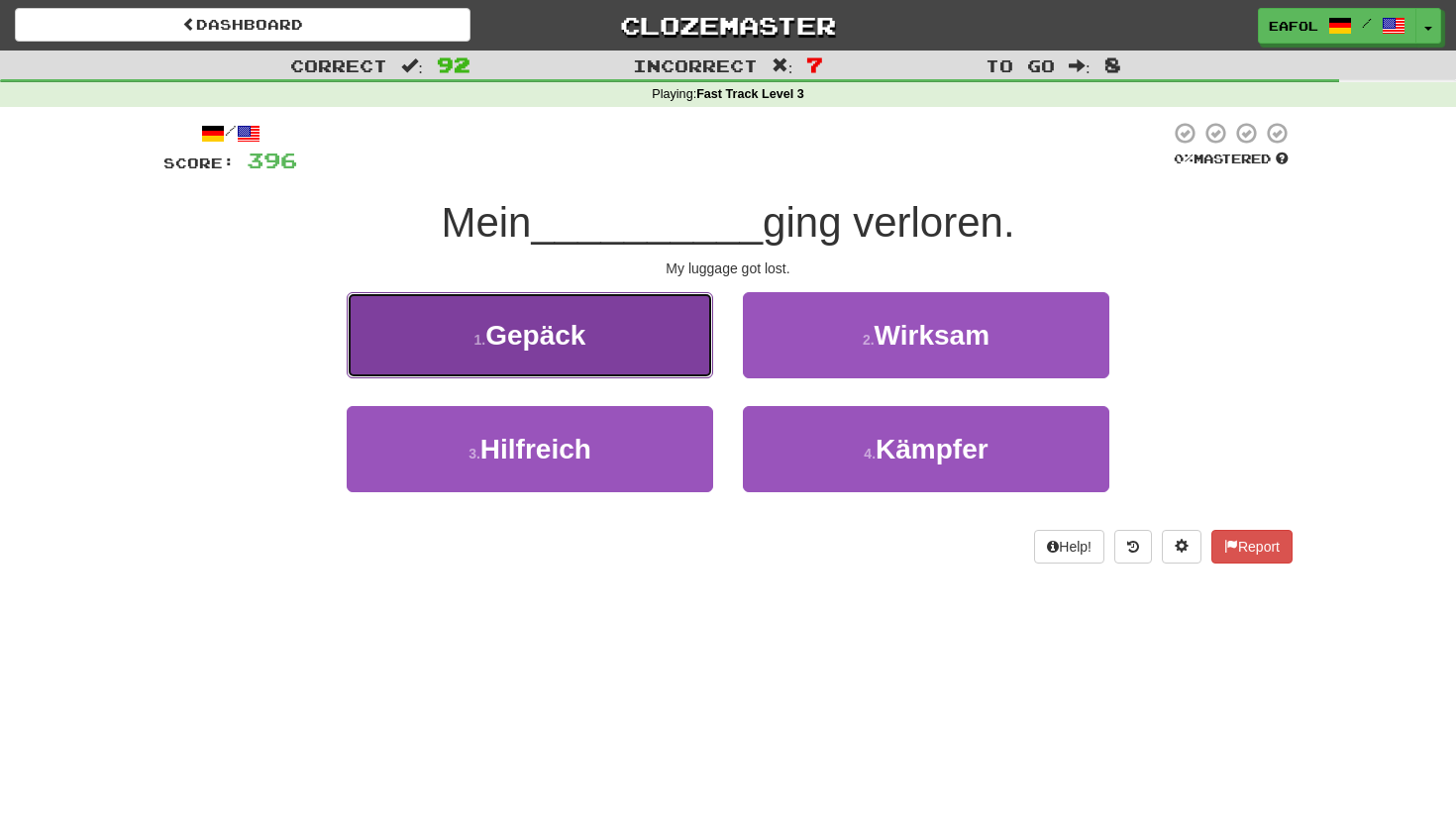 click on "1 .  Gepäck" at bounding box center (530, 335) 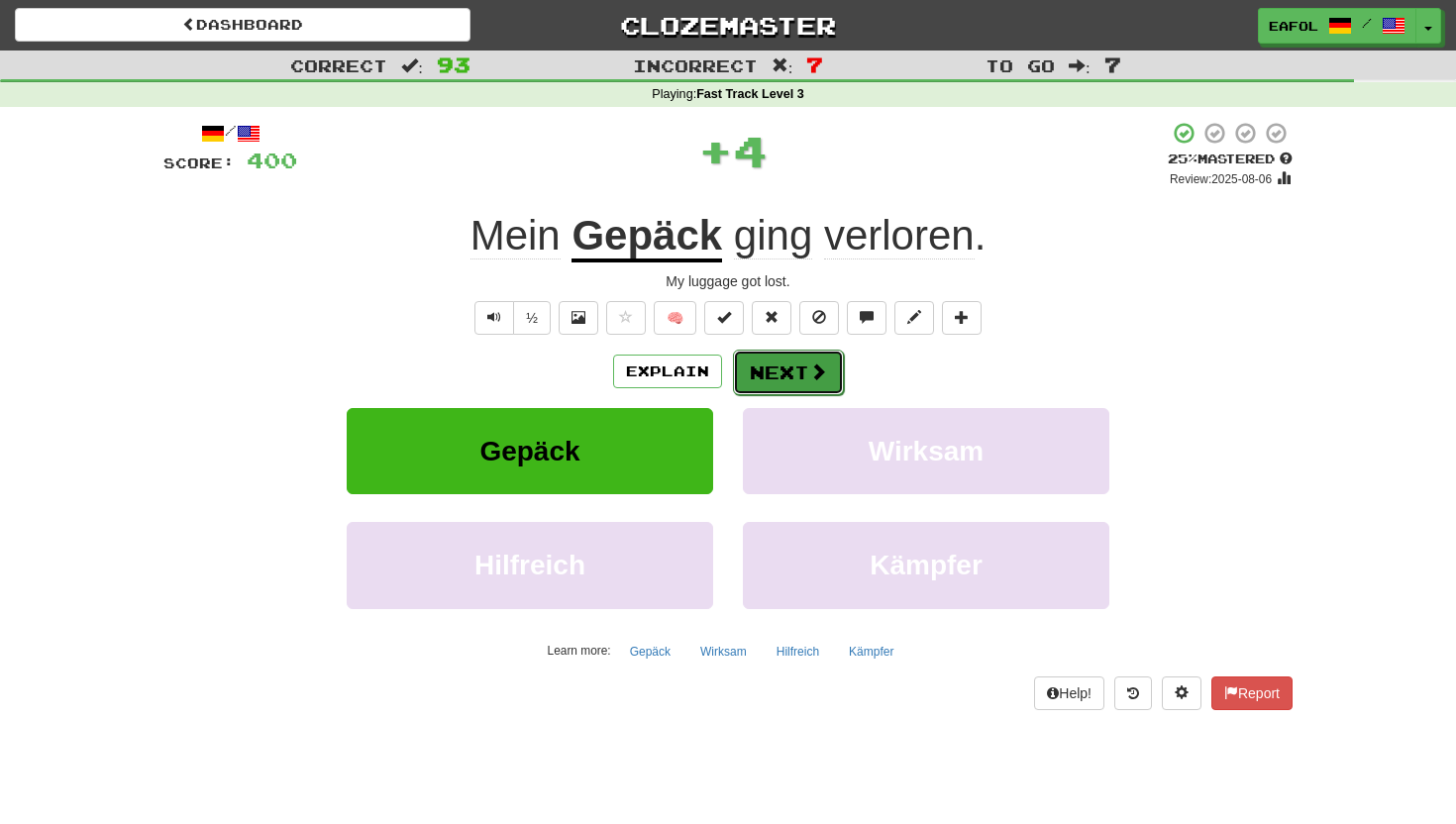 click on "Next" at bounding box center [788, 372] 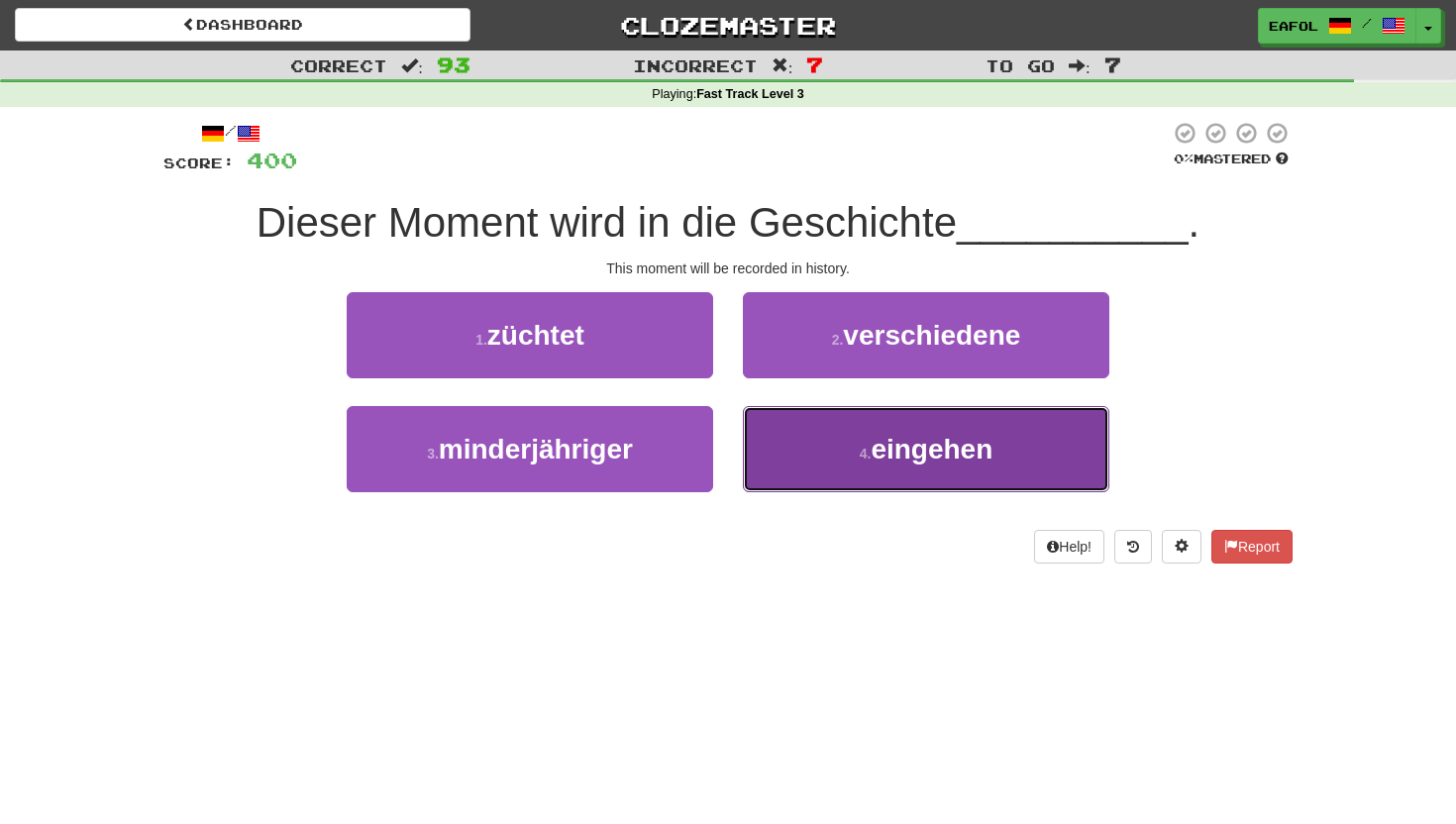 click on "4 .  eingehen" at bounding box center (926, 449) 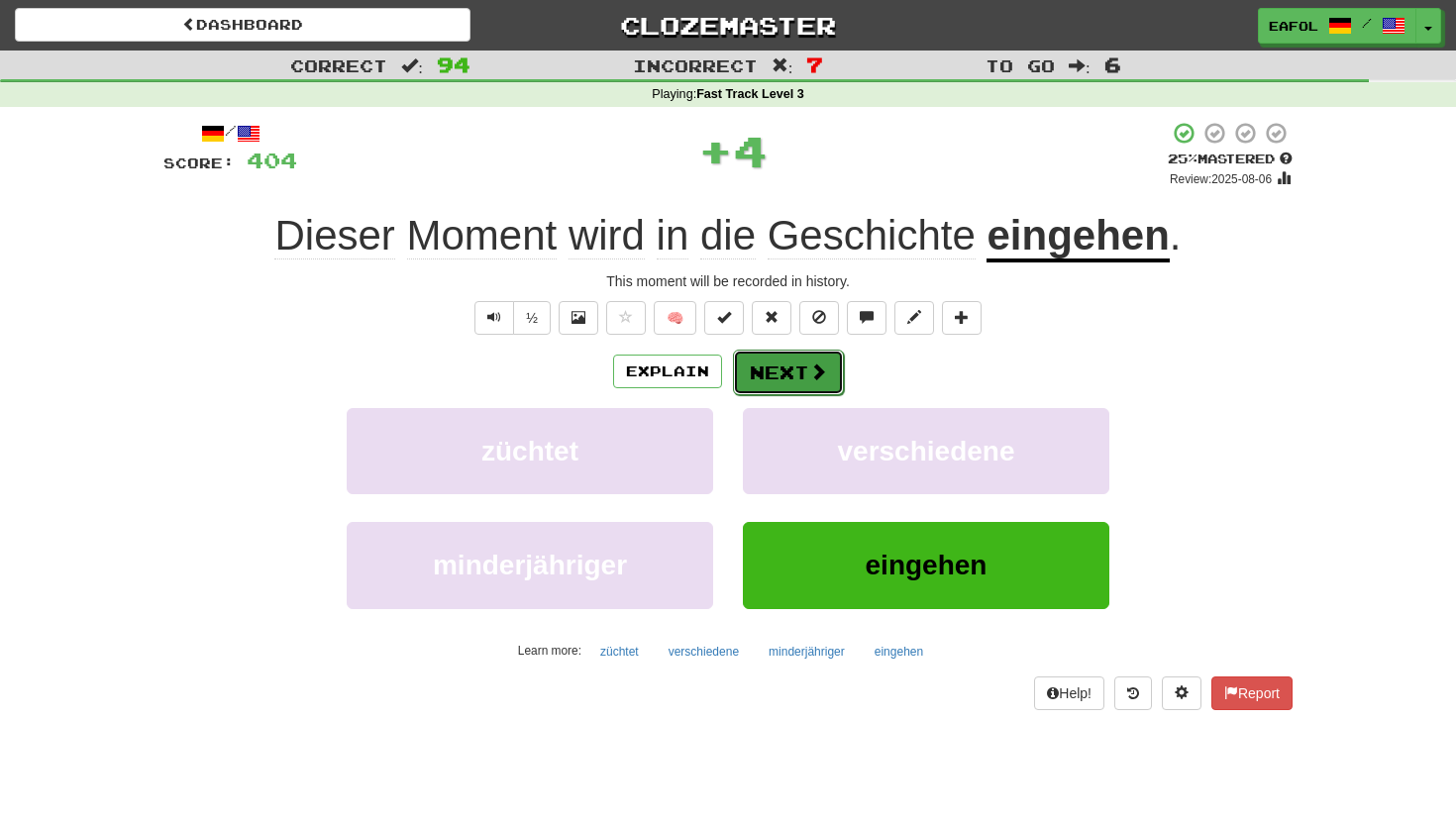 click on "Next" at bounding box center (788, 372) 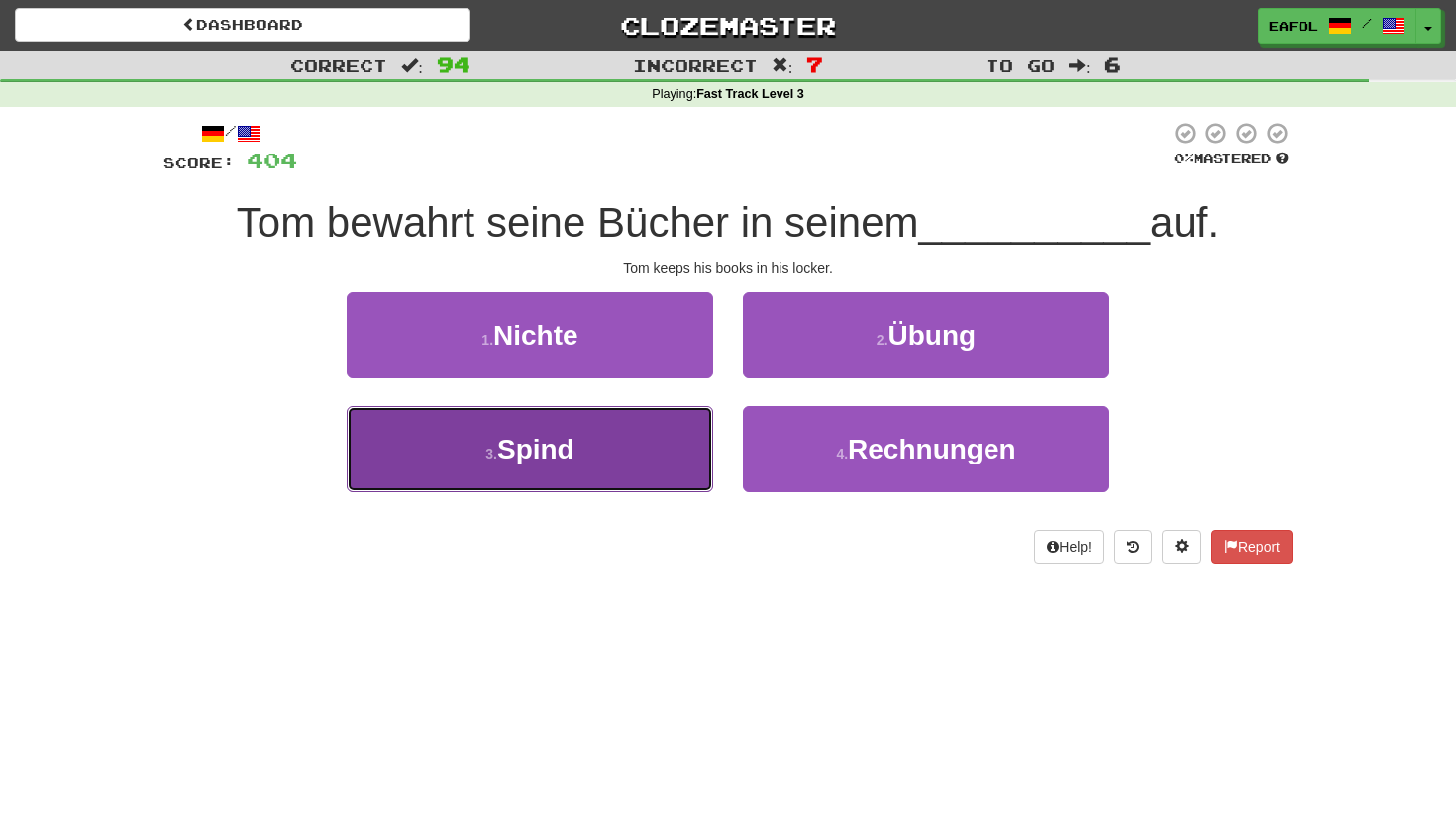 click on "3 .  Spind" at bounding box center [530, 449] 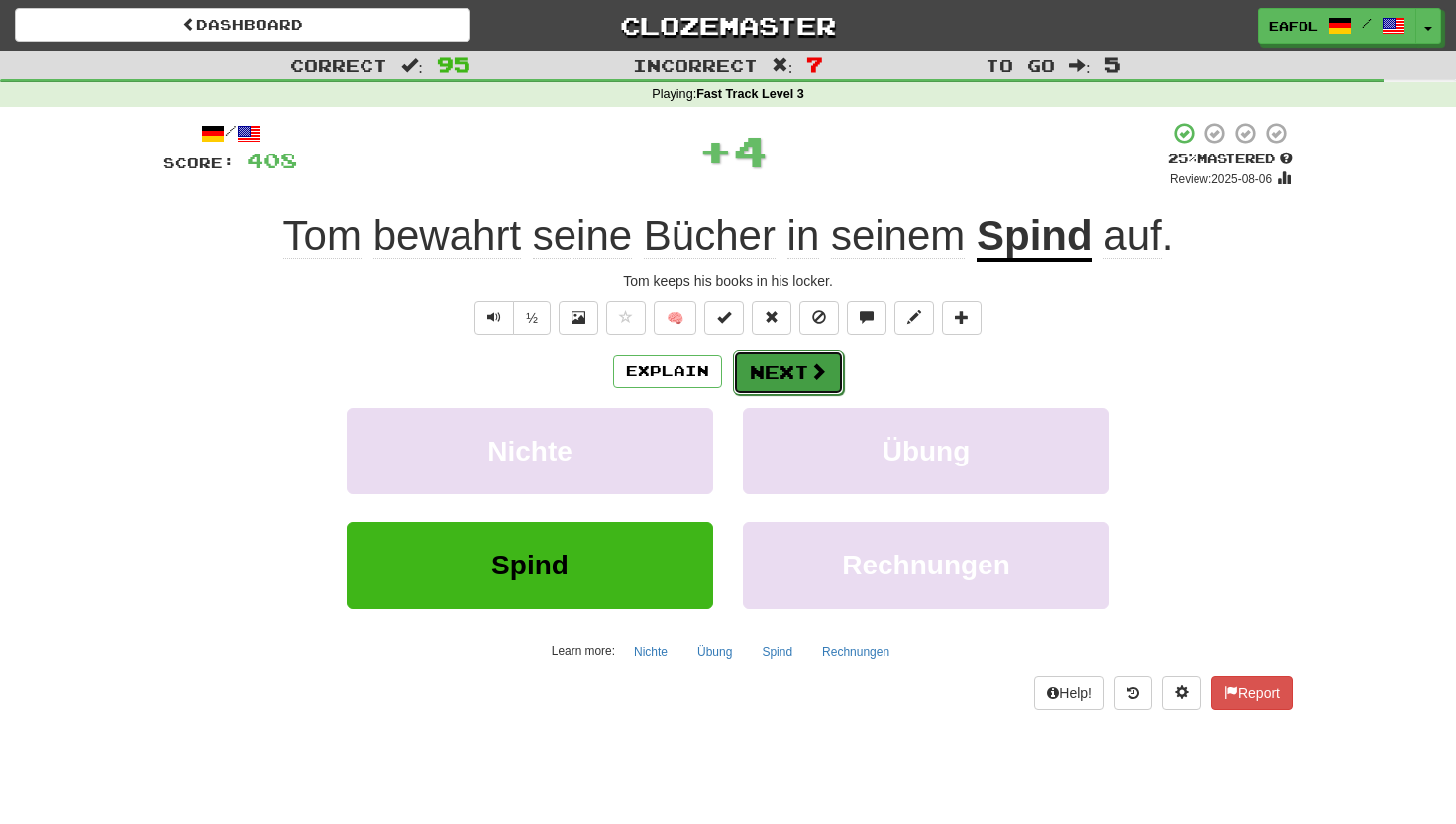click at bounding box center [818, 371] 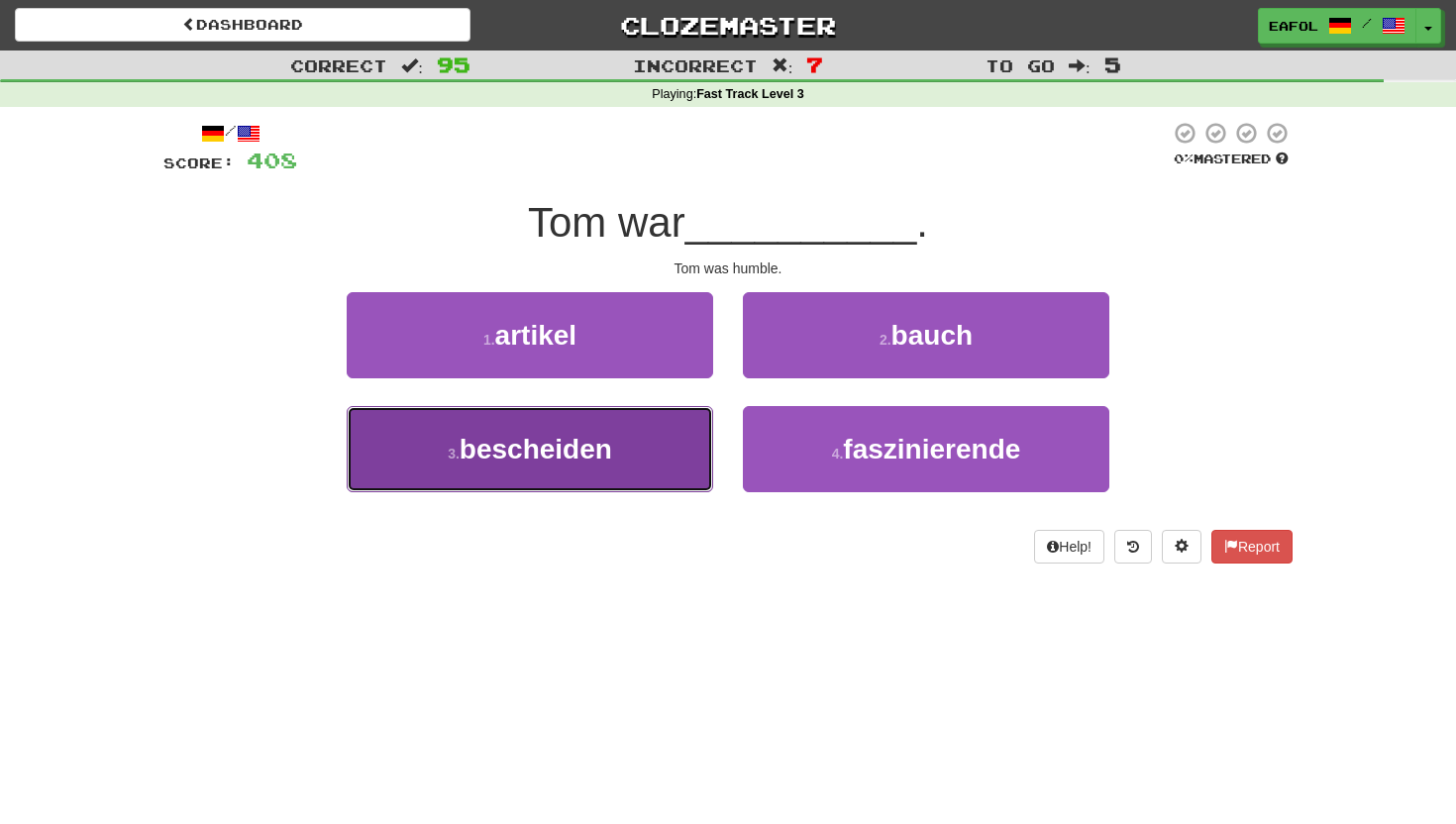 click on "3 .  bescheiden" at bounding box center [530, 449] 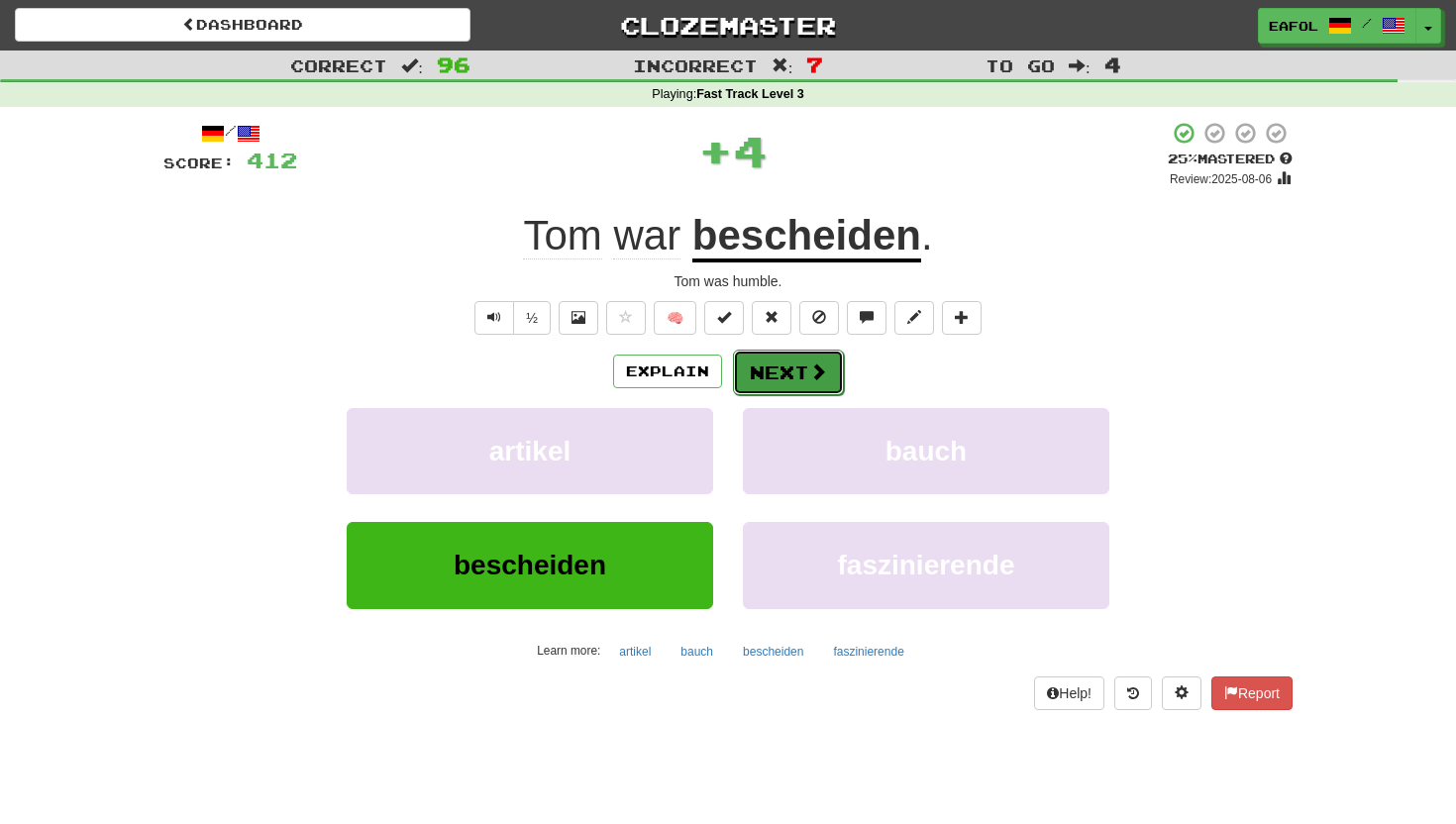 click on "Next" at bounding box center [788, 372] 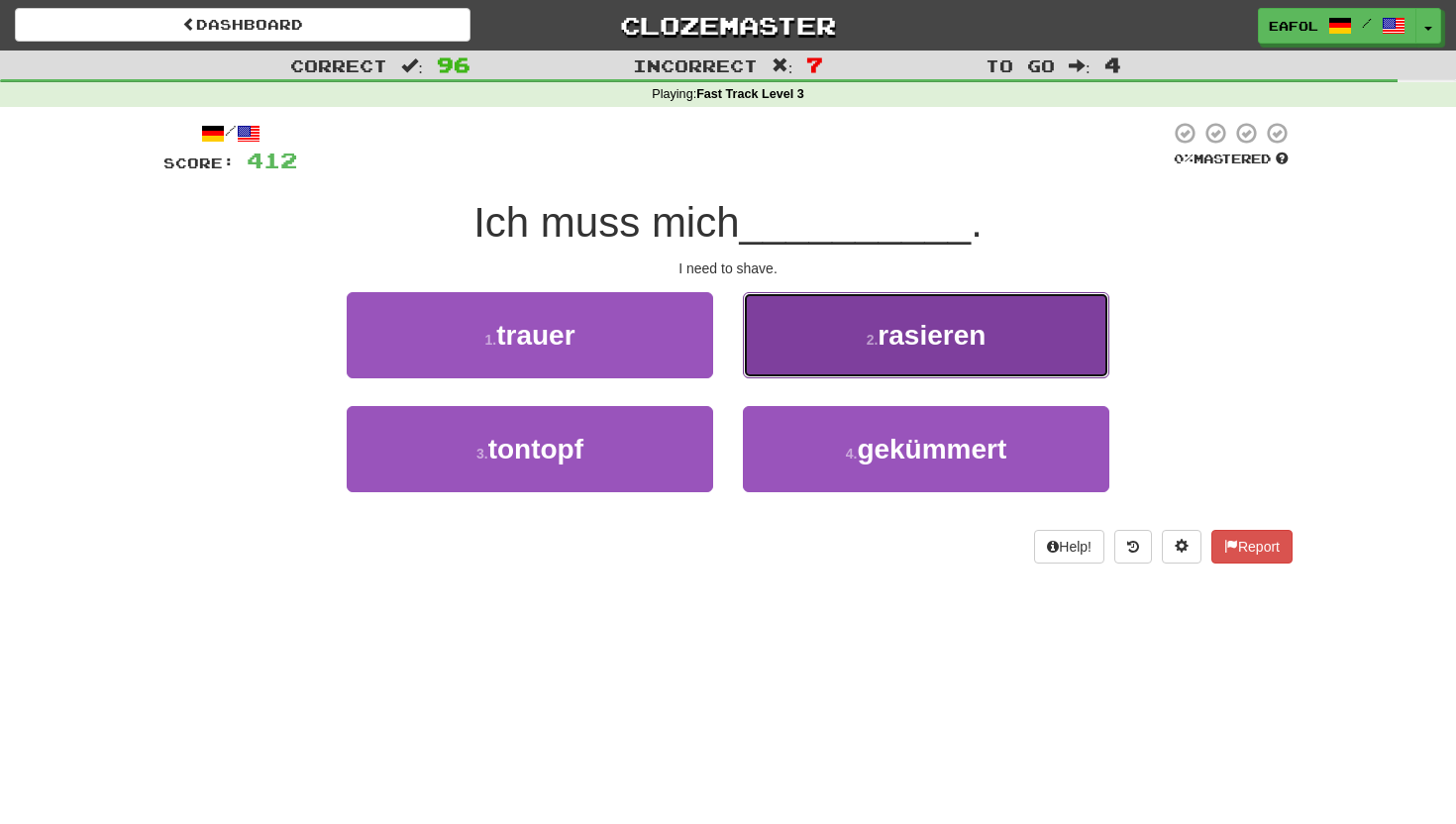 click on "2 .  rasieren" at bounding box center (926, 335) 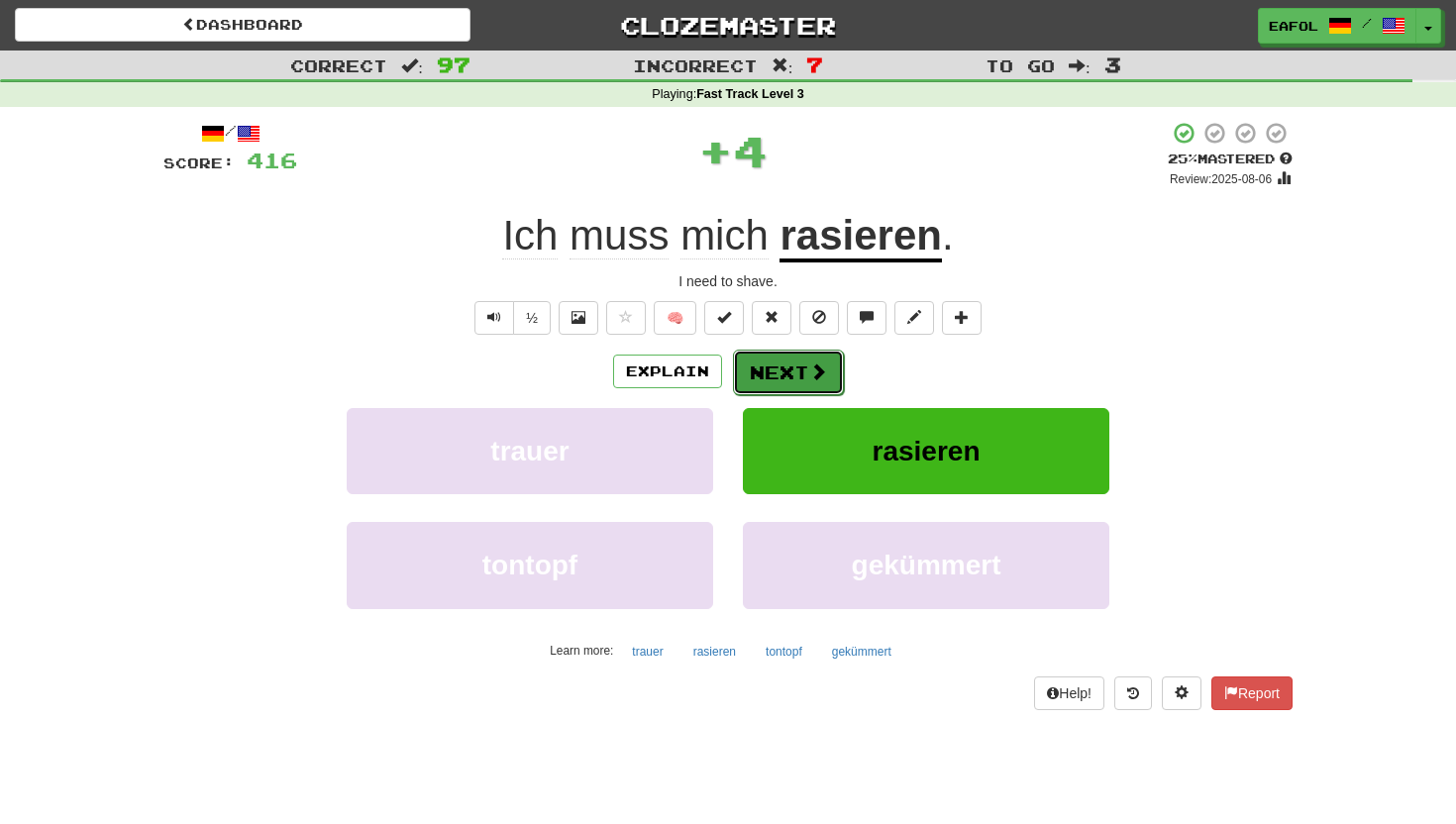 click on "Next" at bounding box center [788, 372] 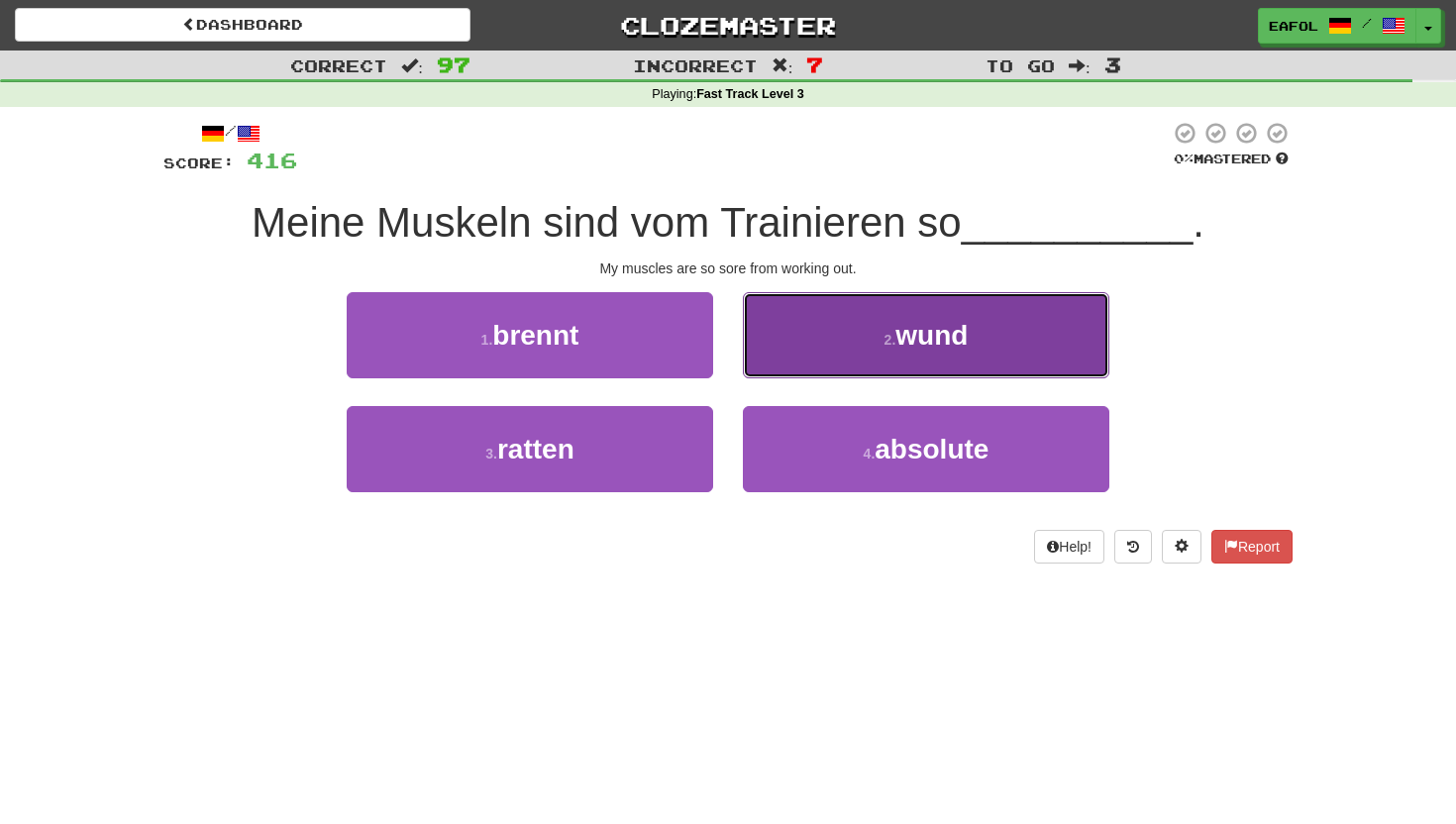 click on "2 .  wund" at bounding box center [926, 335] 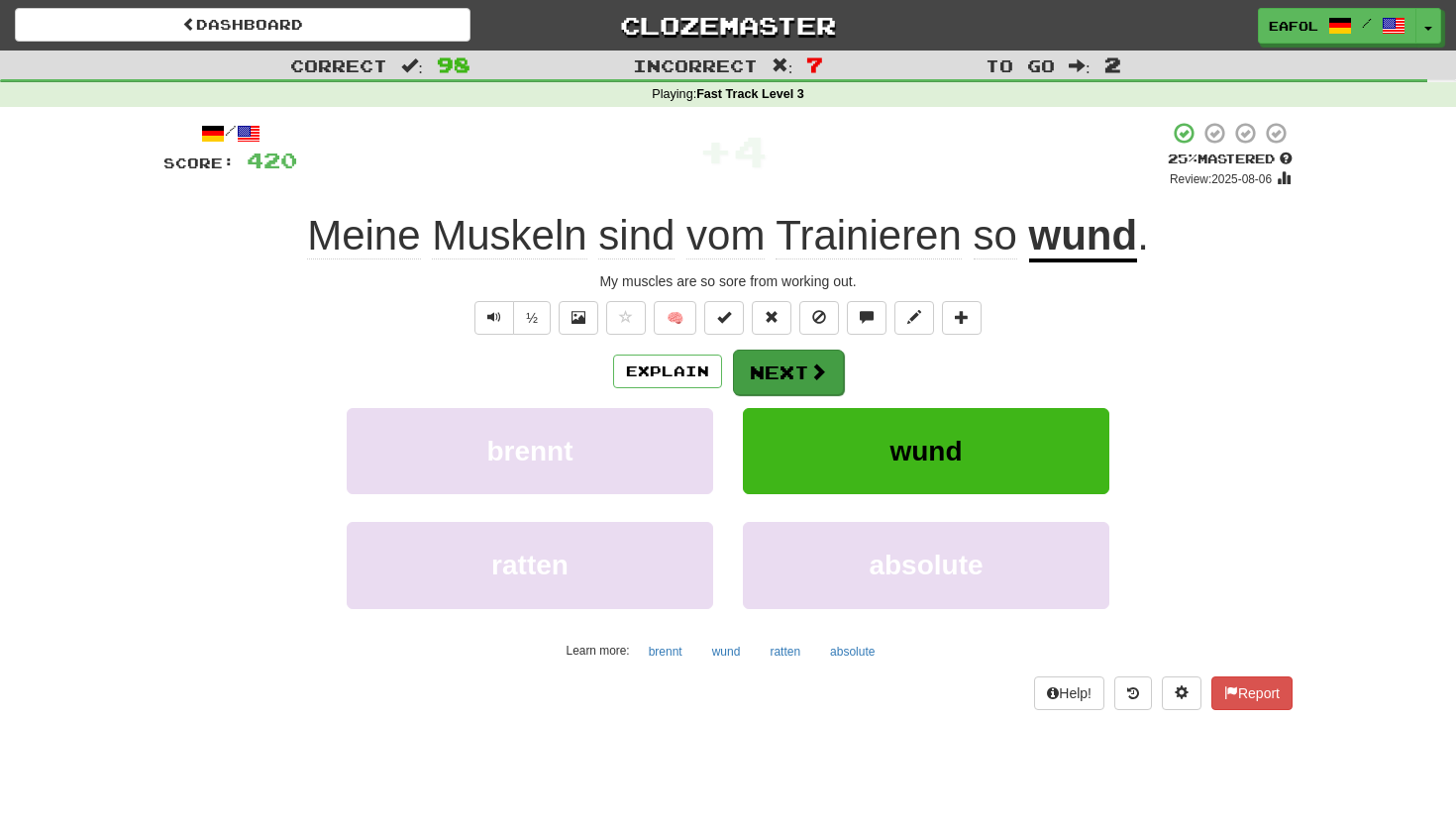 click on "Next" at bounding box center [788, 372] 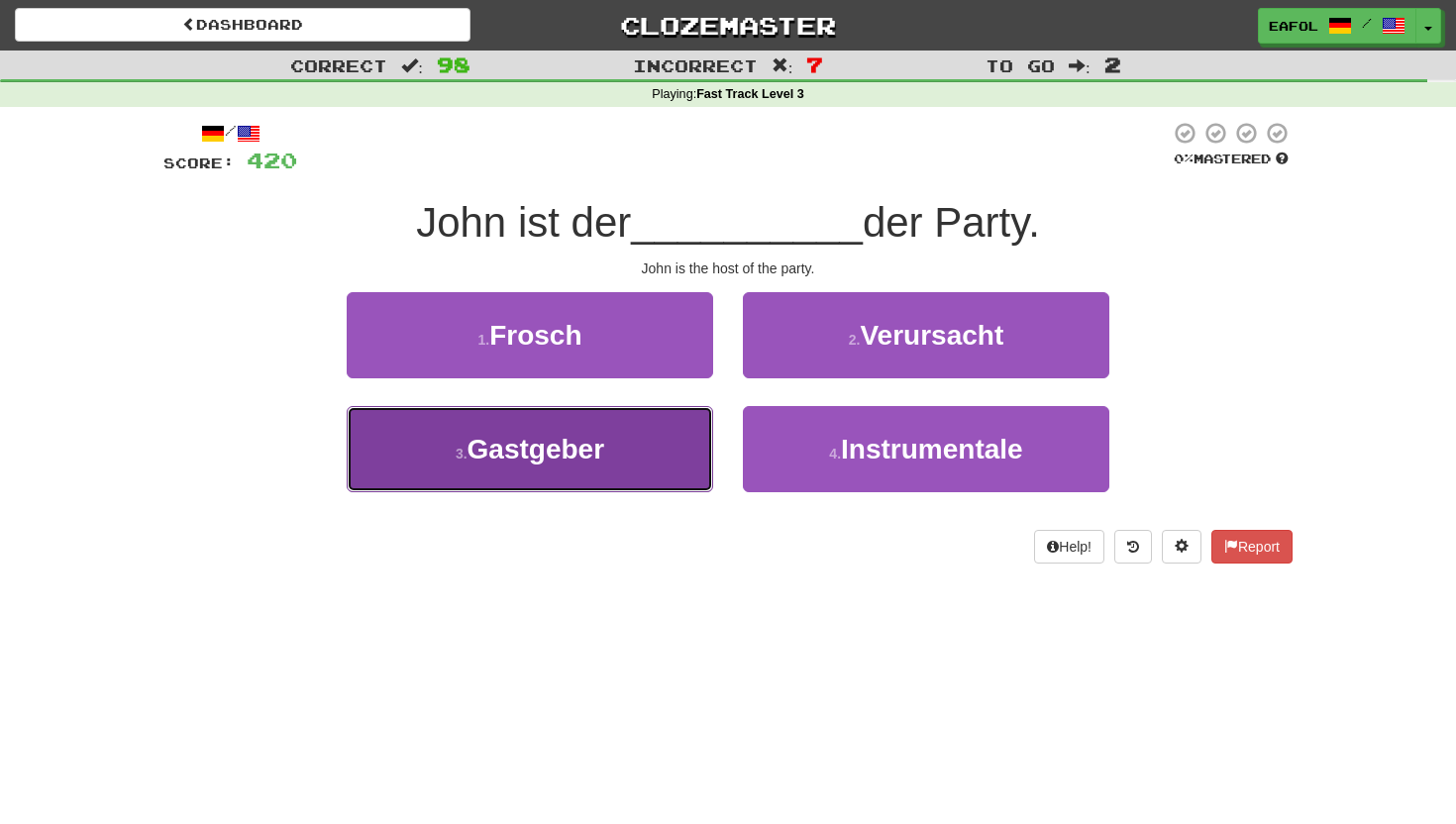 click on "Gastgeber" at bounding box center [536, 449] 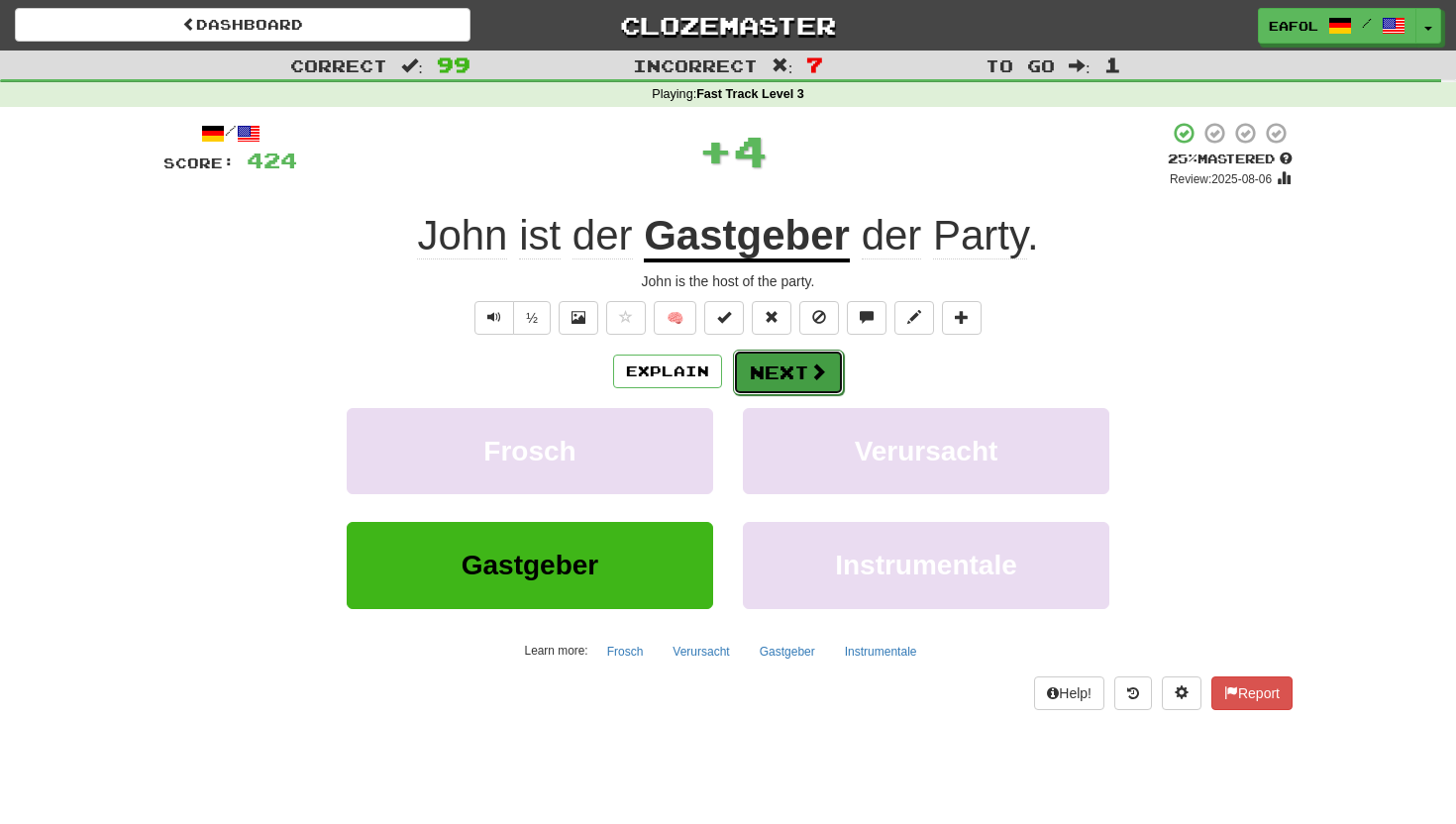 click on "Next" at bounding box center (788, 372) 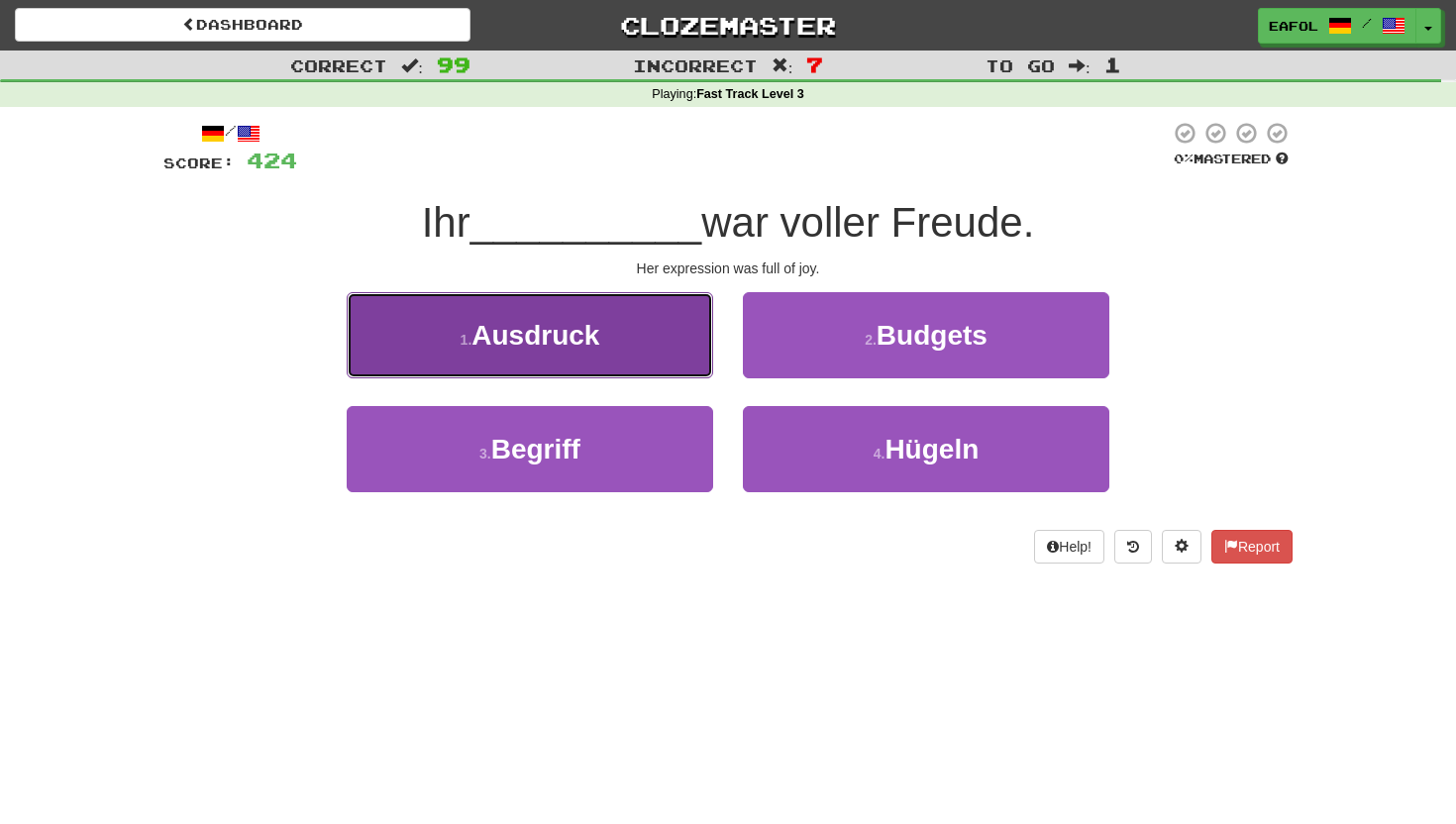 click on "1 .  Ausdruck" at bounding box center [530, 335] 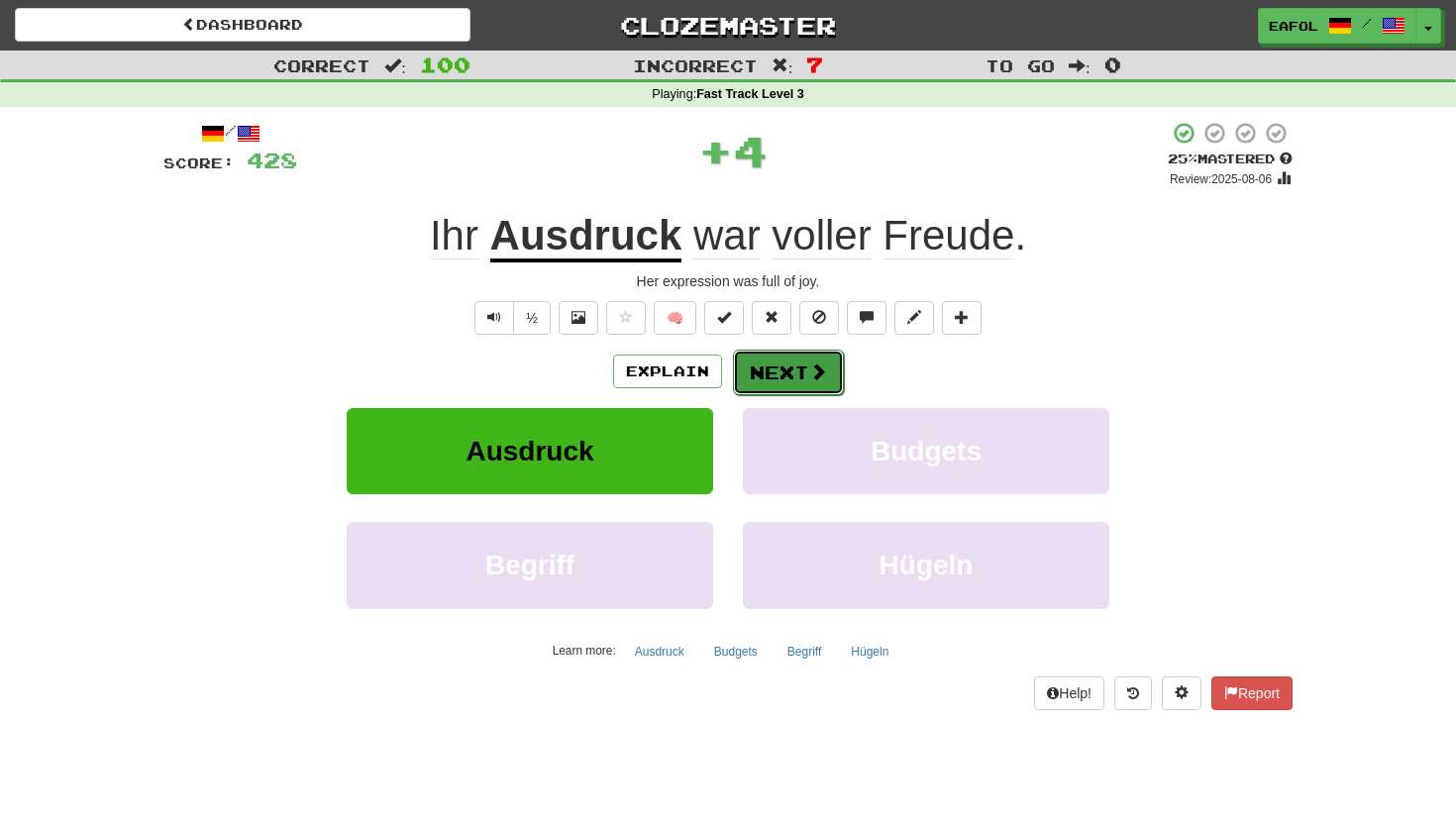 click on "Next" at bounding box center (788, 372) 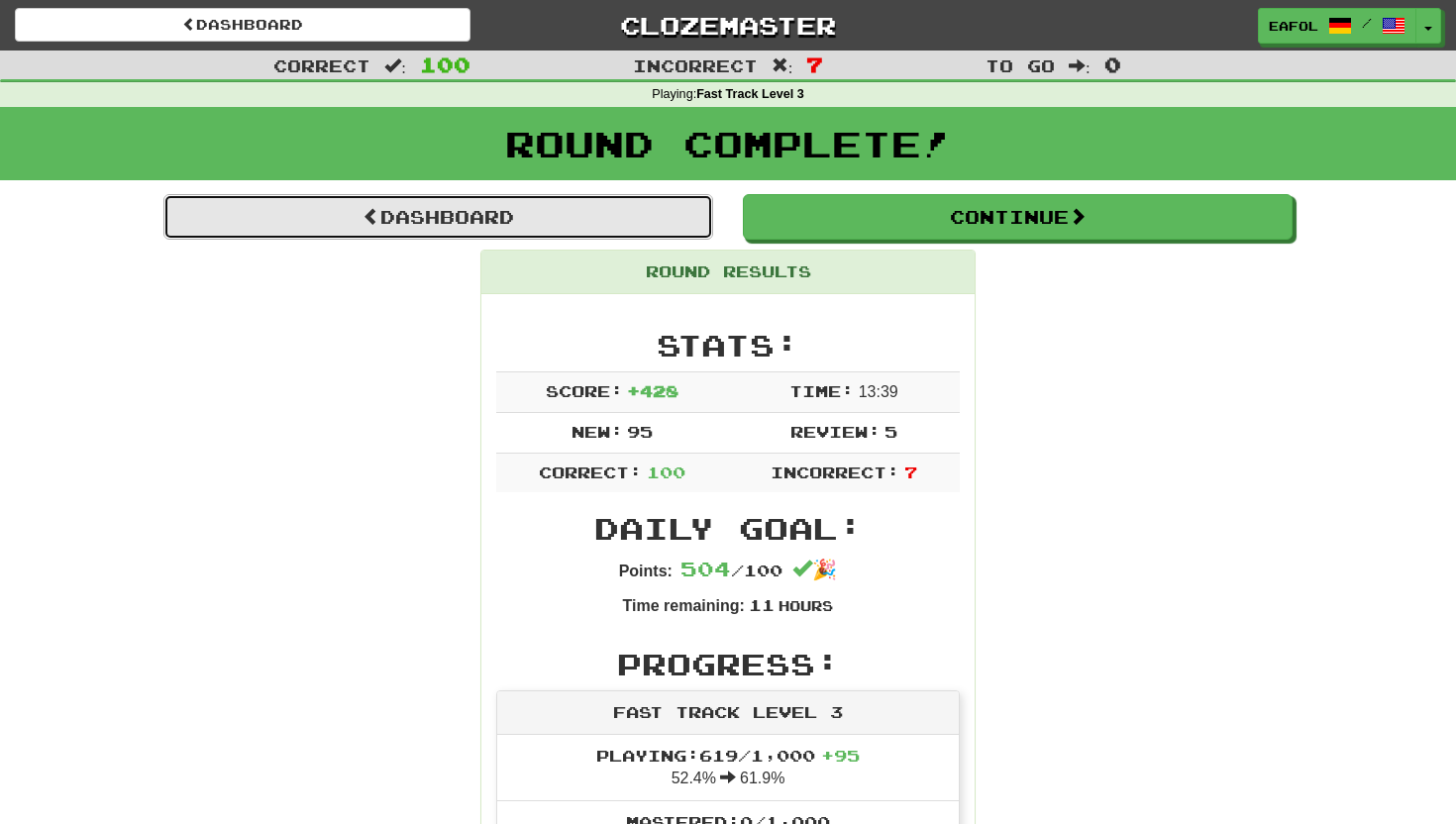 click on "Dashboard" at bounding box center (438, 217) 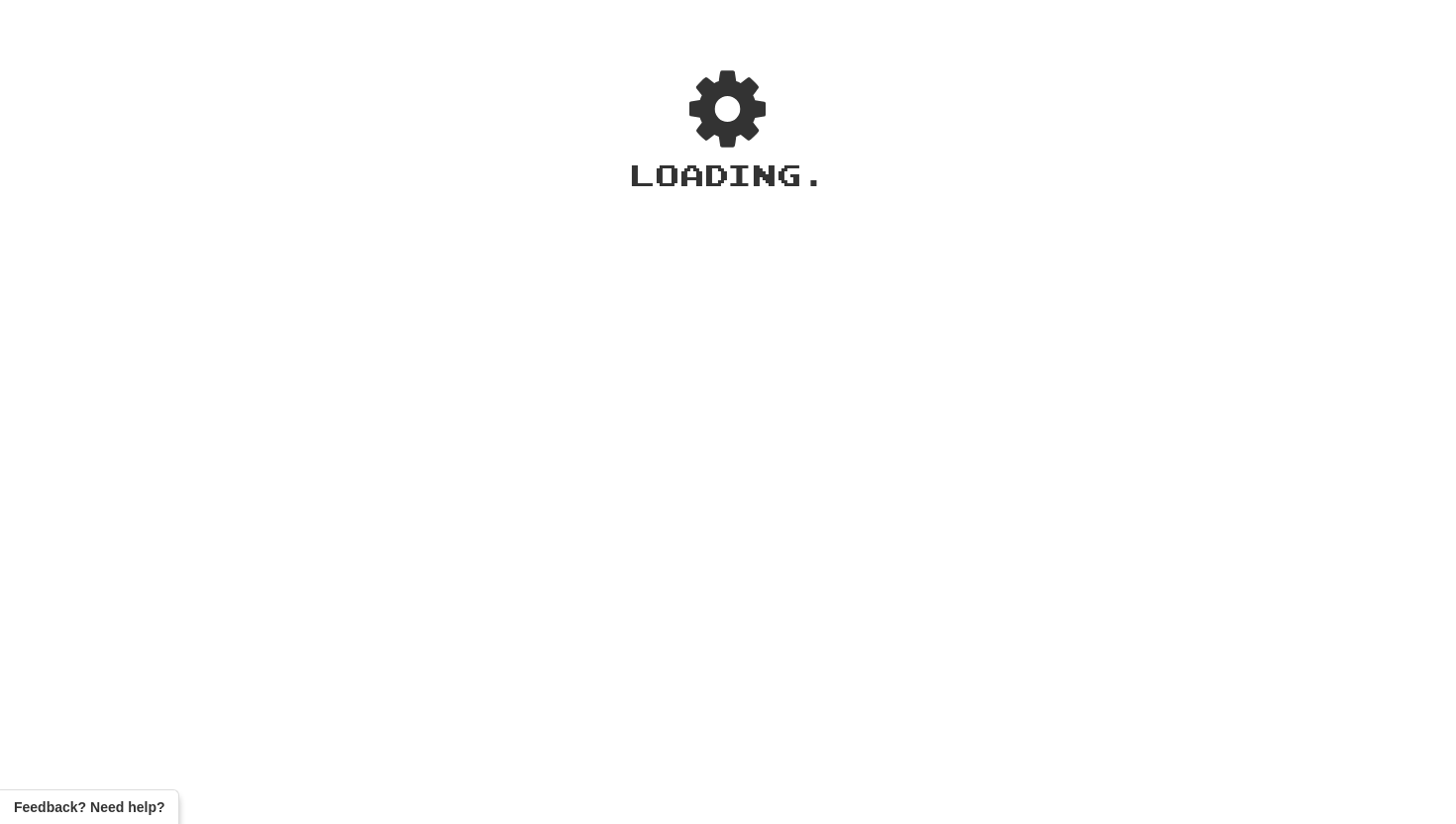 scroll, scrollTop: 0, scrollLeft: 0, axis: both 